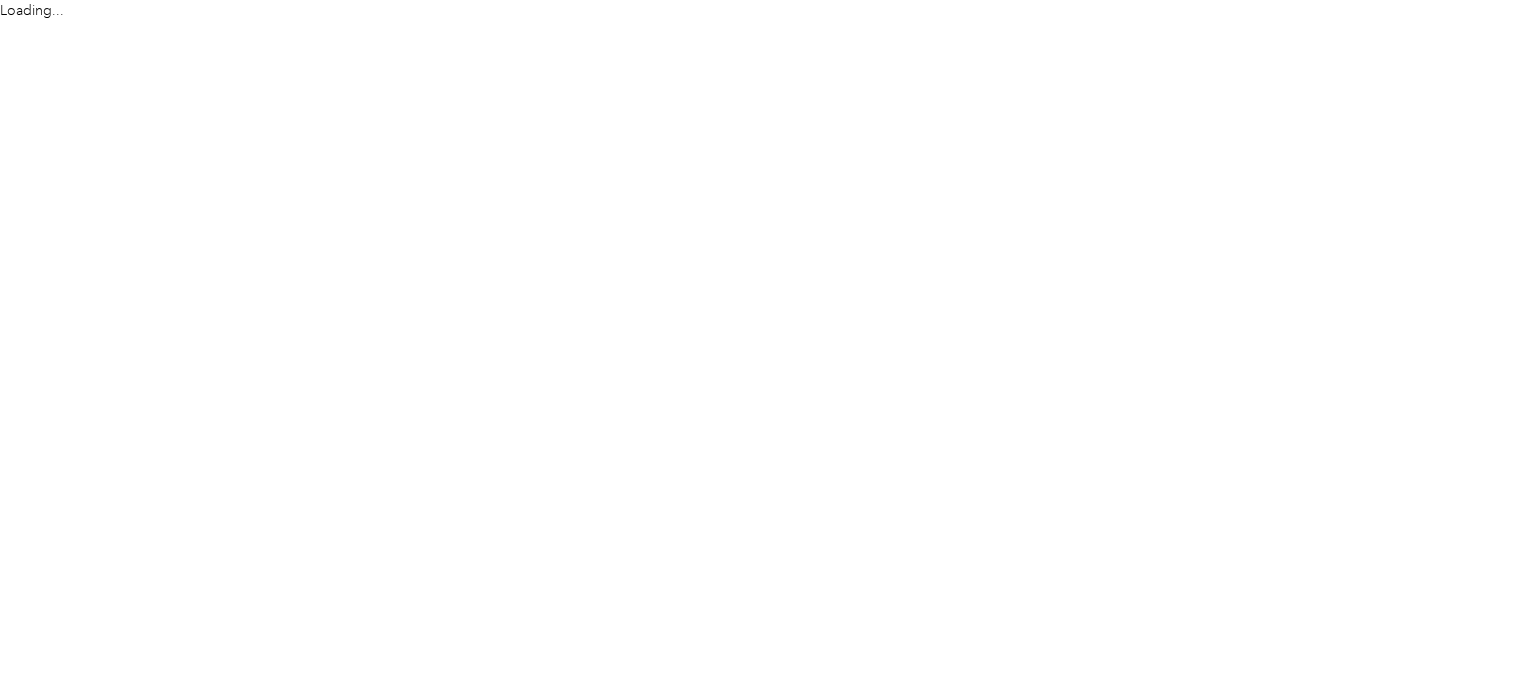 scroll, scrollTop: 0, scrollLeft: 0, axis: both 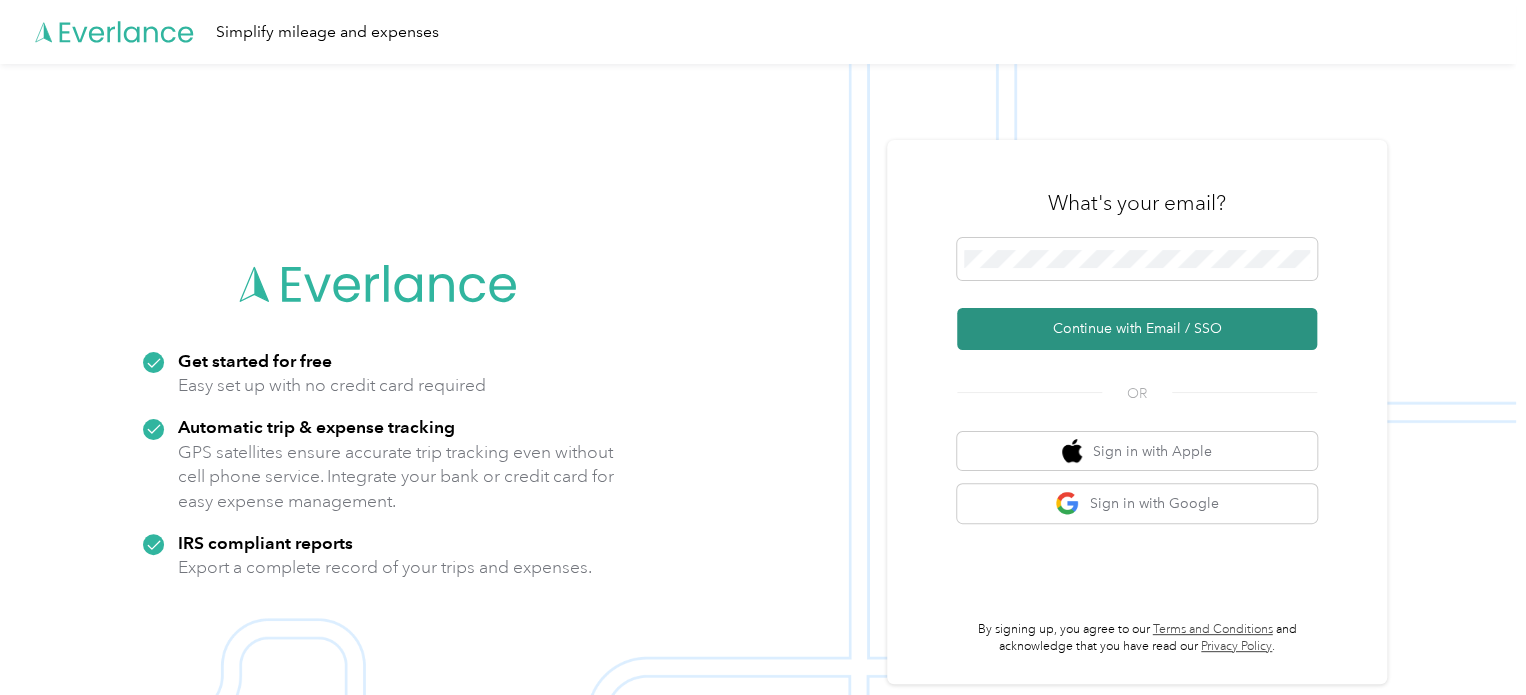 click on "Continue with Email / SSO" at bounding box center (1137, 329) 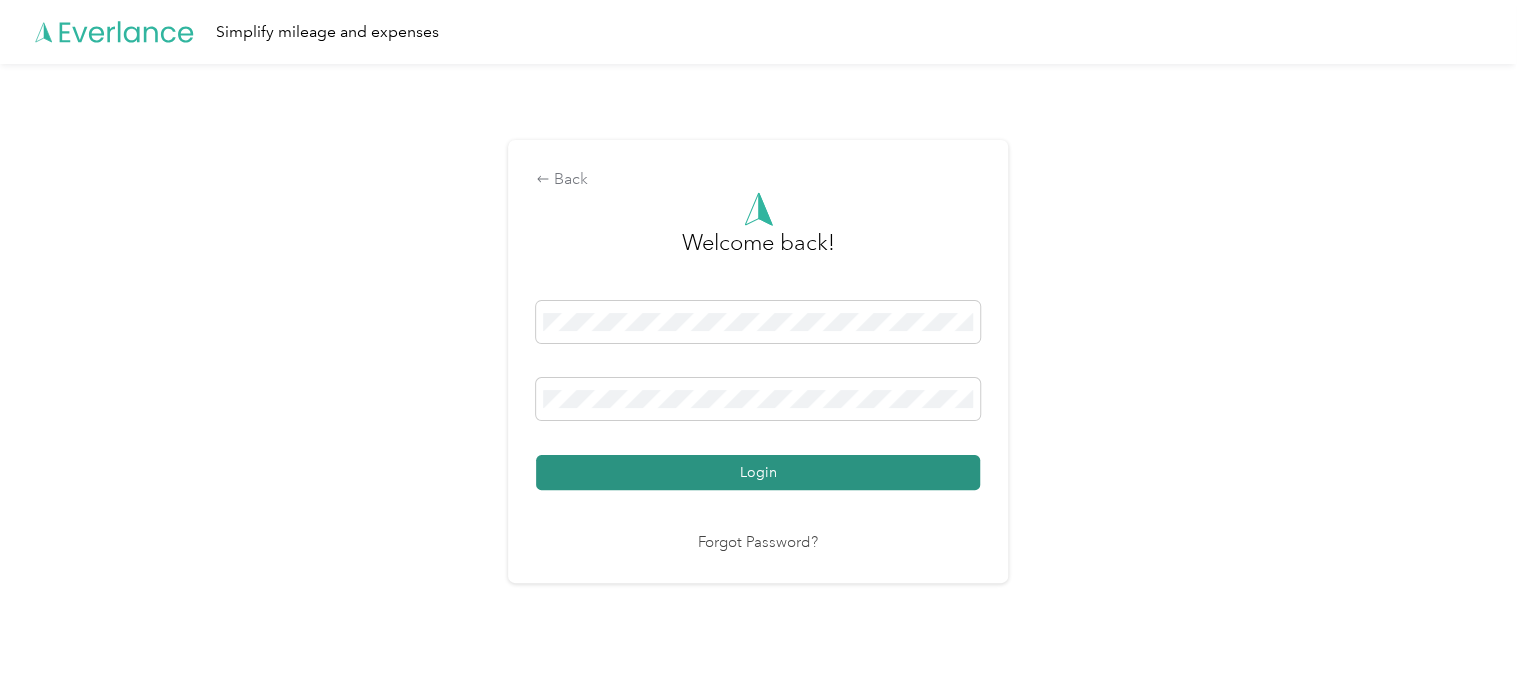 click on "Login" at bounding box center (758, 472) 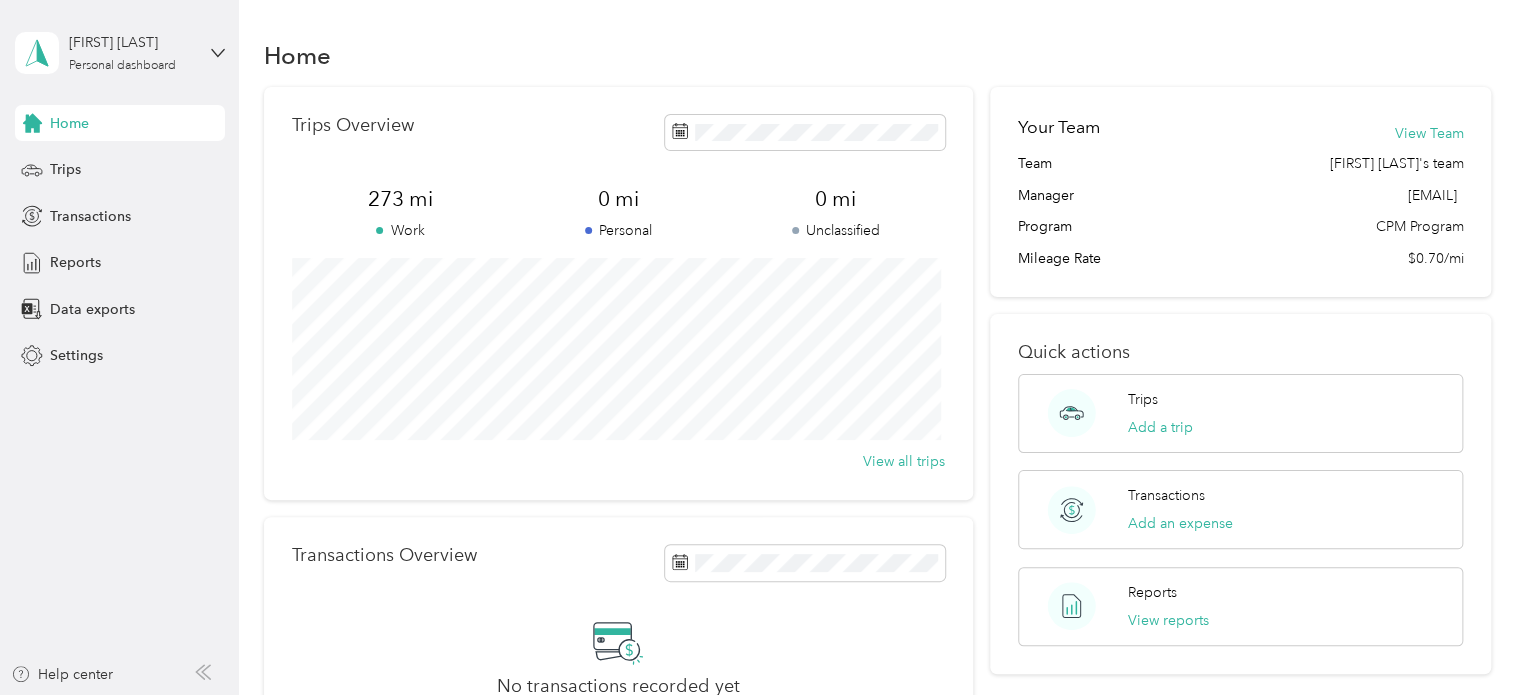 scroll, scrollTop: 0, scrollLeft: 0, axis: both 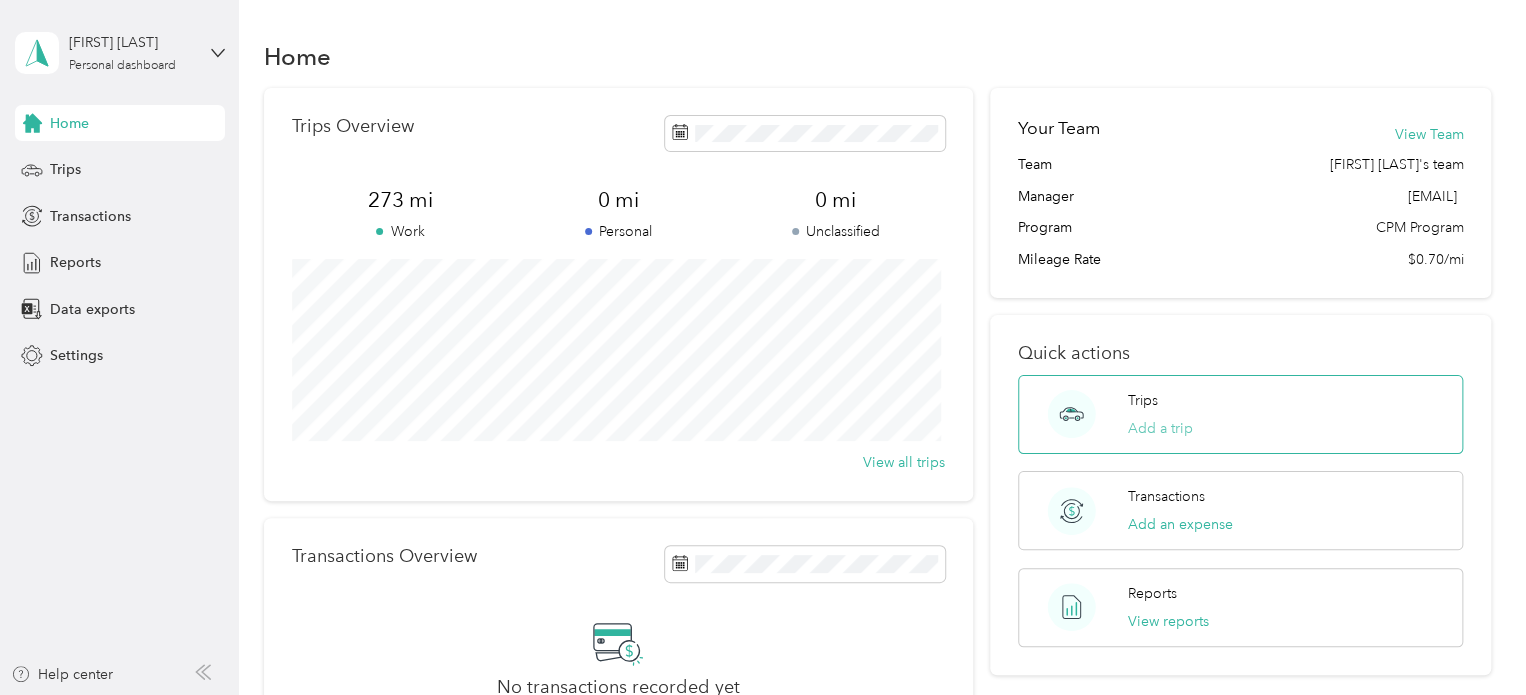 click on "Add a trip" at bounding box center (1160, 428) 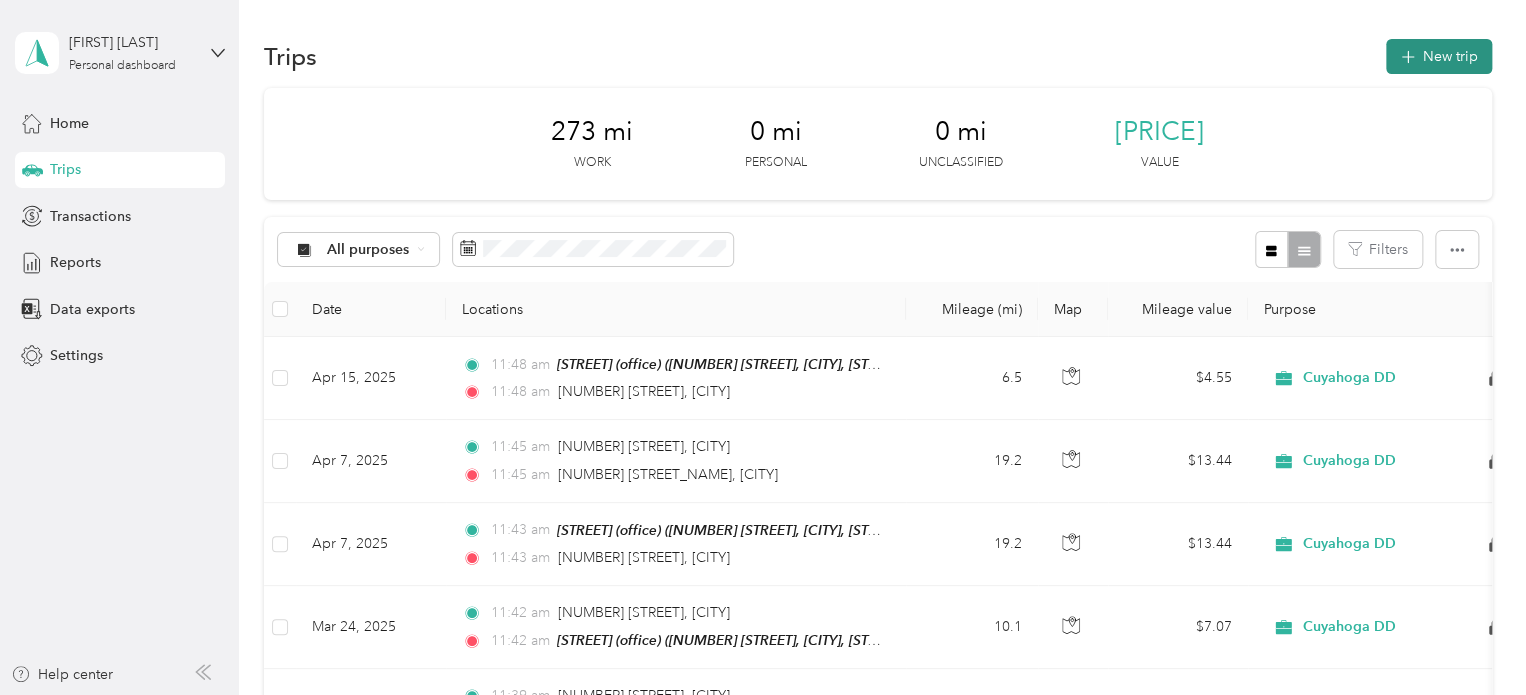 click 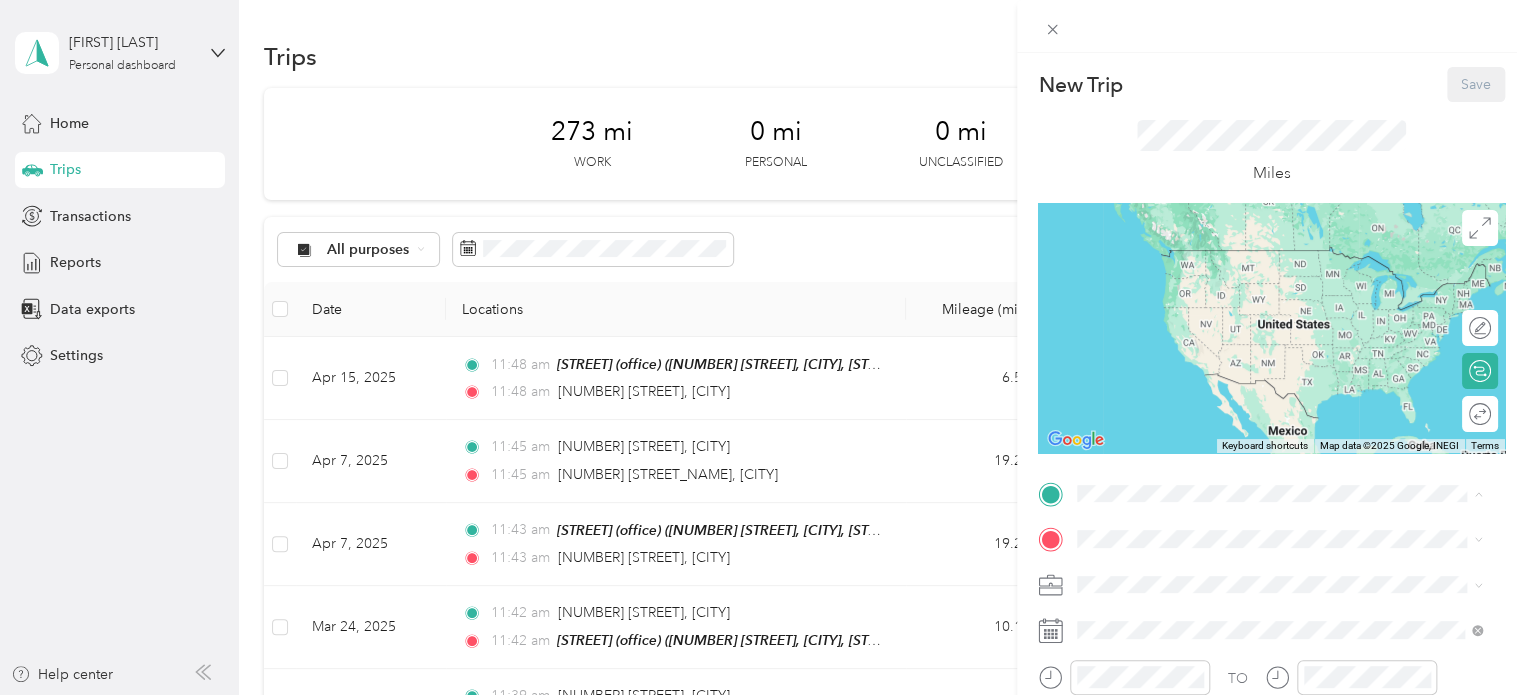 click on "[STREET_NAME] ([LOCATION]) [NUMBER] [STREET_NAME], [POSTAL_CODE], [CITY], [STATE], [COUNTRY]" at bounding box center [1287, 585] 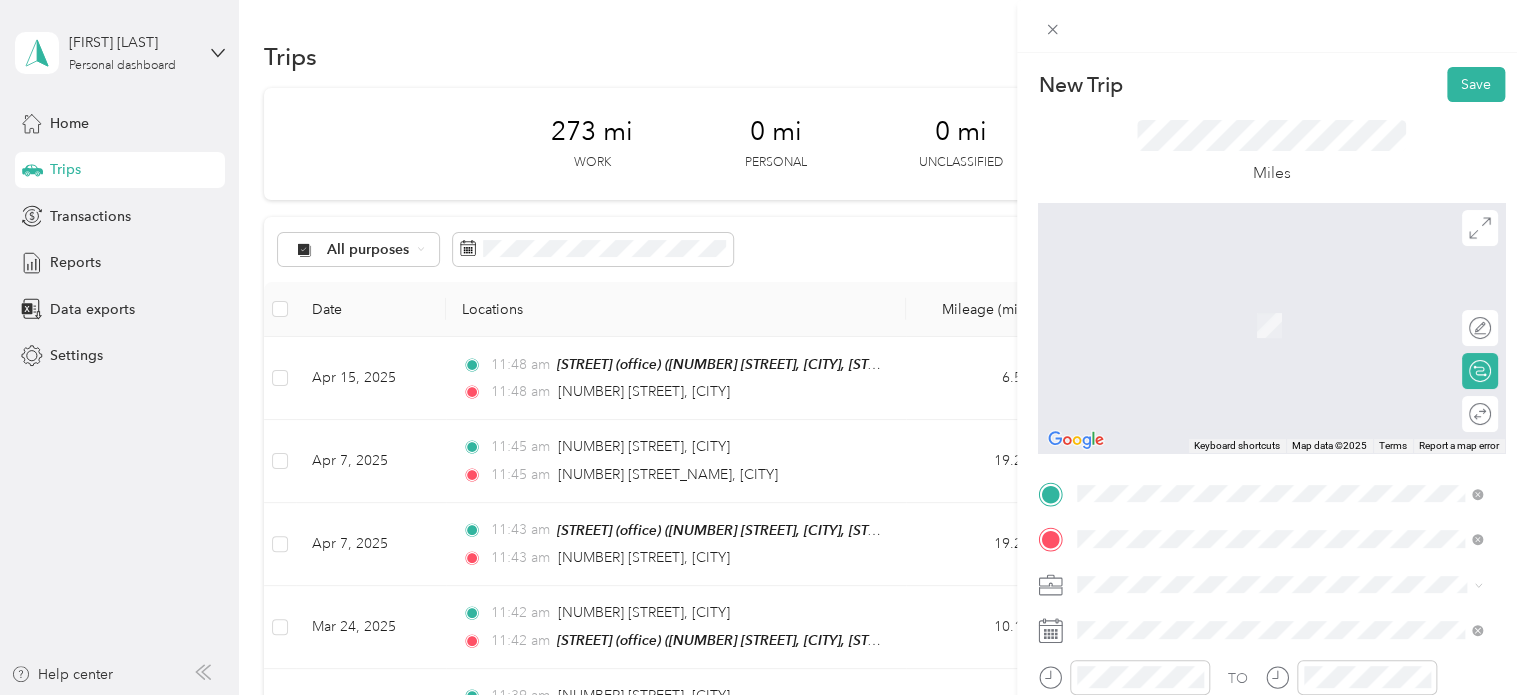 click on "[NUMBER] [STREET]
[CITY], [STATE] [POSTAL_CODE], [COUNTRY]" at bounding box center [1259, 304] 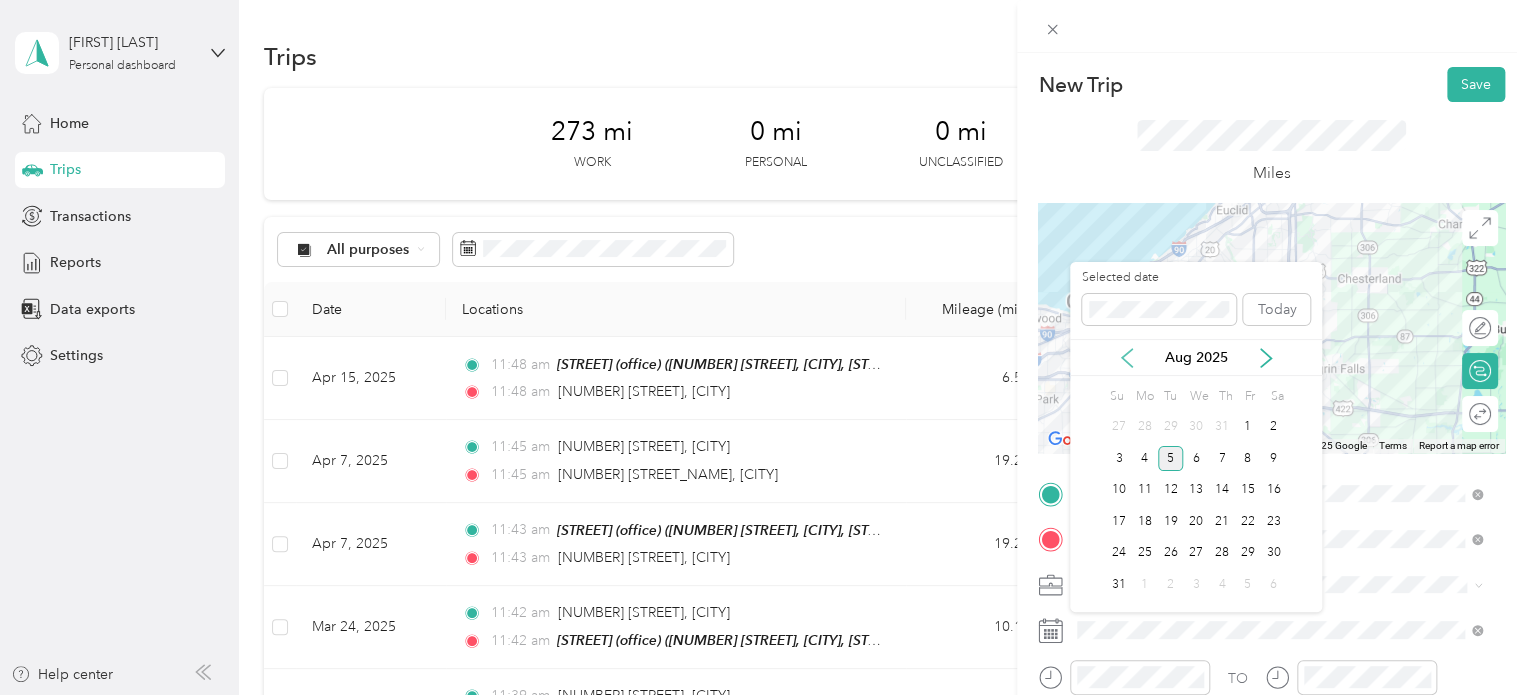 click 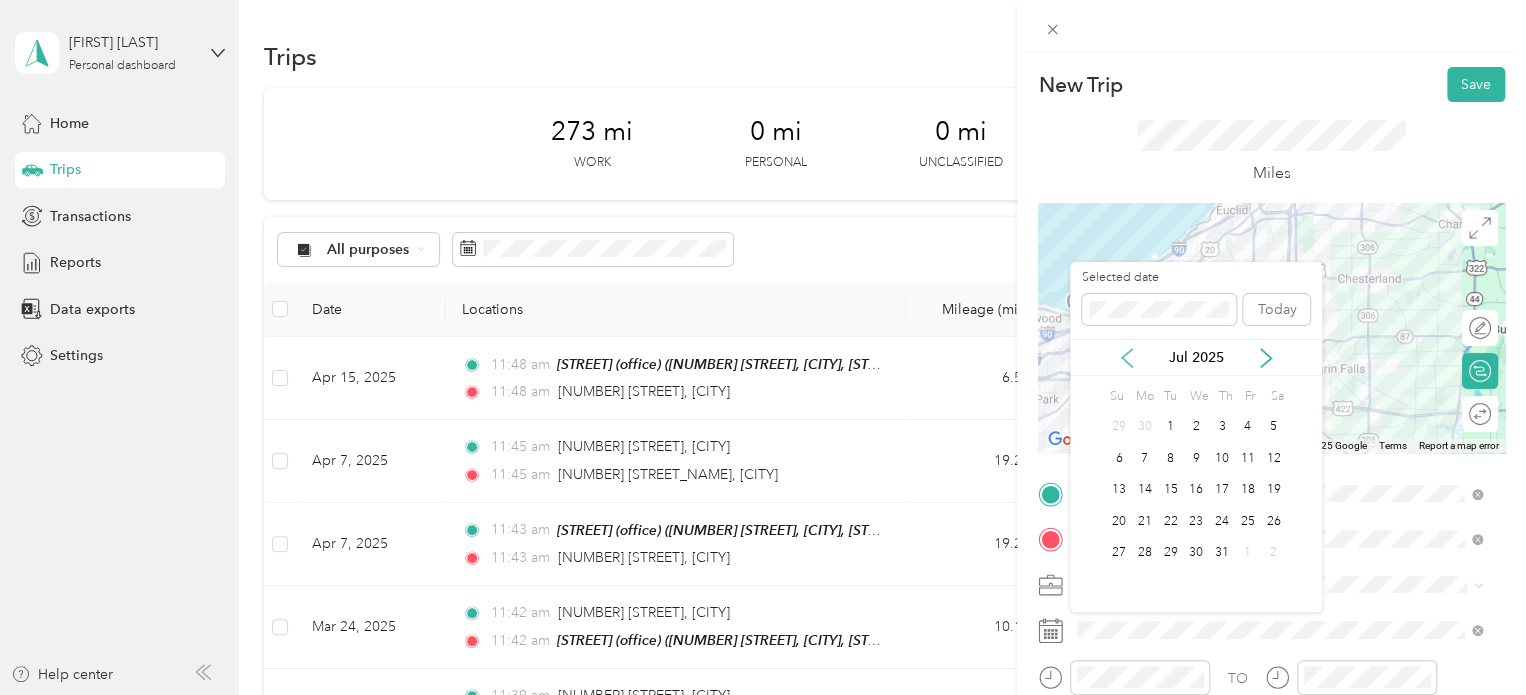 click 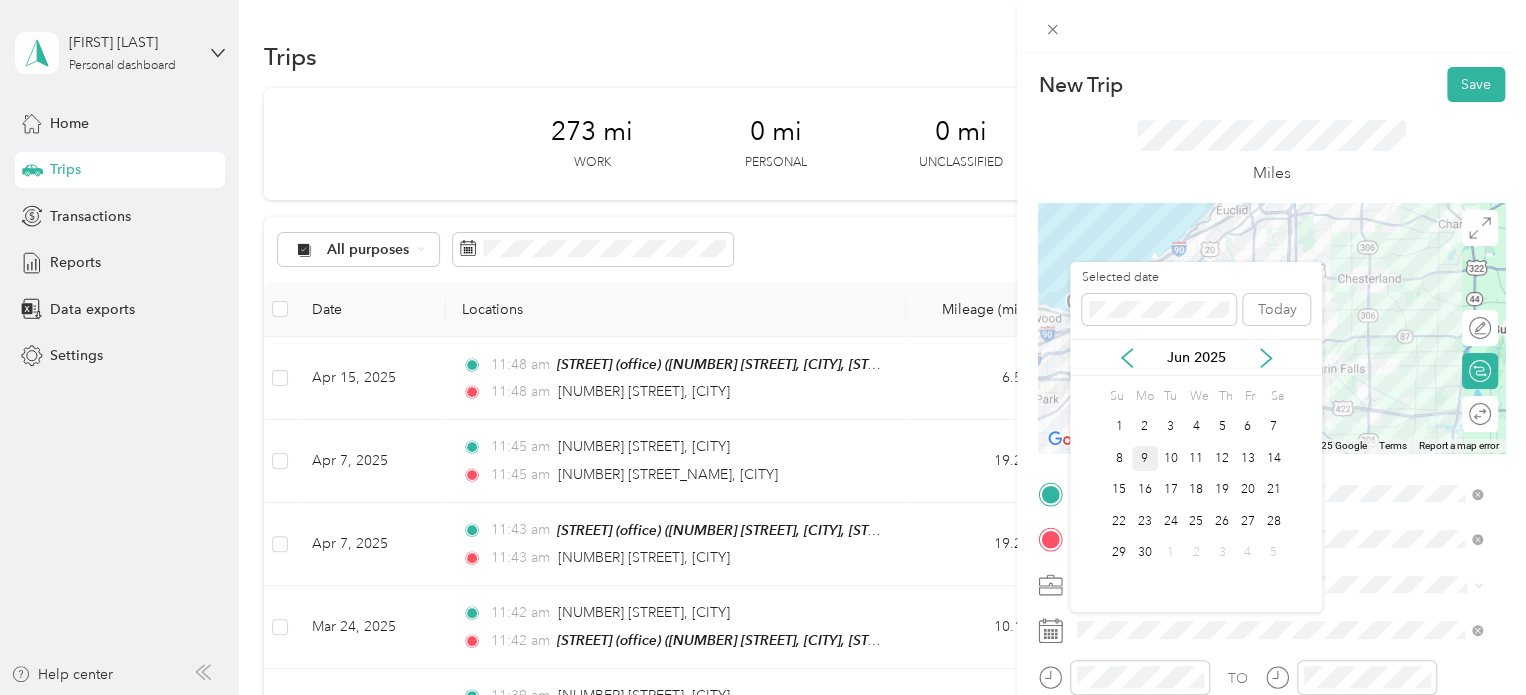 click on "9" at bounding box center [1145, 458] 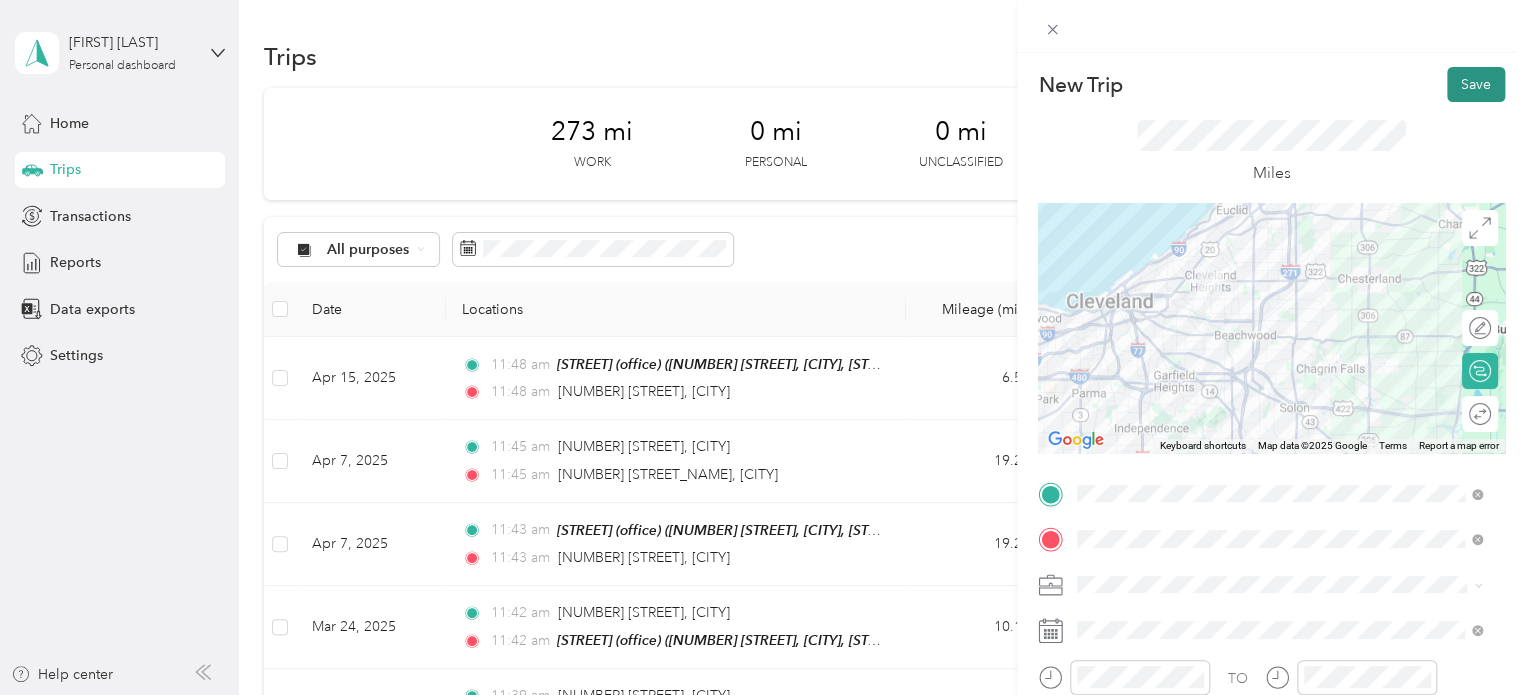 click on "Save" at bounding box center [1476, 84] 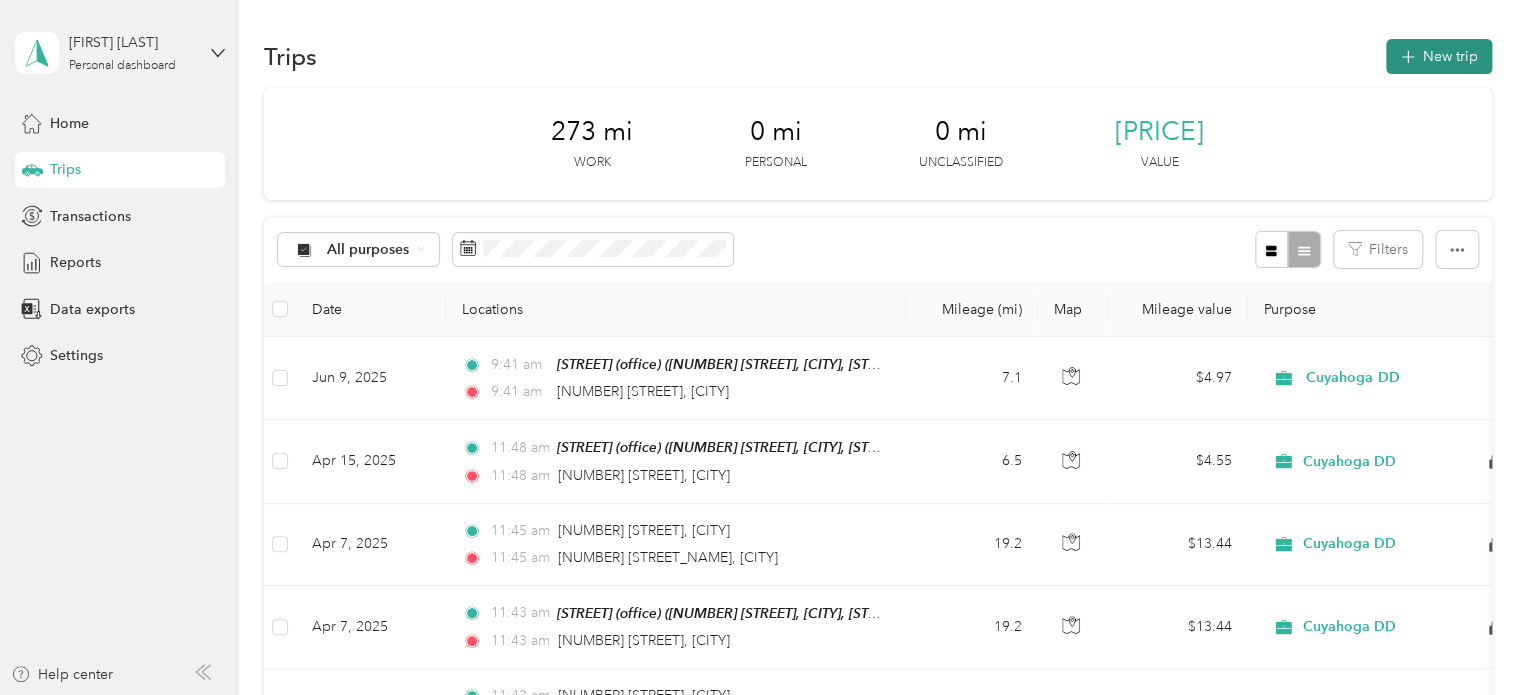 click on "New trip" at bounding box center [1439, 56] 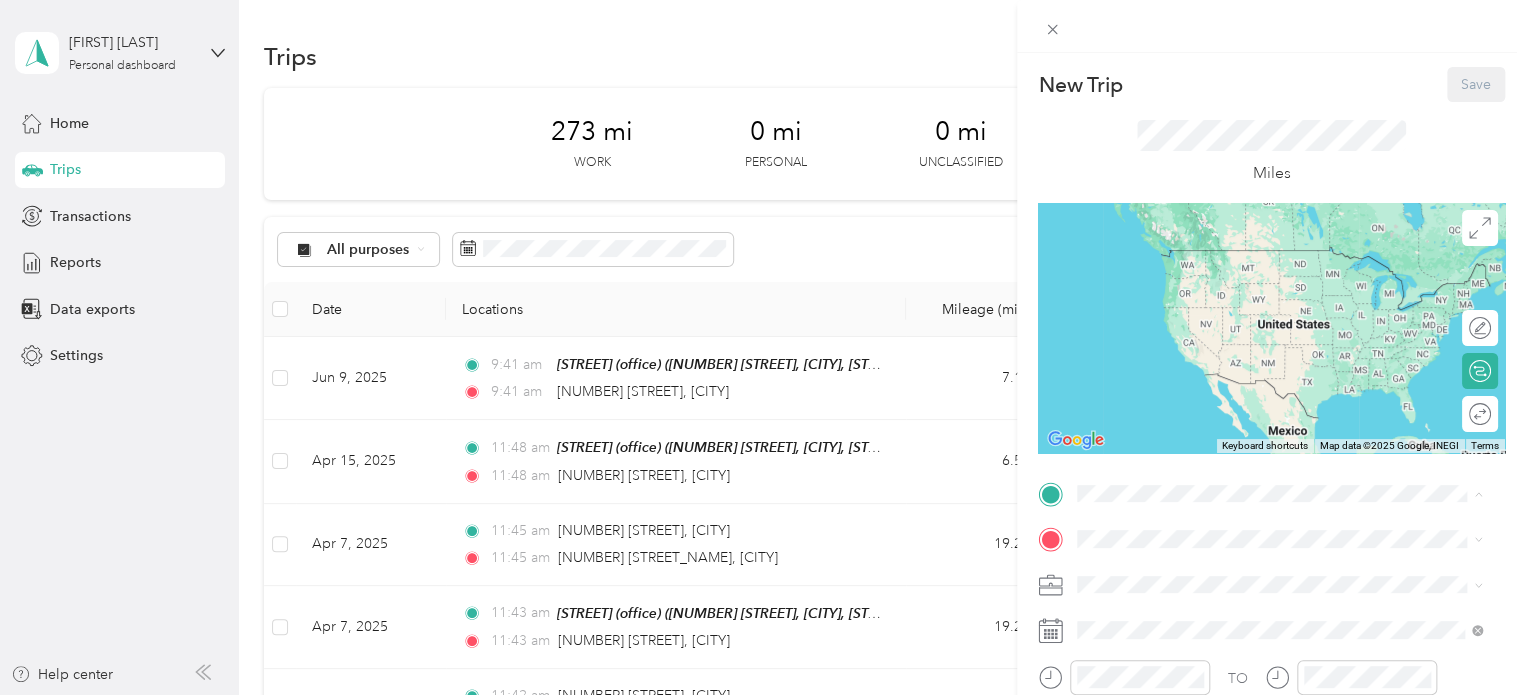 click on "[STREET] (office)" at bounding box center [1171, 573] 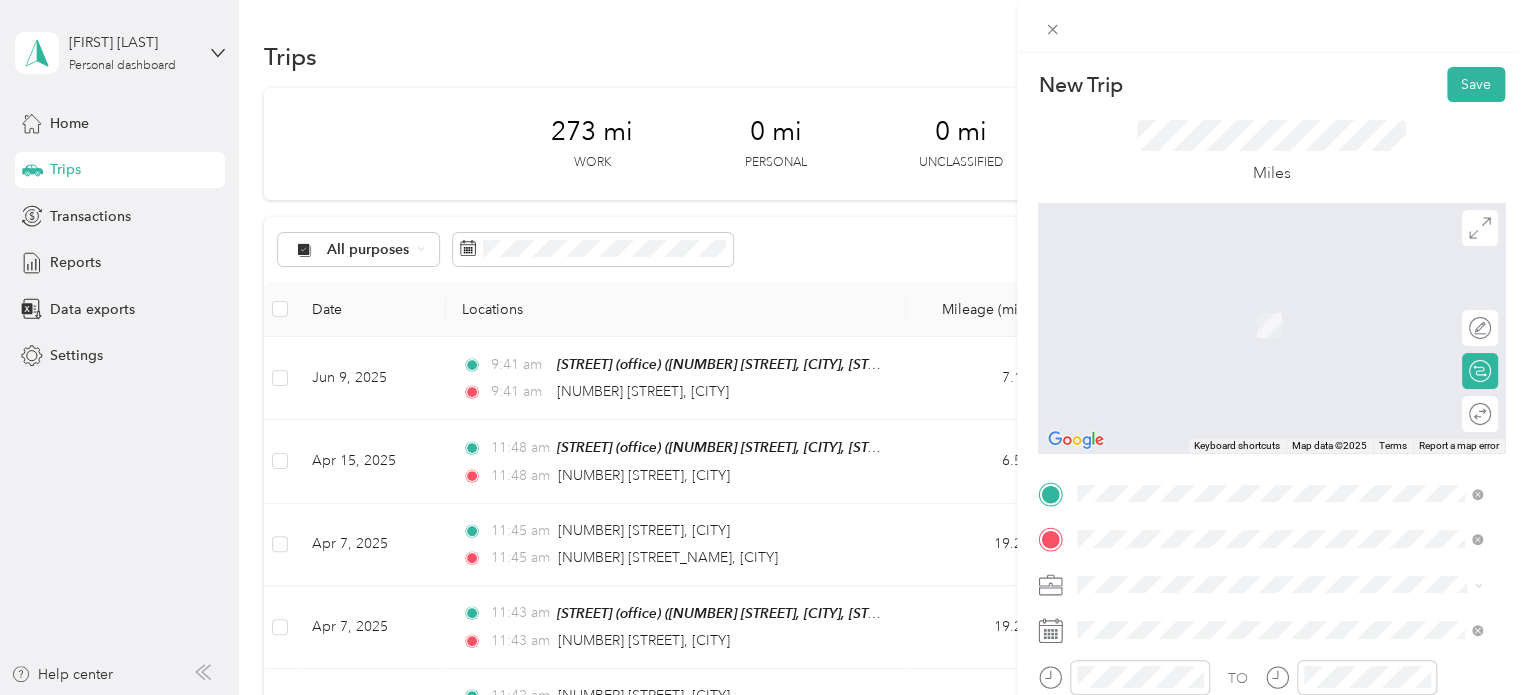 click on "[NUMBER] [STREET]
[CITY], [STATE] [POSTAL_CODE], [COUNTRY]" at bounding box center (1259, 304) 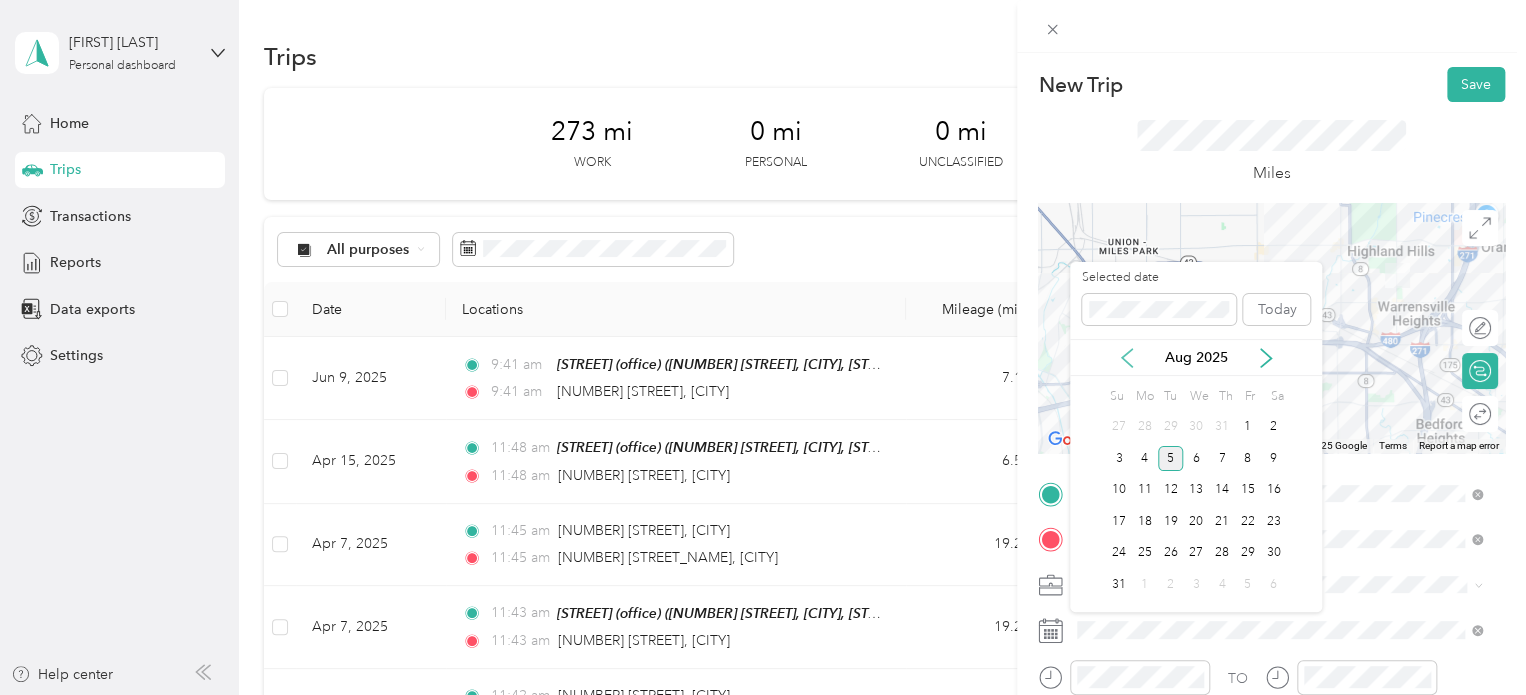 click 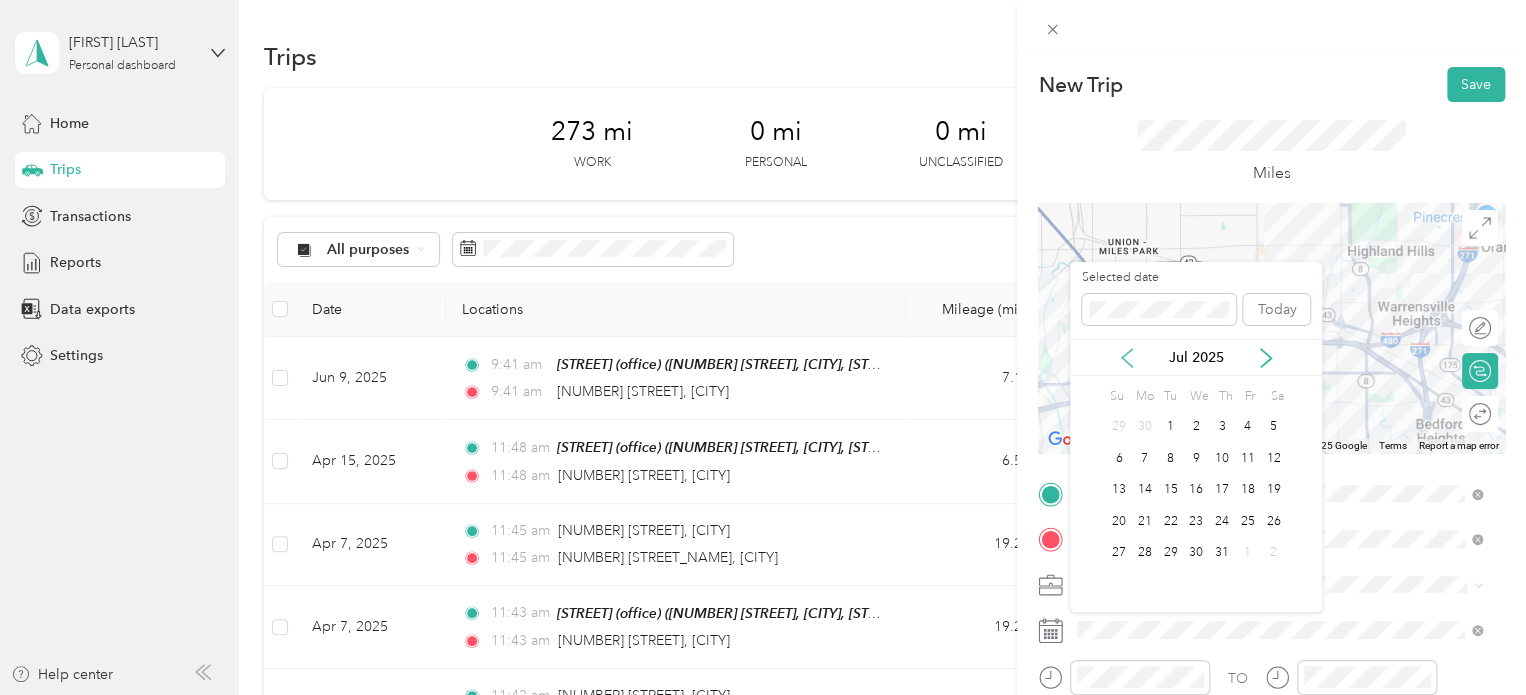 click 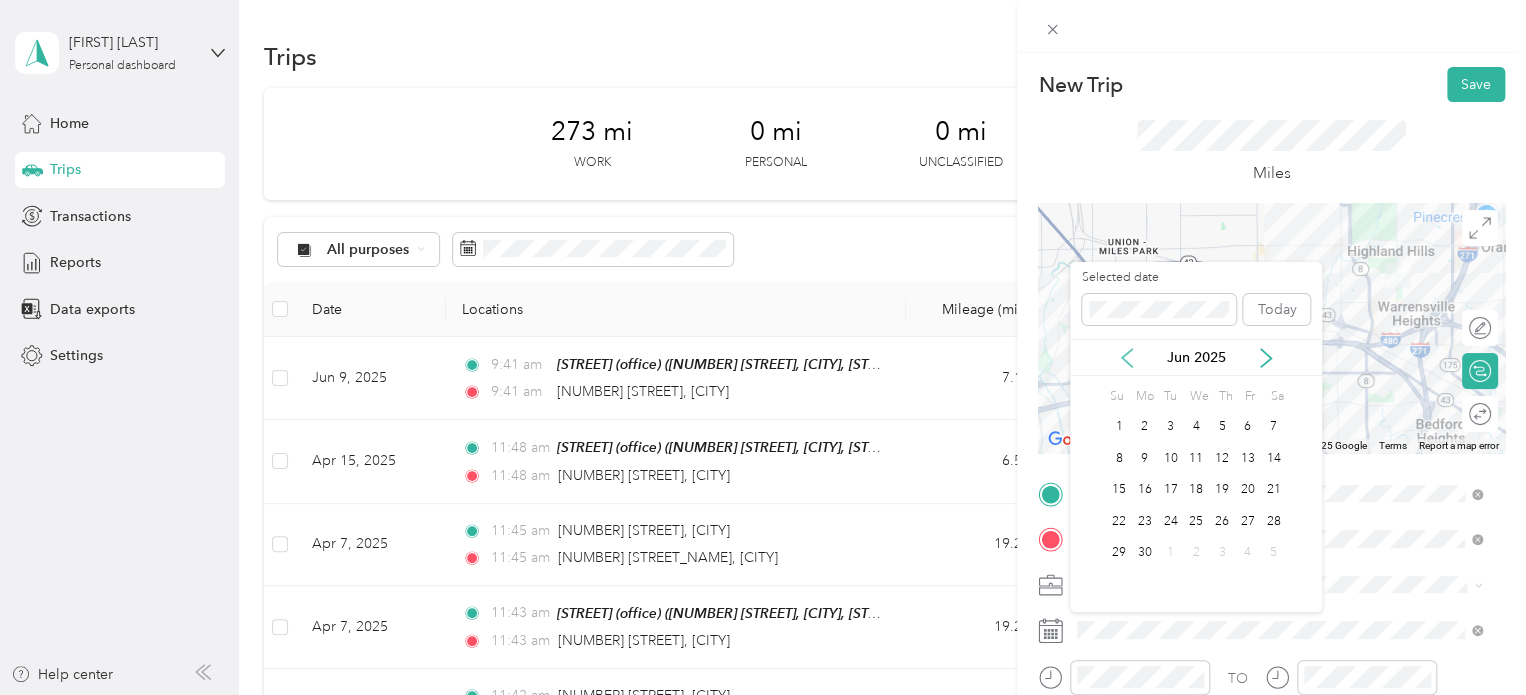 click 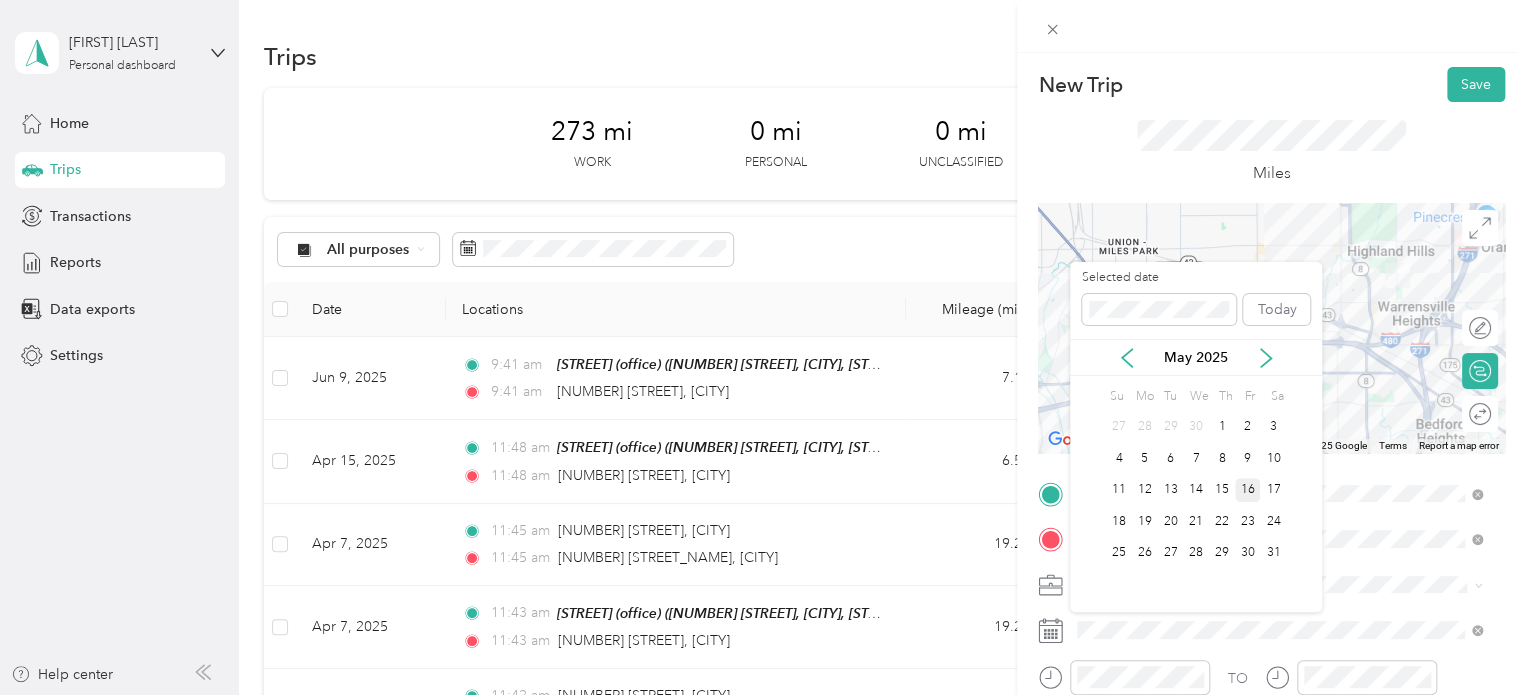 click on "16" at bounding box center [1248, 490] 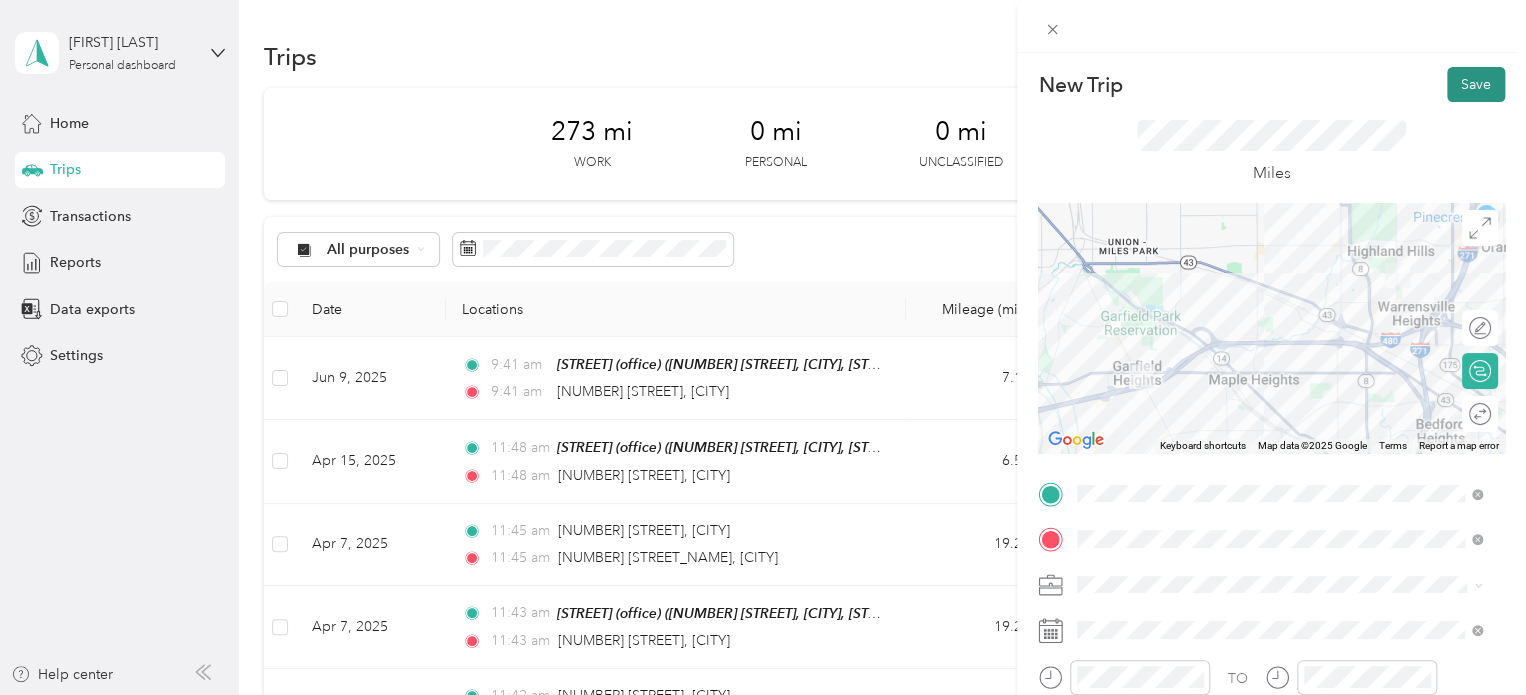 click on "Save" at bounding box center [1476, 84] 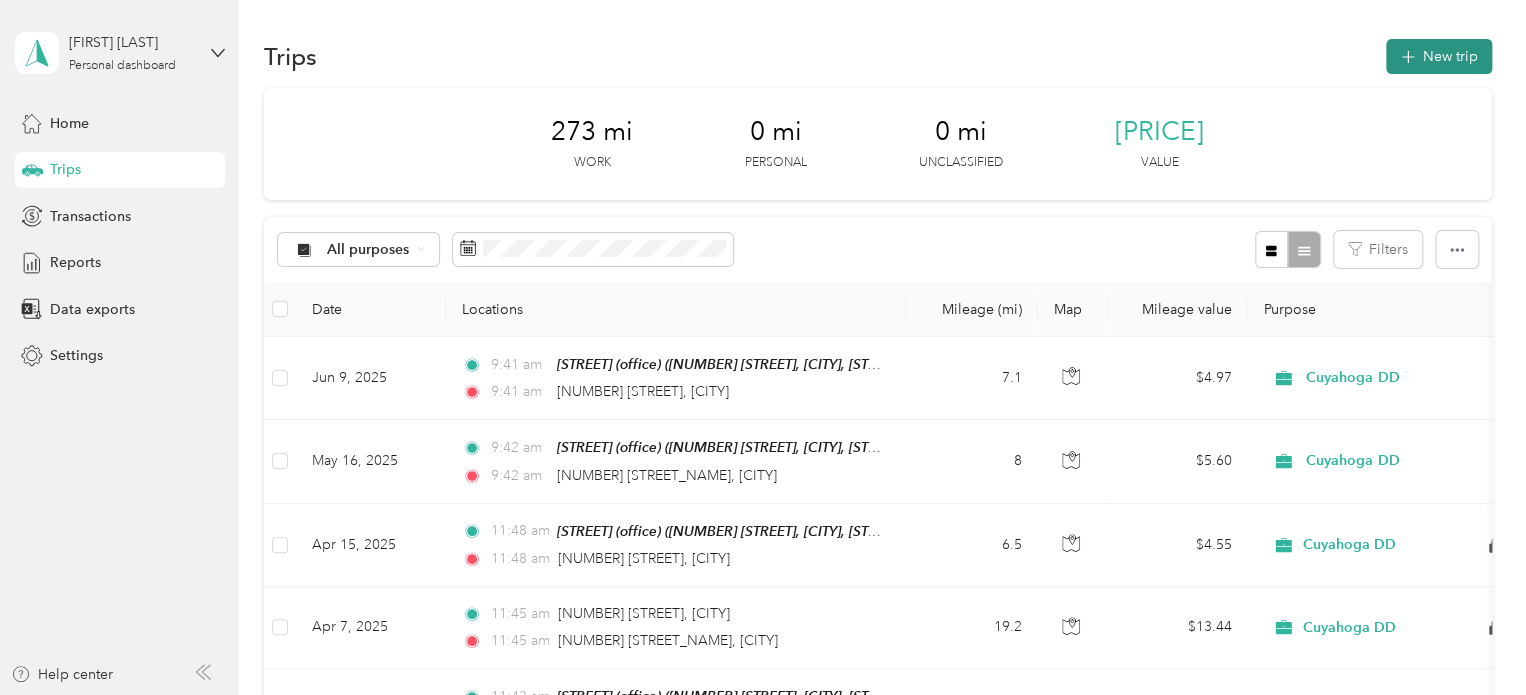 click 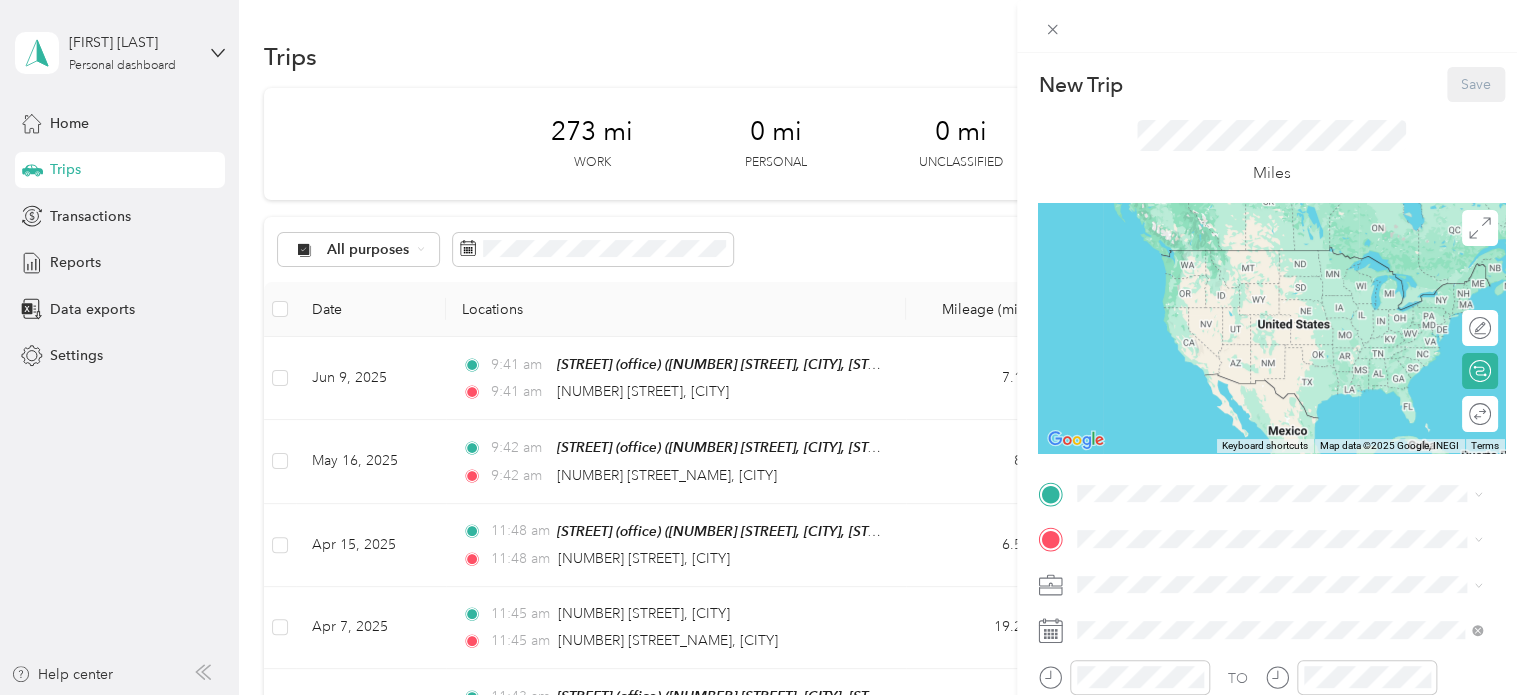 click on "[STREET] (office)" at bounding box center [1171, 573] 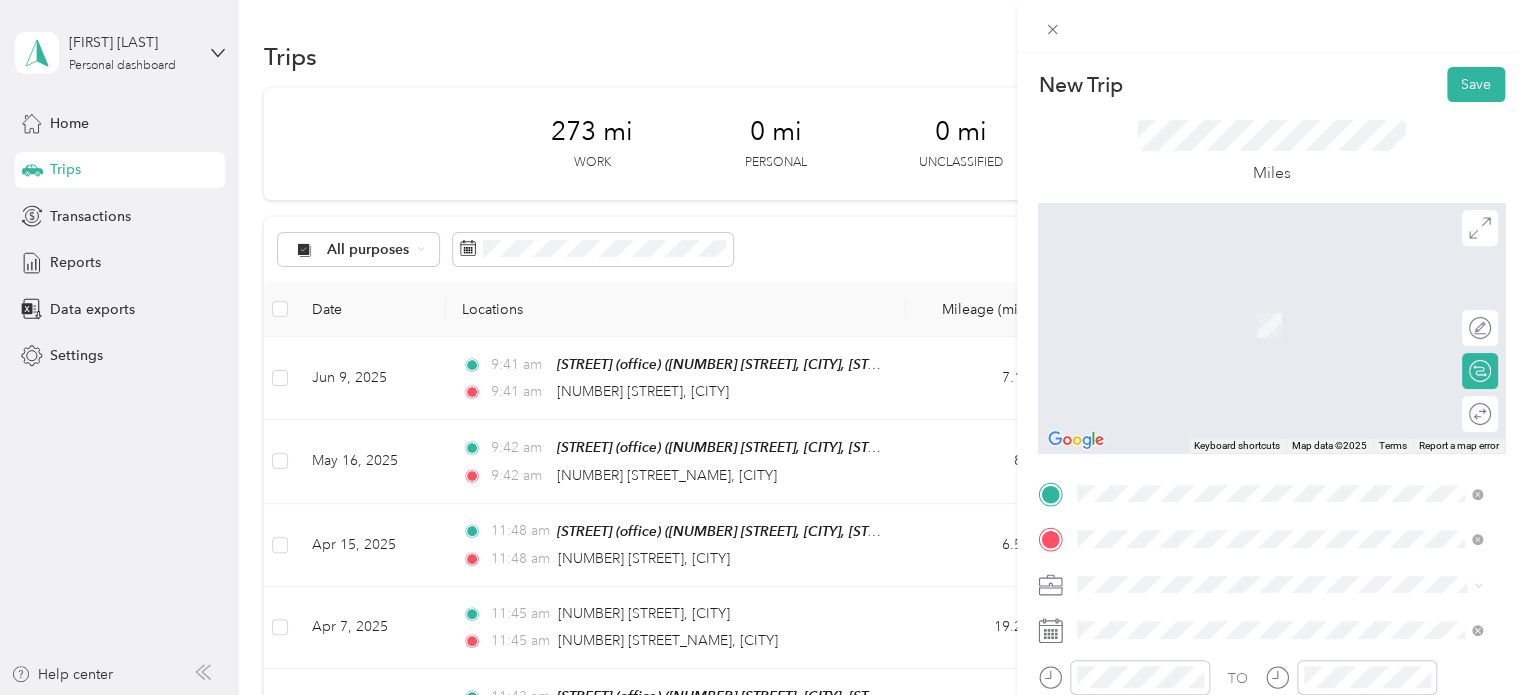 click on "[NUMBER] [STREET]
[CITY], [STATE] [POSTAL_CODE], [COUNTRY]" at bounding box center (1259, 304) 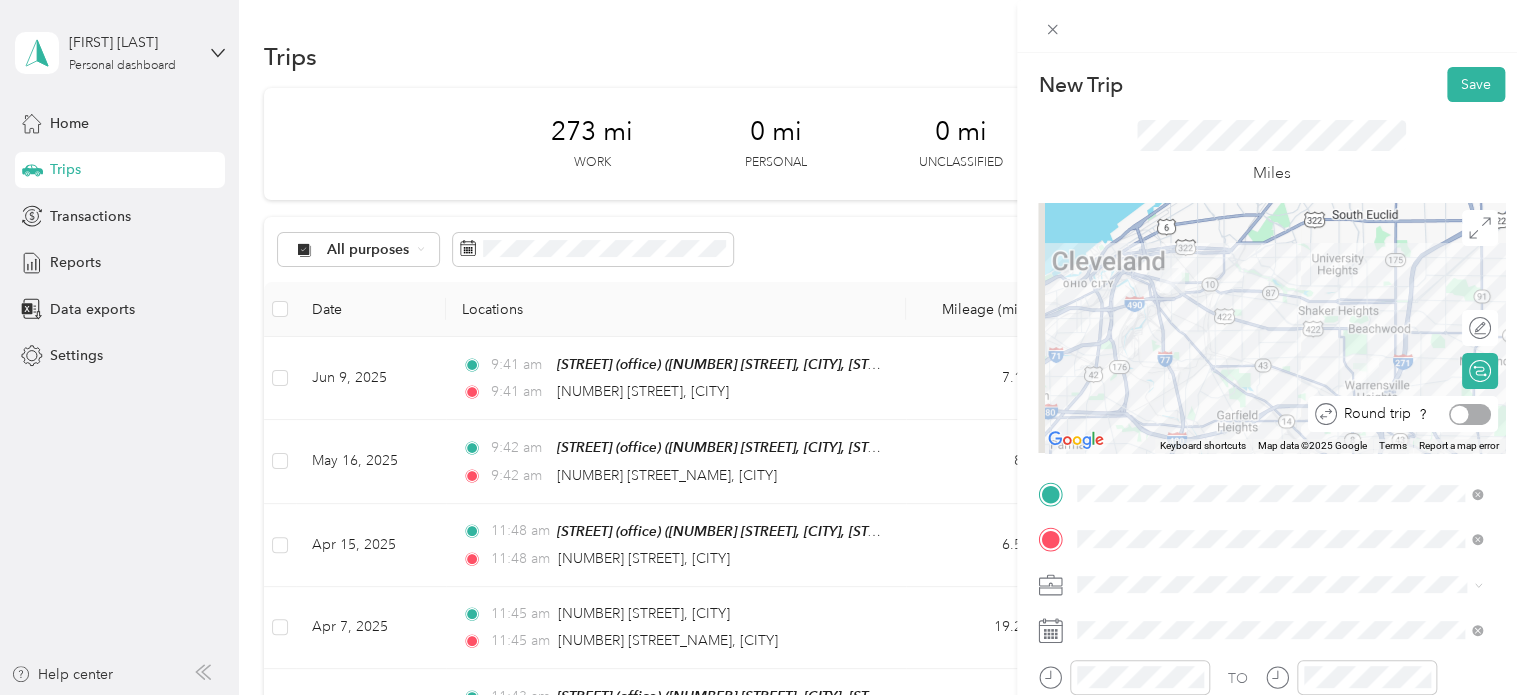 click at bounding box center (1460, 414) 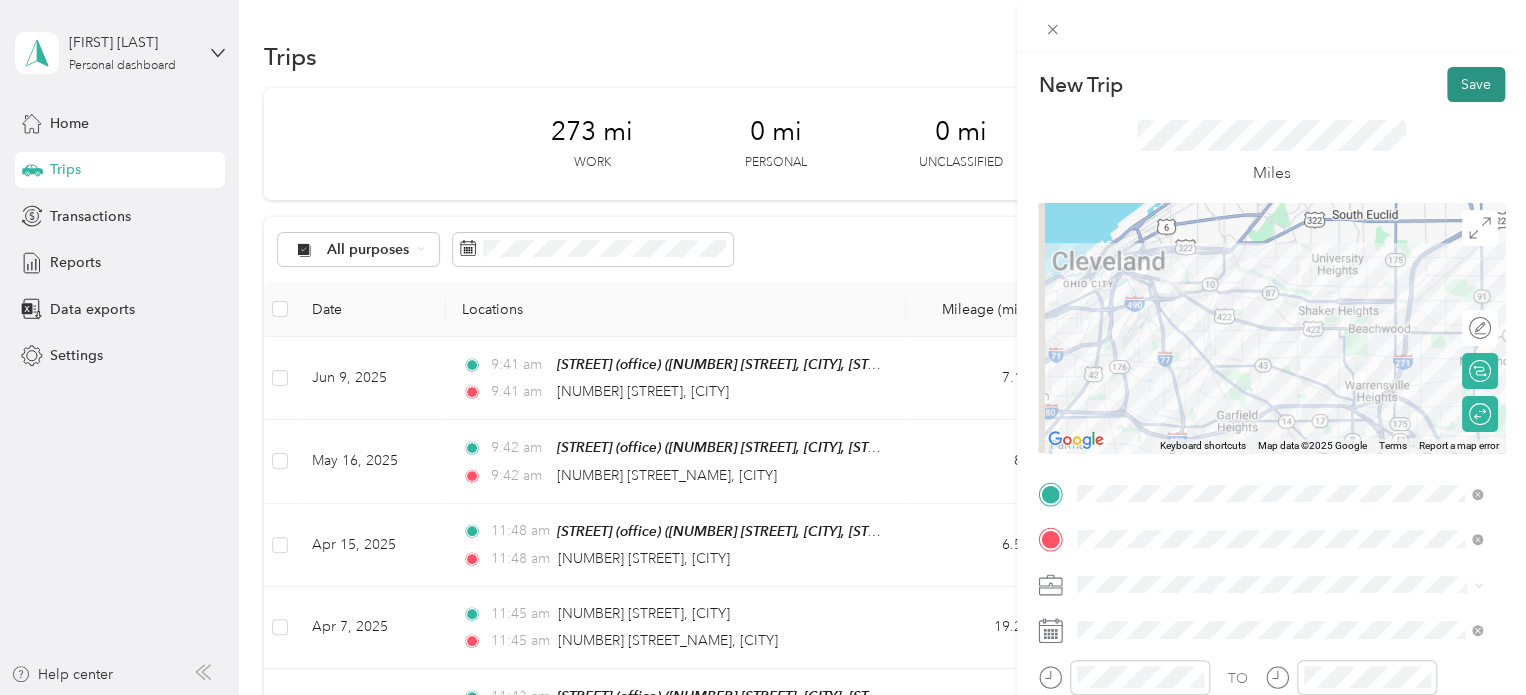 click on "Save" at bounding box center [1476, 84] 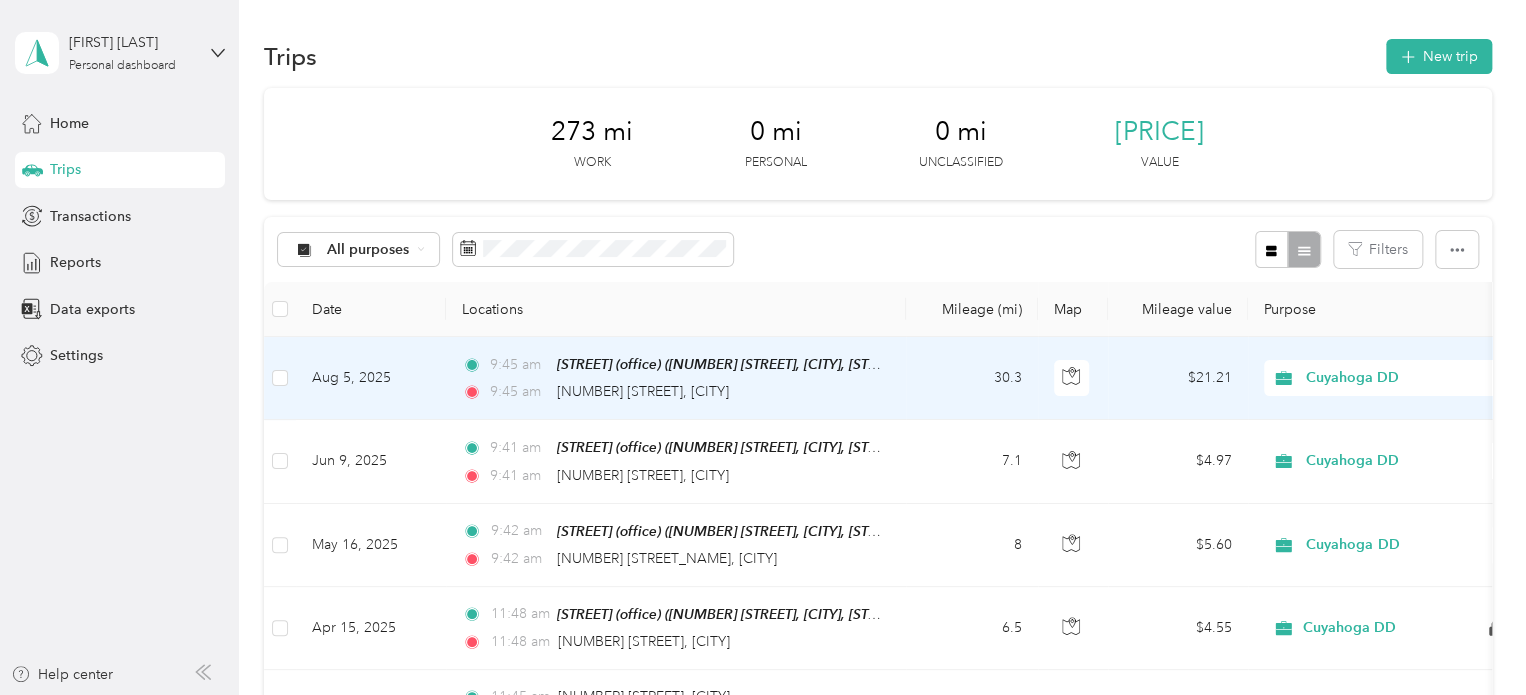 click on "Aug 5, 2025" at bounding box center (371, 378) 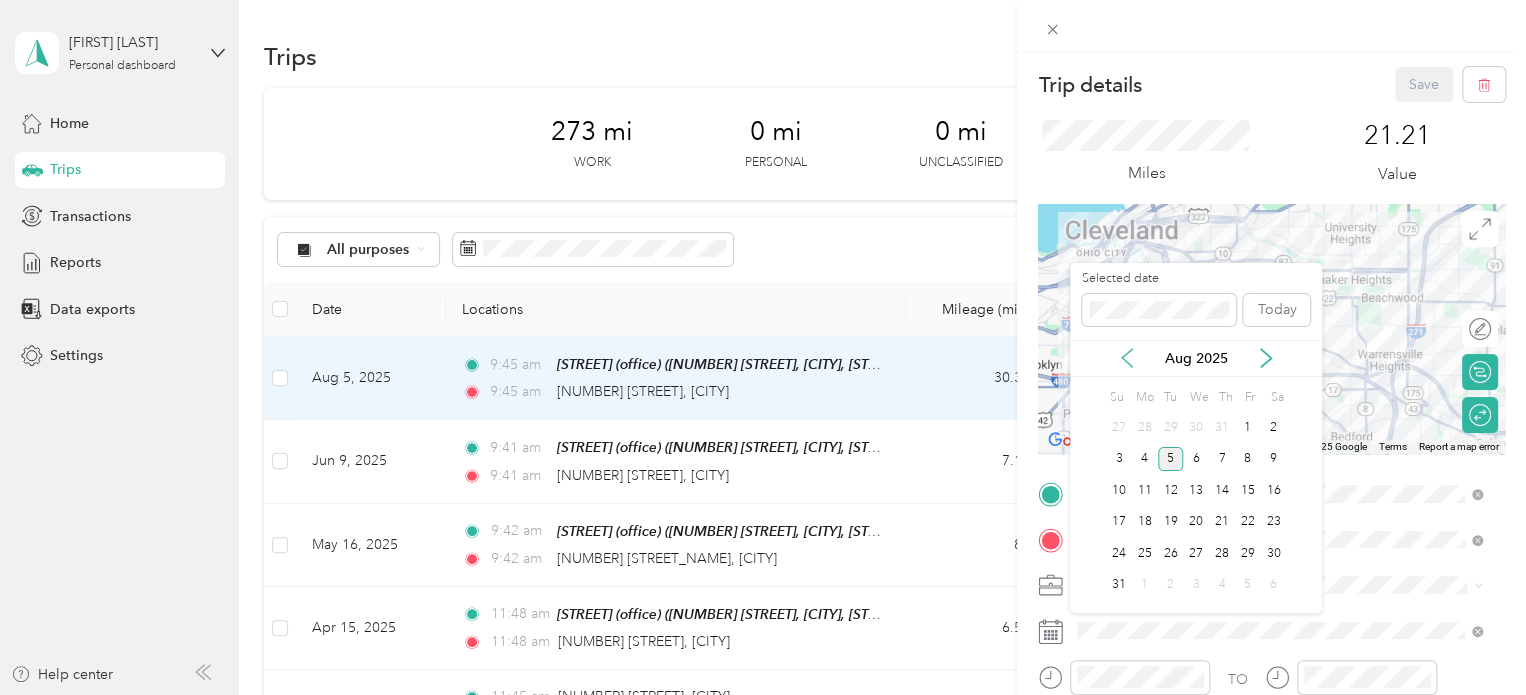 click 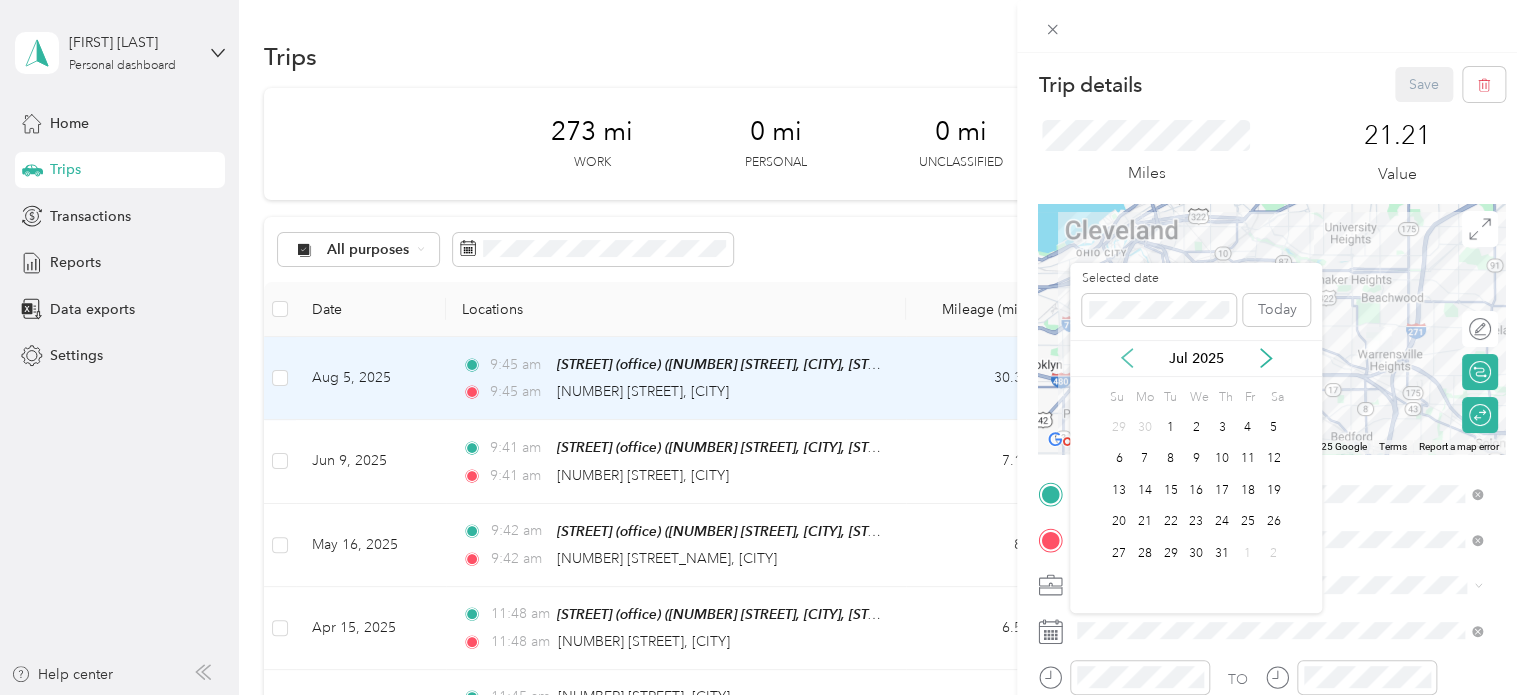 click 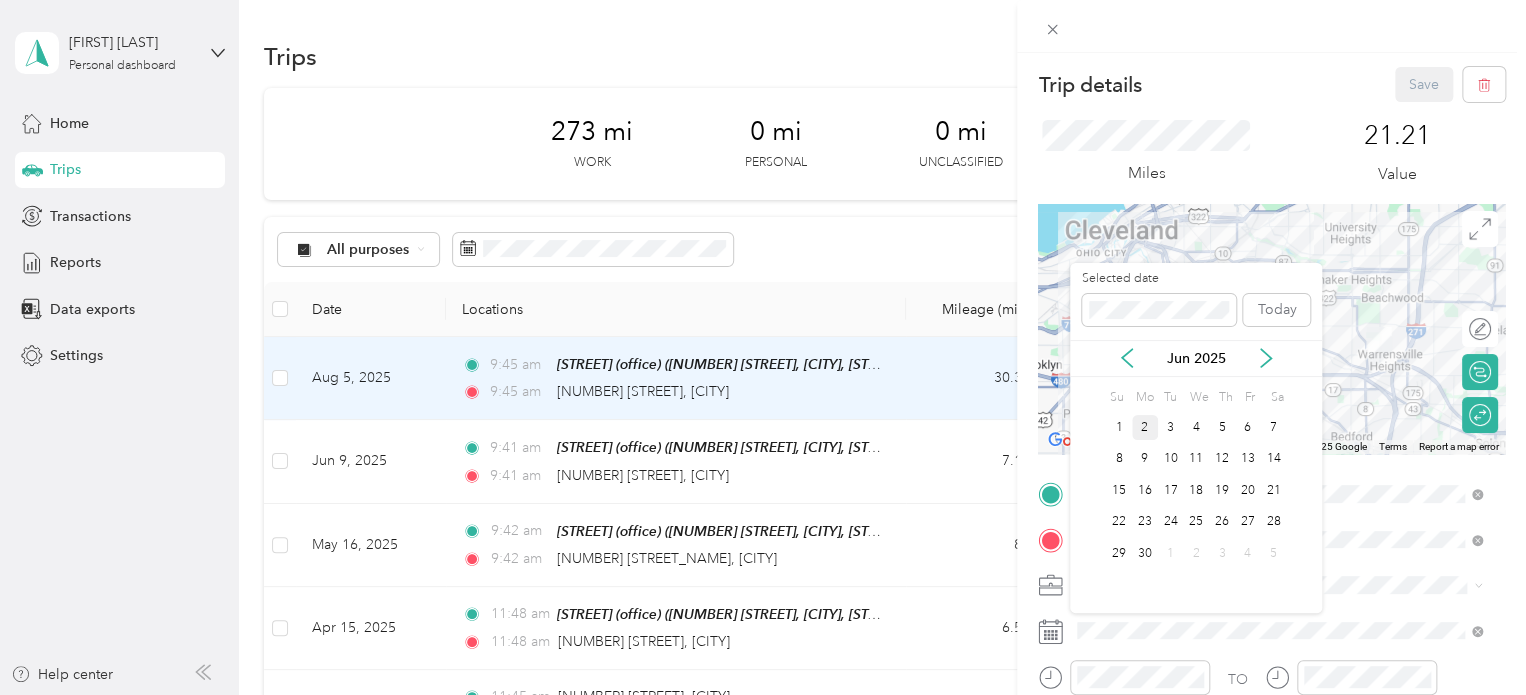 click on "2" at bounding box center [1145, 427] 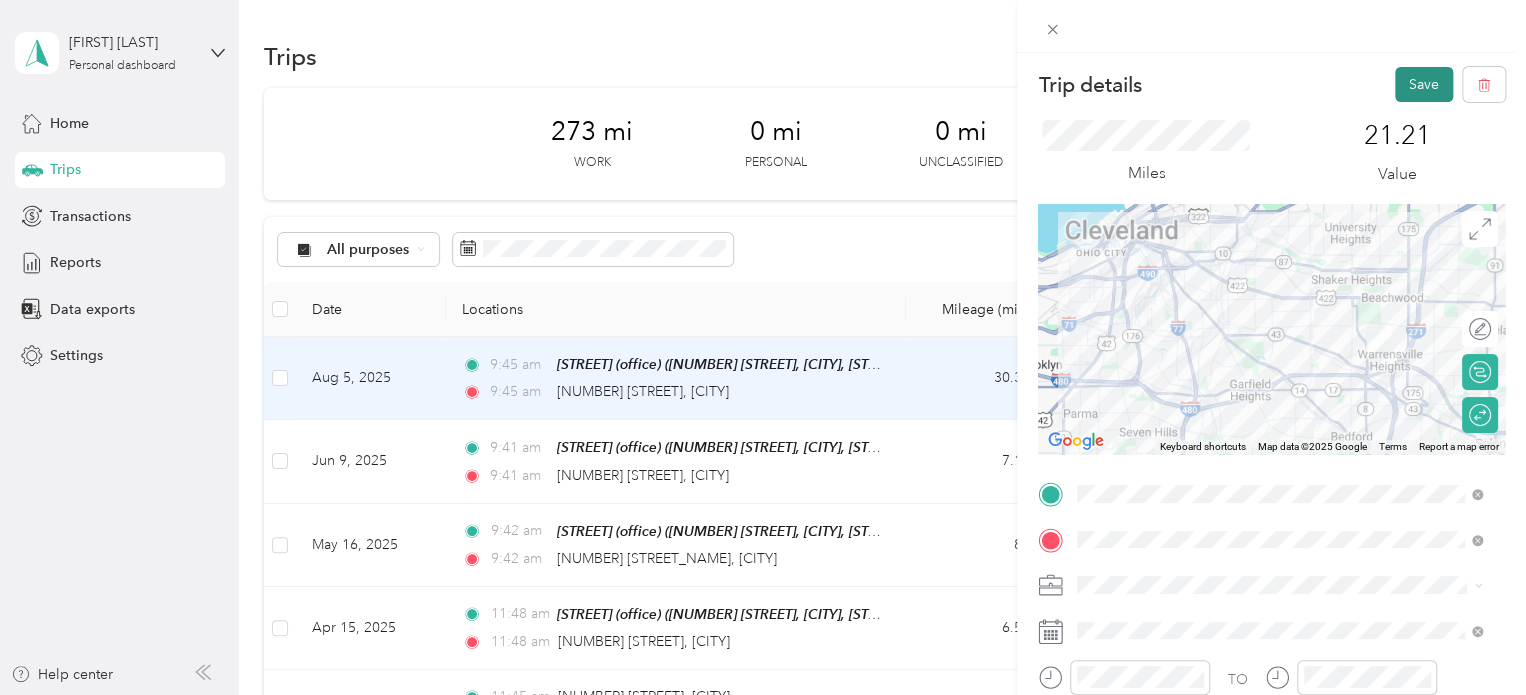 click on "Save" at bounding box center [1424, 84] 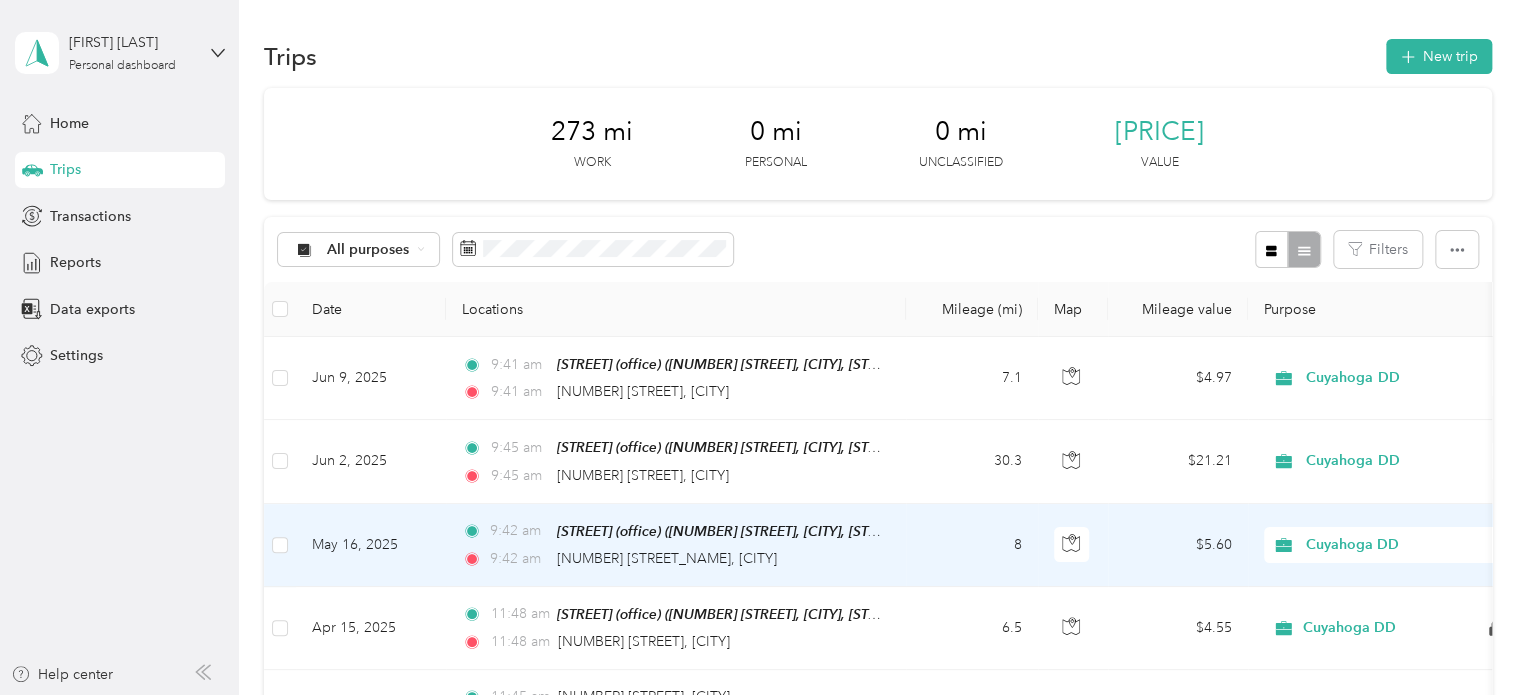 click on "[TIME] [STREET] (office) ([NUMBER] [STREET], [CITY], [STATE]) [TIME] [NUMBER] [STREET], [CITY]" at bounding box center [672, 545] 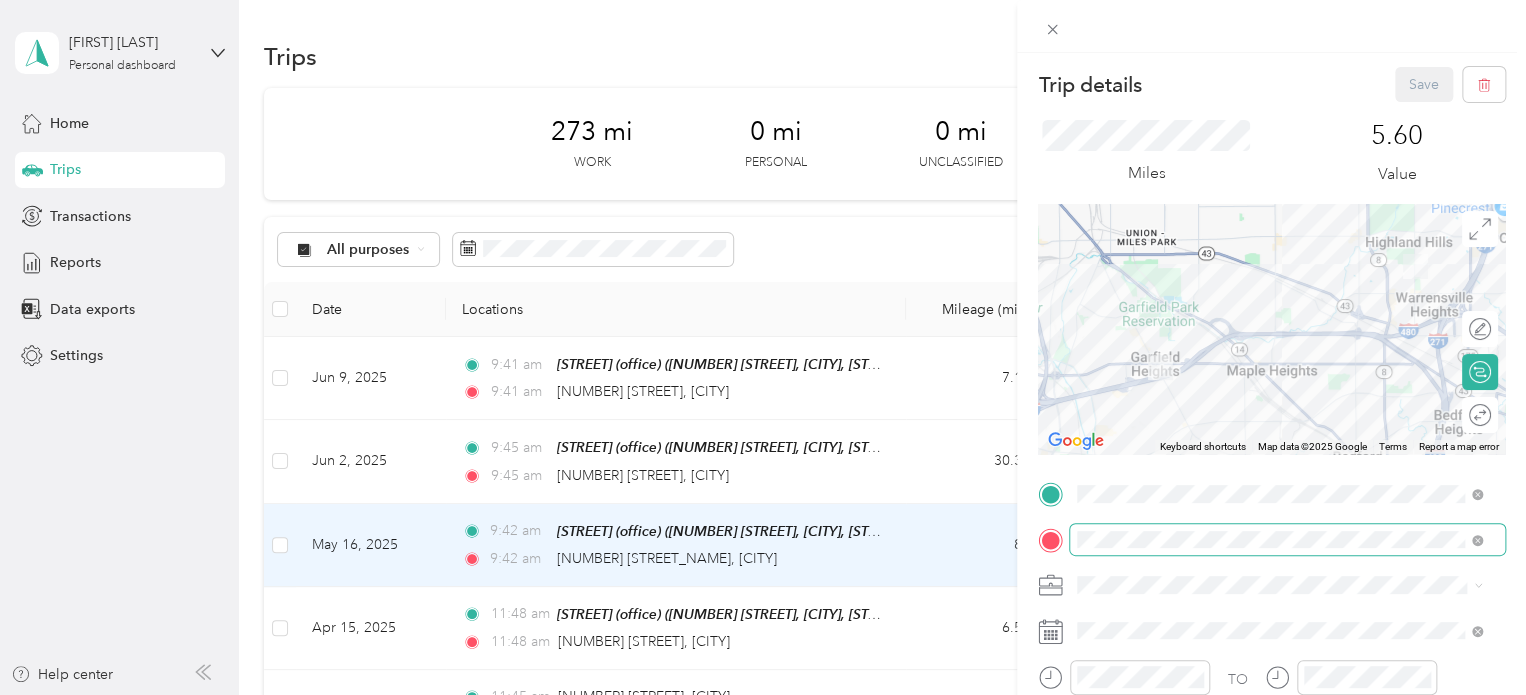 scroll, scrollTop: 100, scrollLeft: 0, axis: vertical 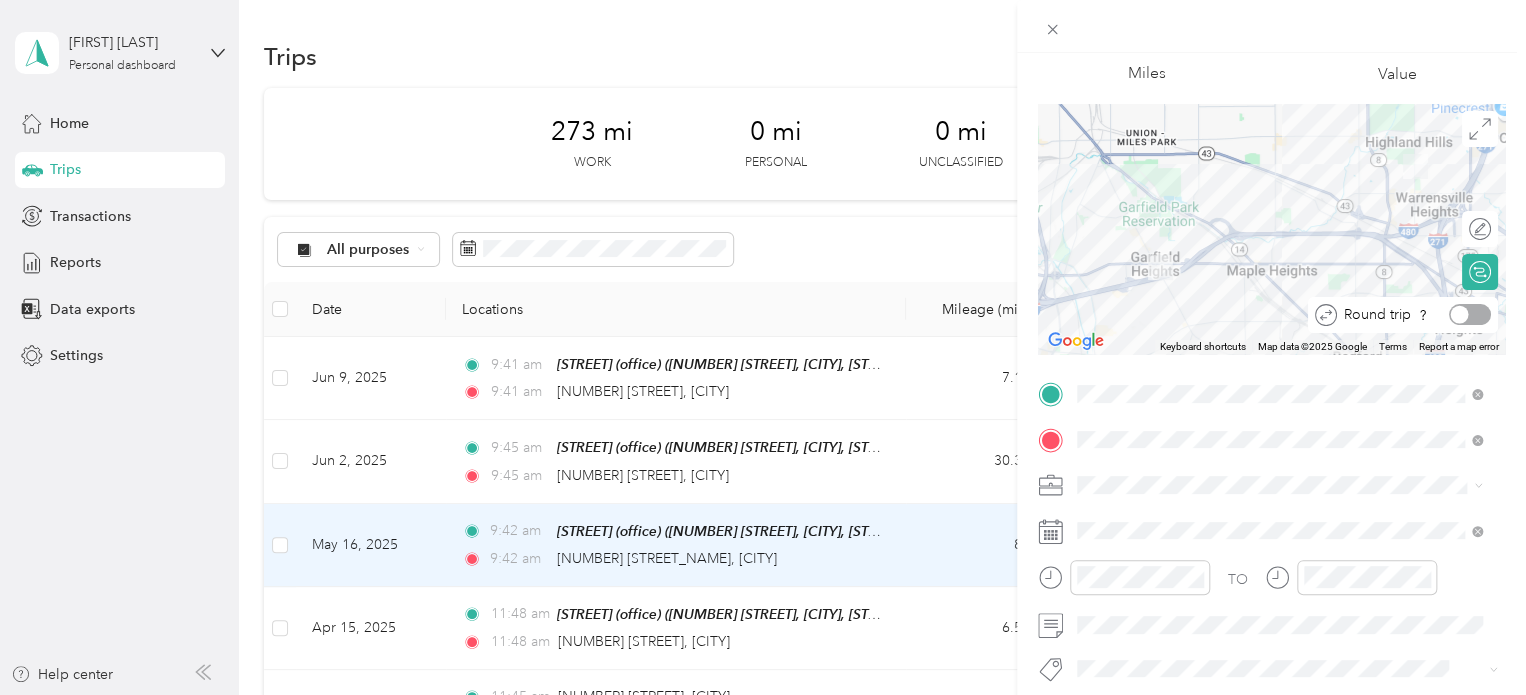 click at bounding box center [1460, 315] 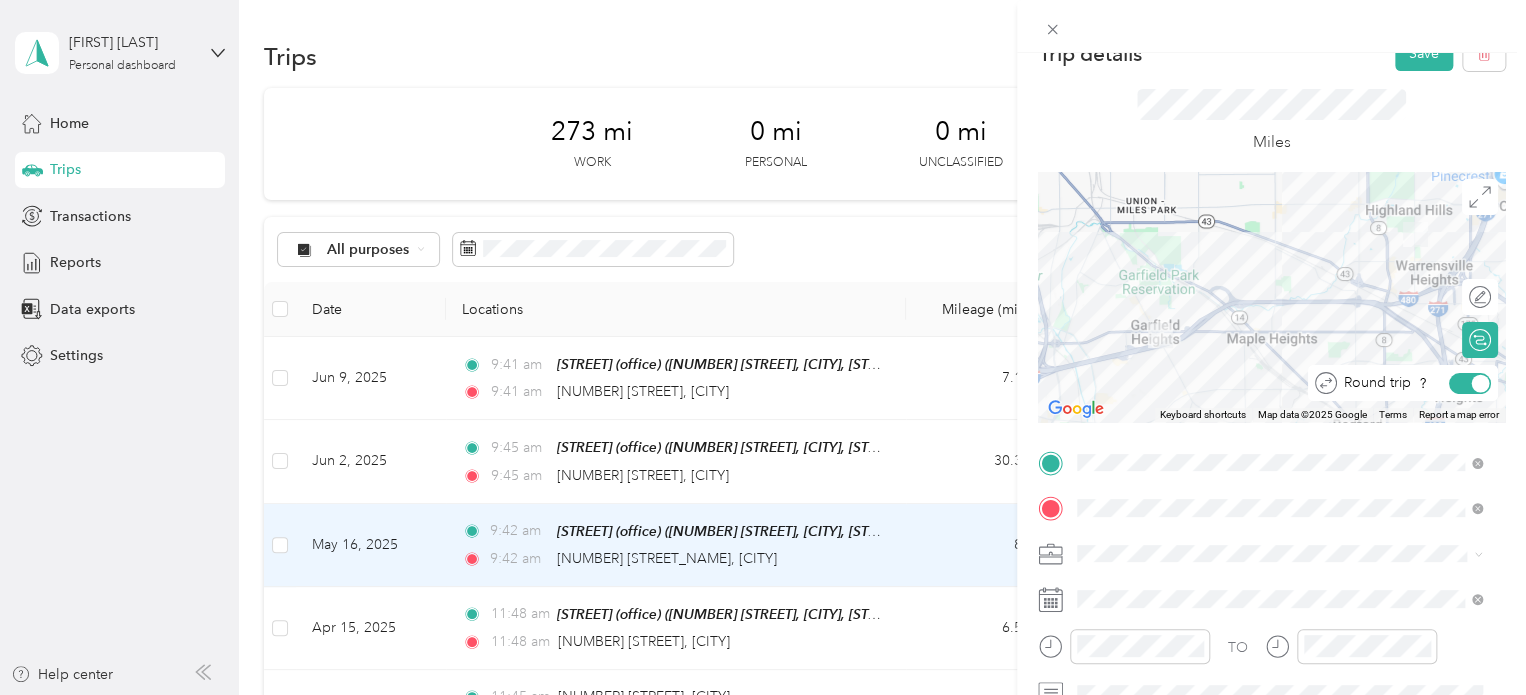 scroll, scrollTop: 0, scrollLeft: 0, axis: both 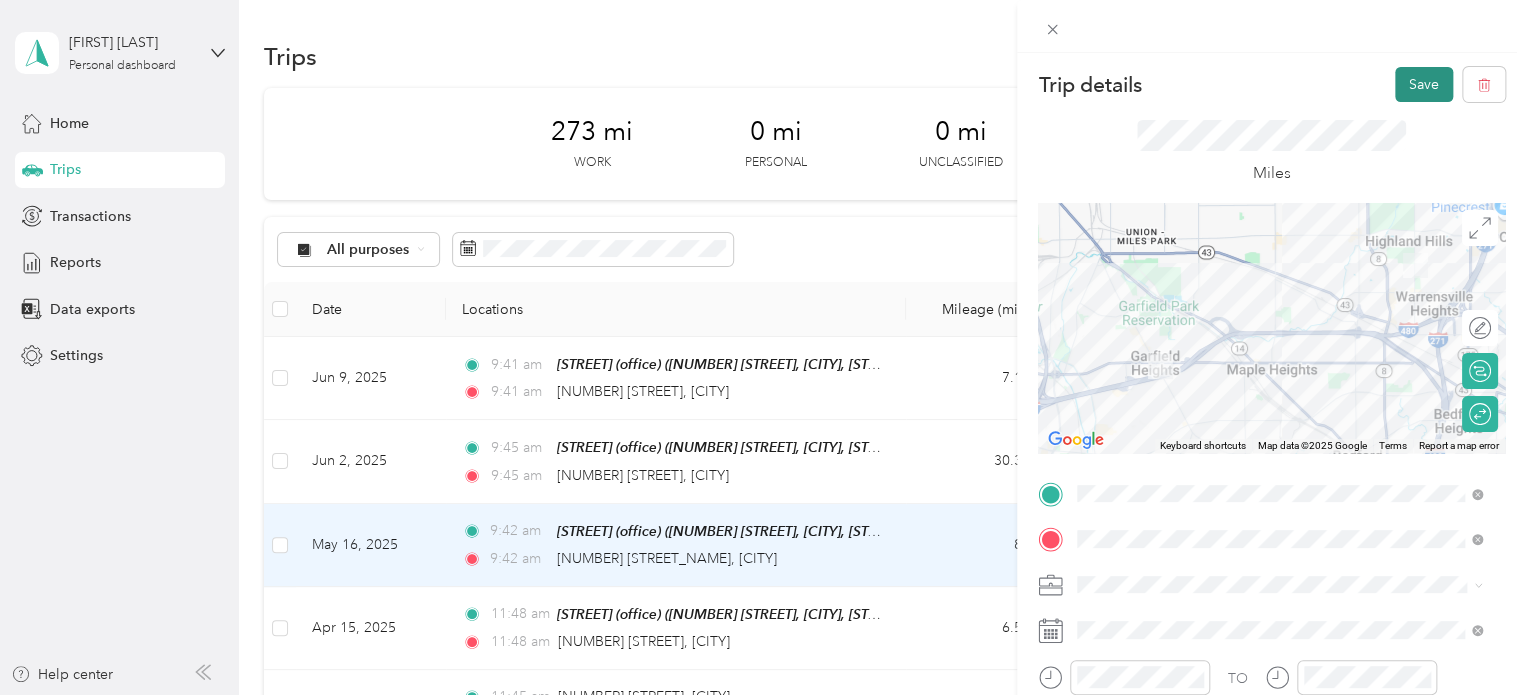 click on "Save" at bounding box center [1424, 84] 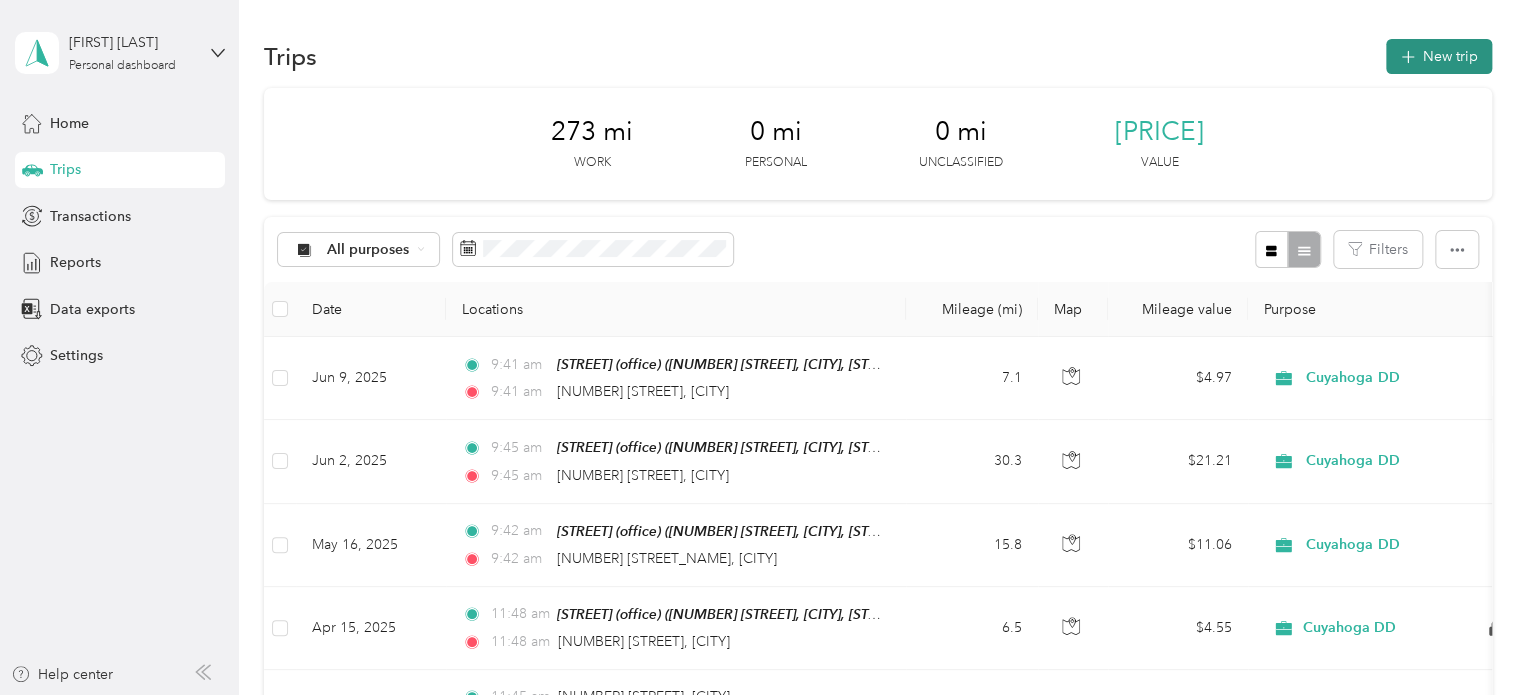 click on "New trip" at bounding box center [1439, 56] 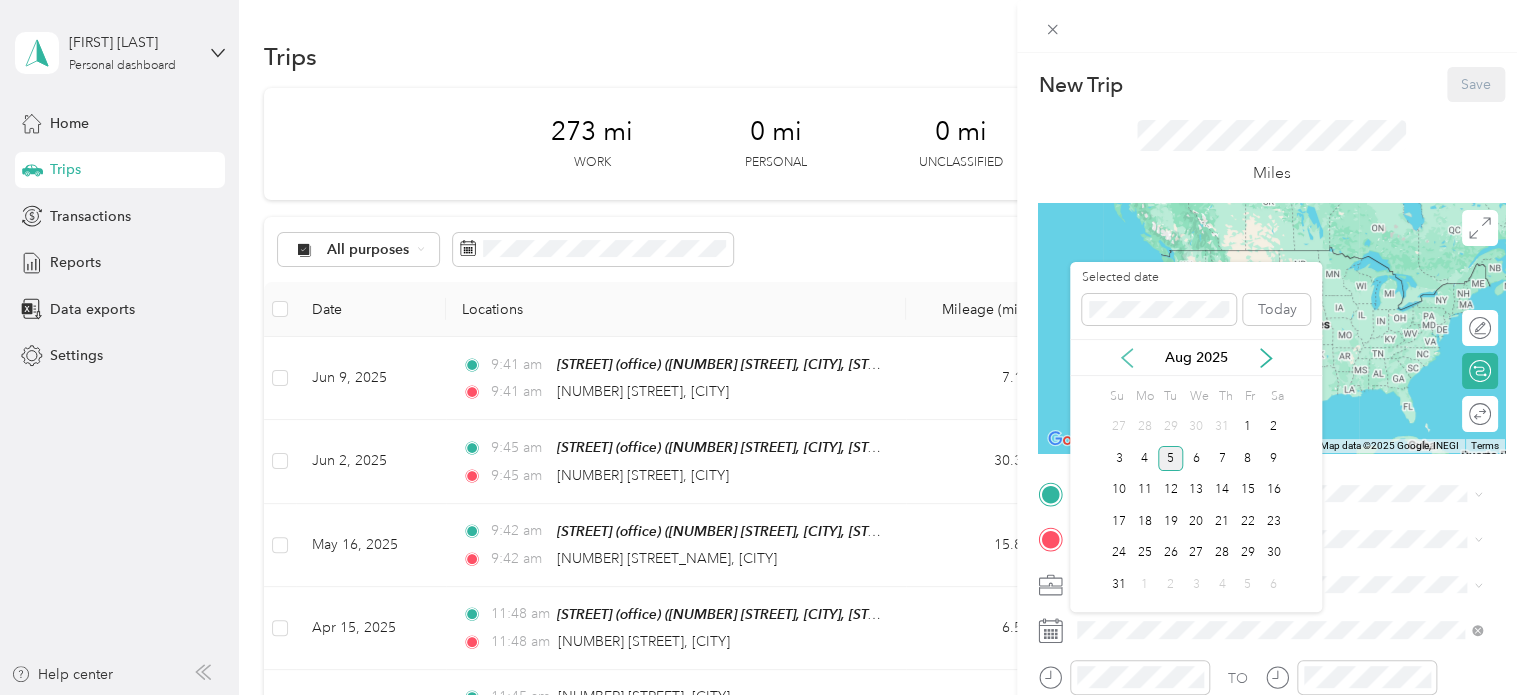 click 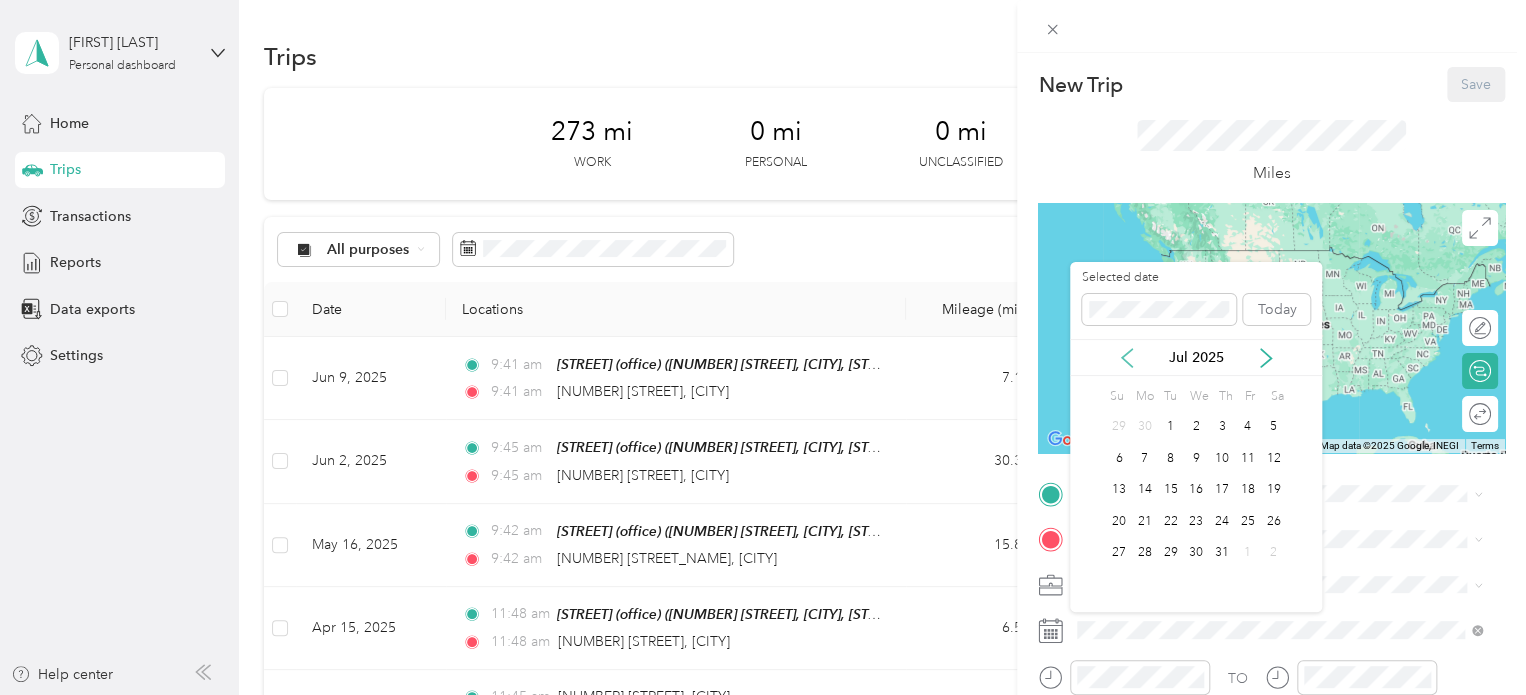 click 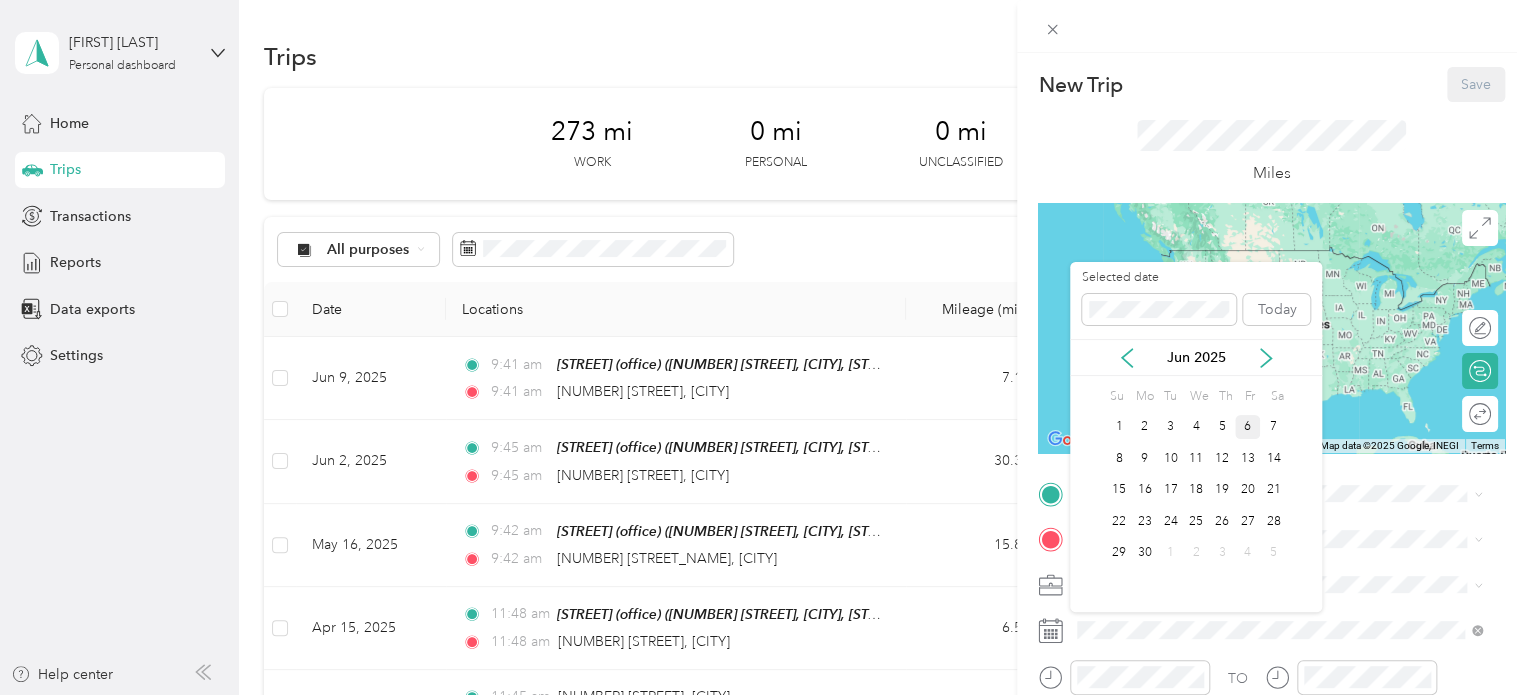 click on "6" at bounding box center [1248, 427] 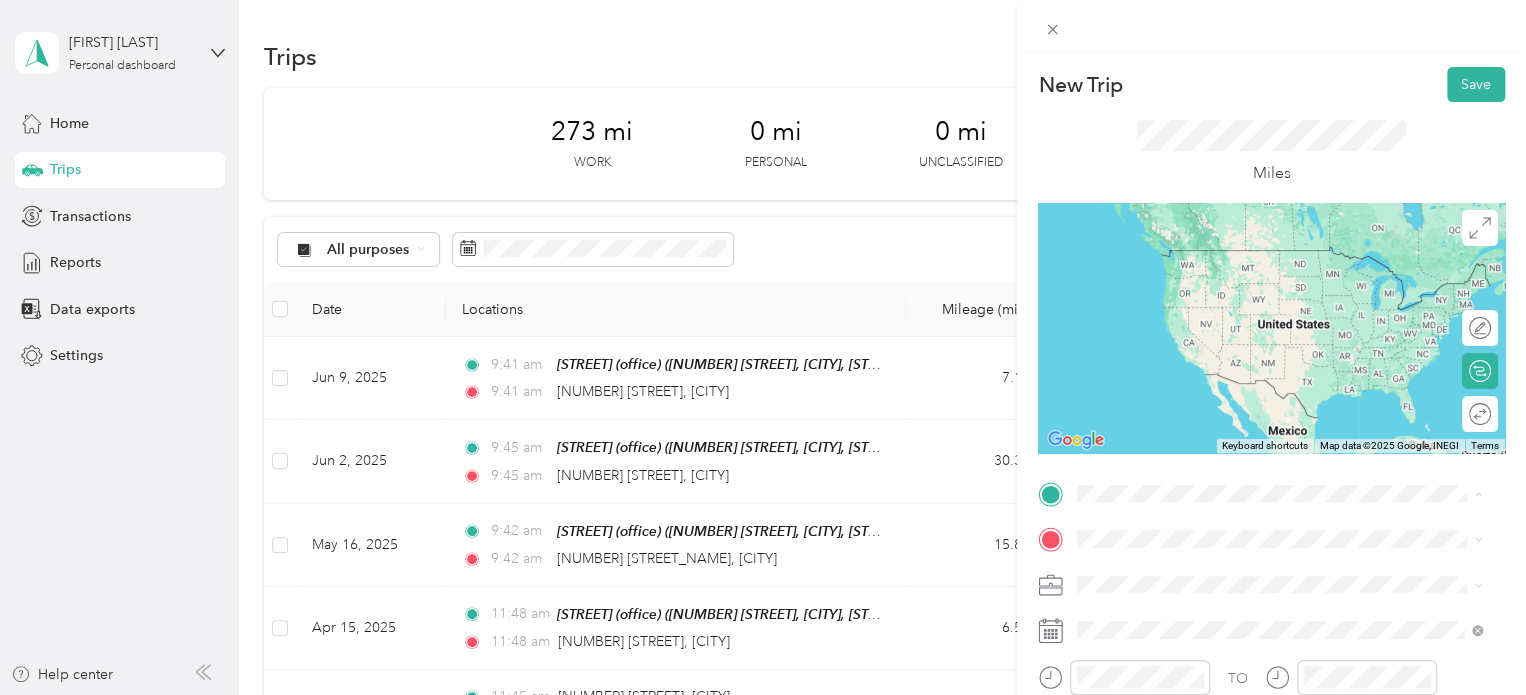 click on "[STREET] (office)" at bounding box center [1171, 573] 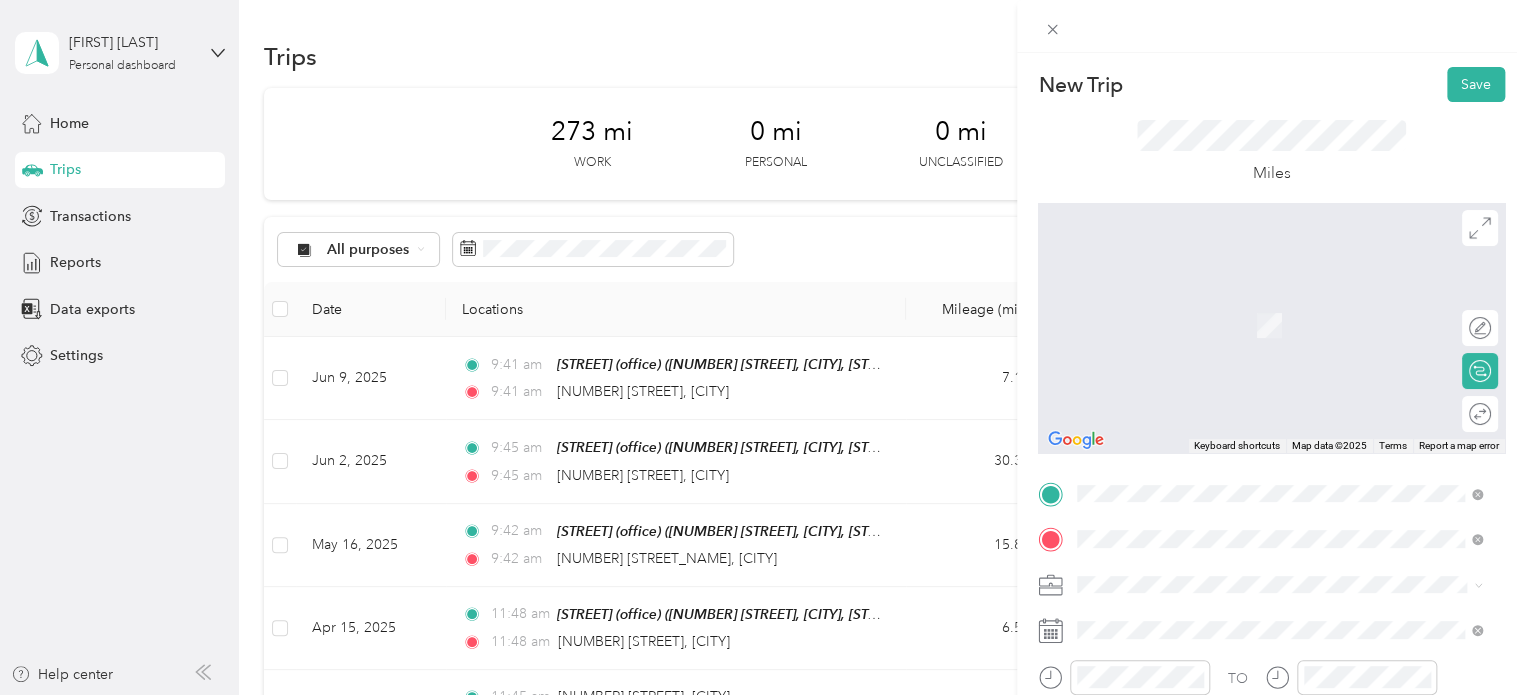 click on "[NUMBER] [STREET_NAME]
[CITY], [STATE] [POSTAL_CODE], [COUNTRY]" at bounding box center [1259, 304] 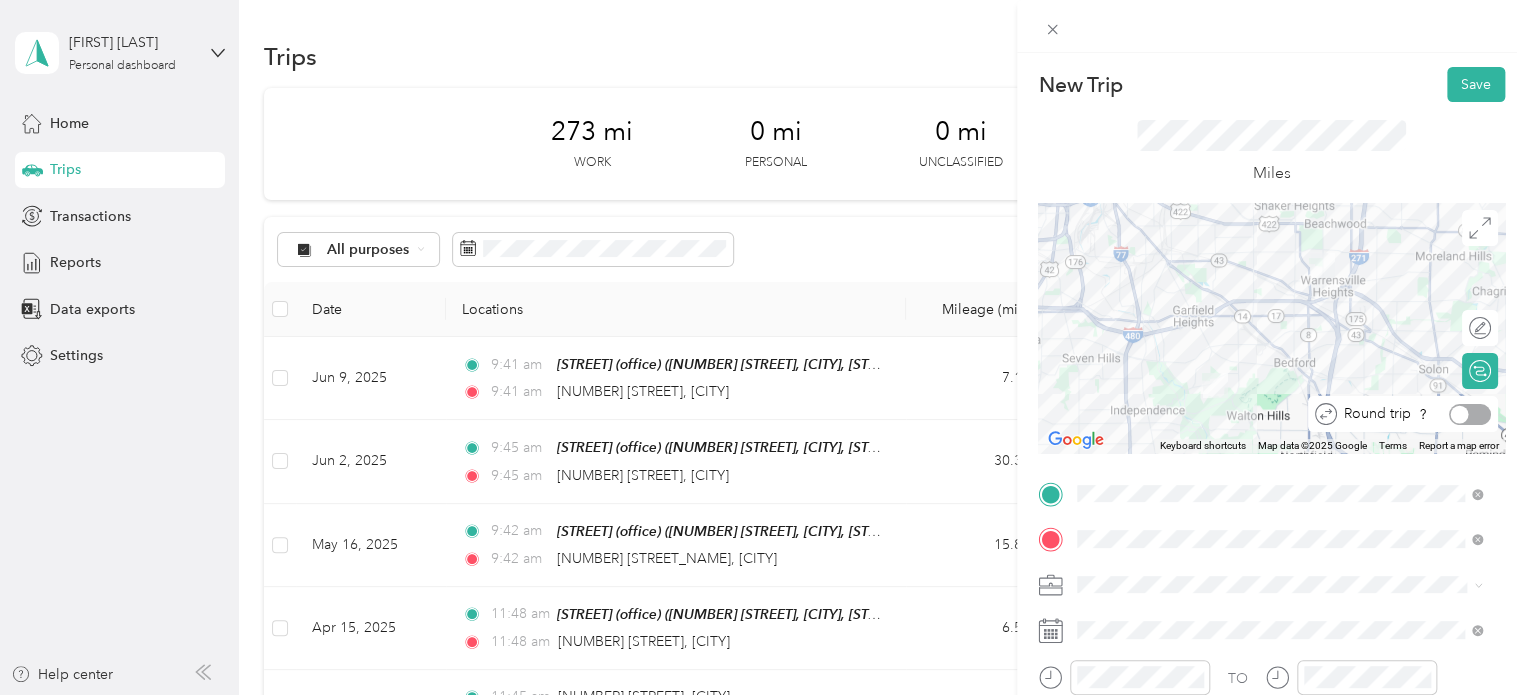 click at bounding box center [1460, 414] 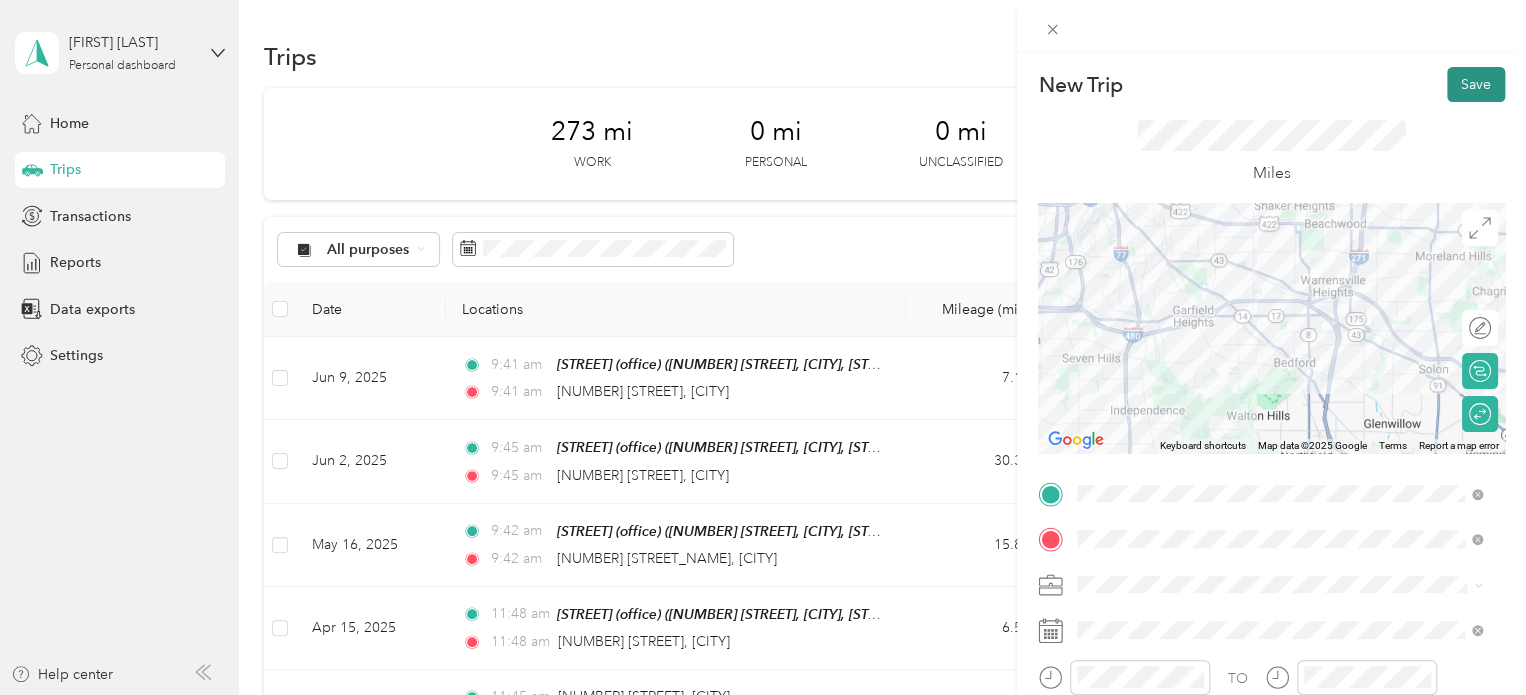 click on "Save" at bounding box center [1476, 84] 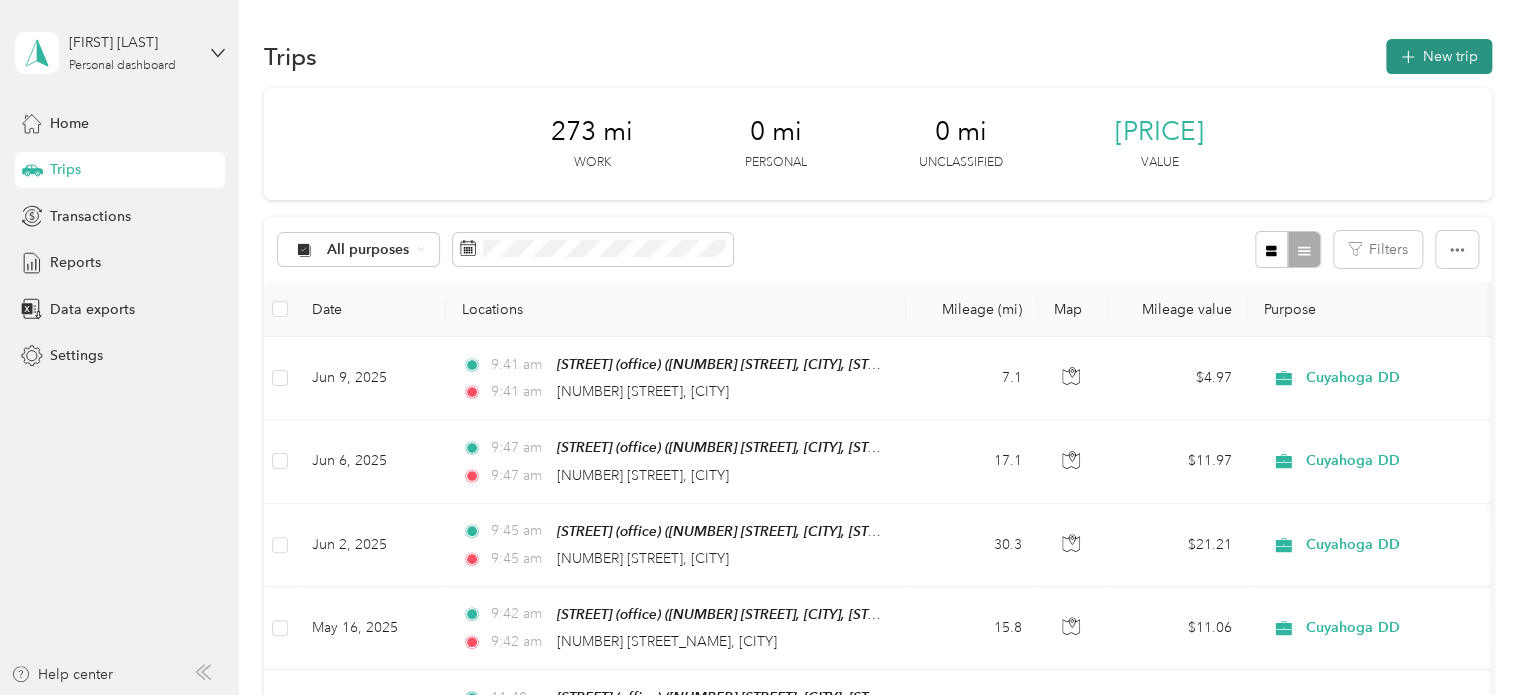 click on "New trip" at bounding box center [1439, 56] 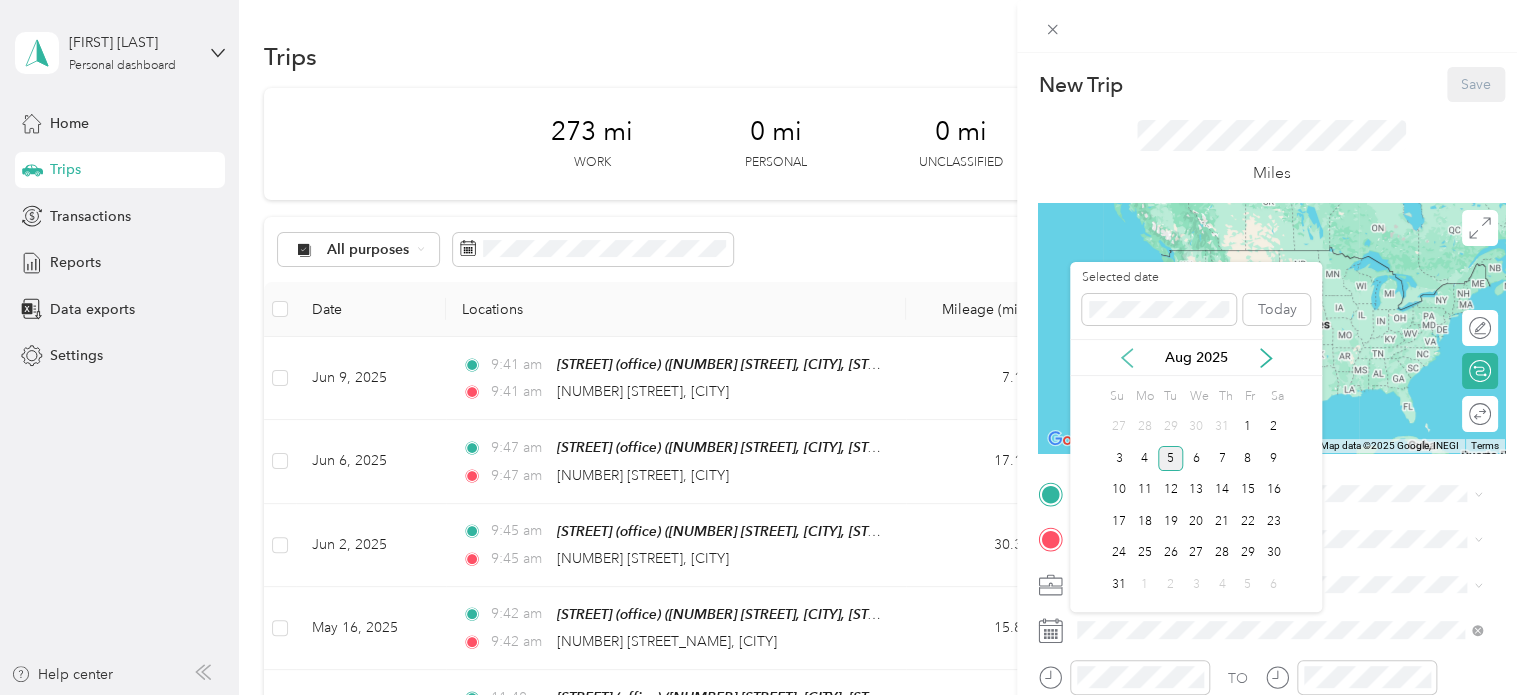 click 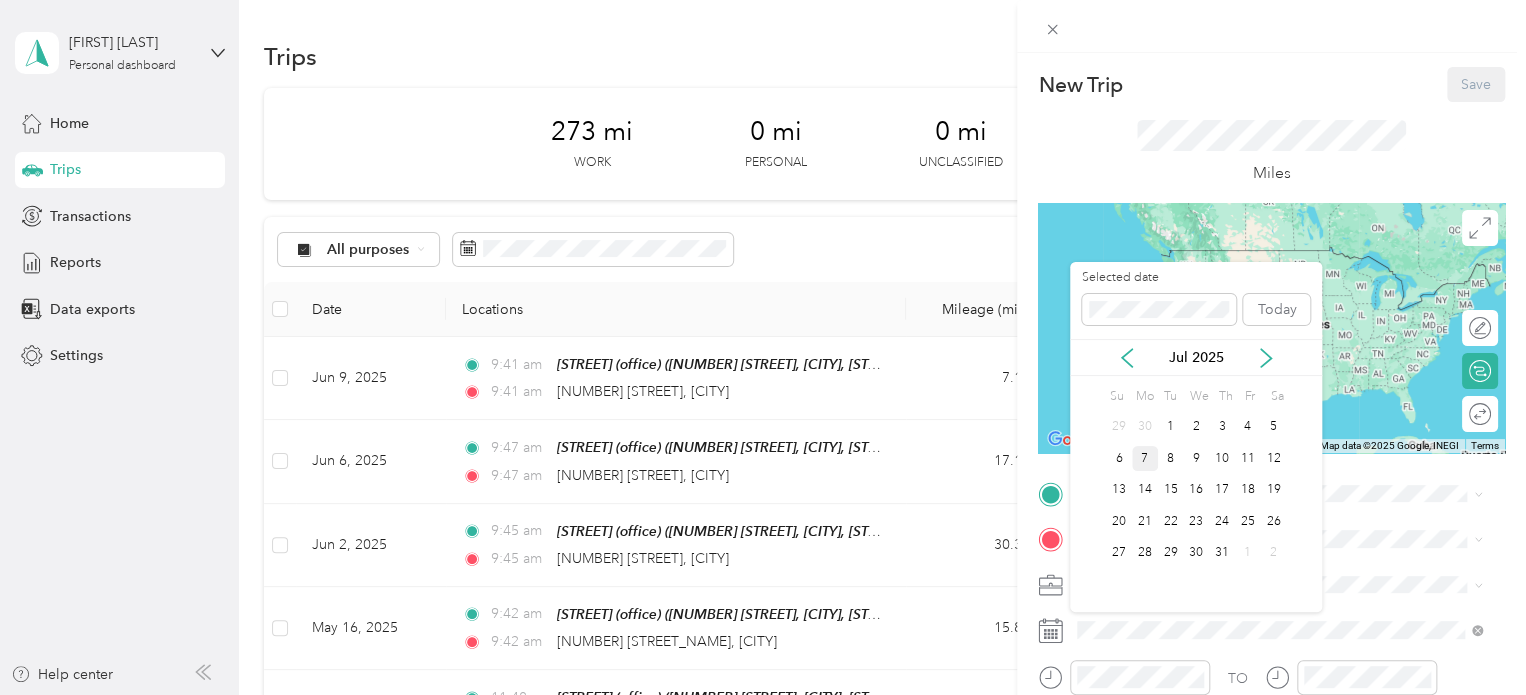 click on "7" at bounding box center (1145, 458) 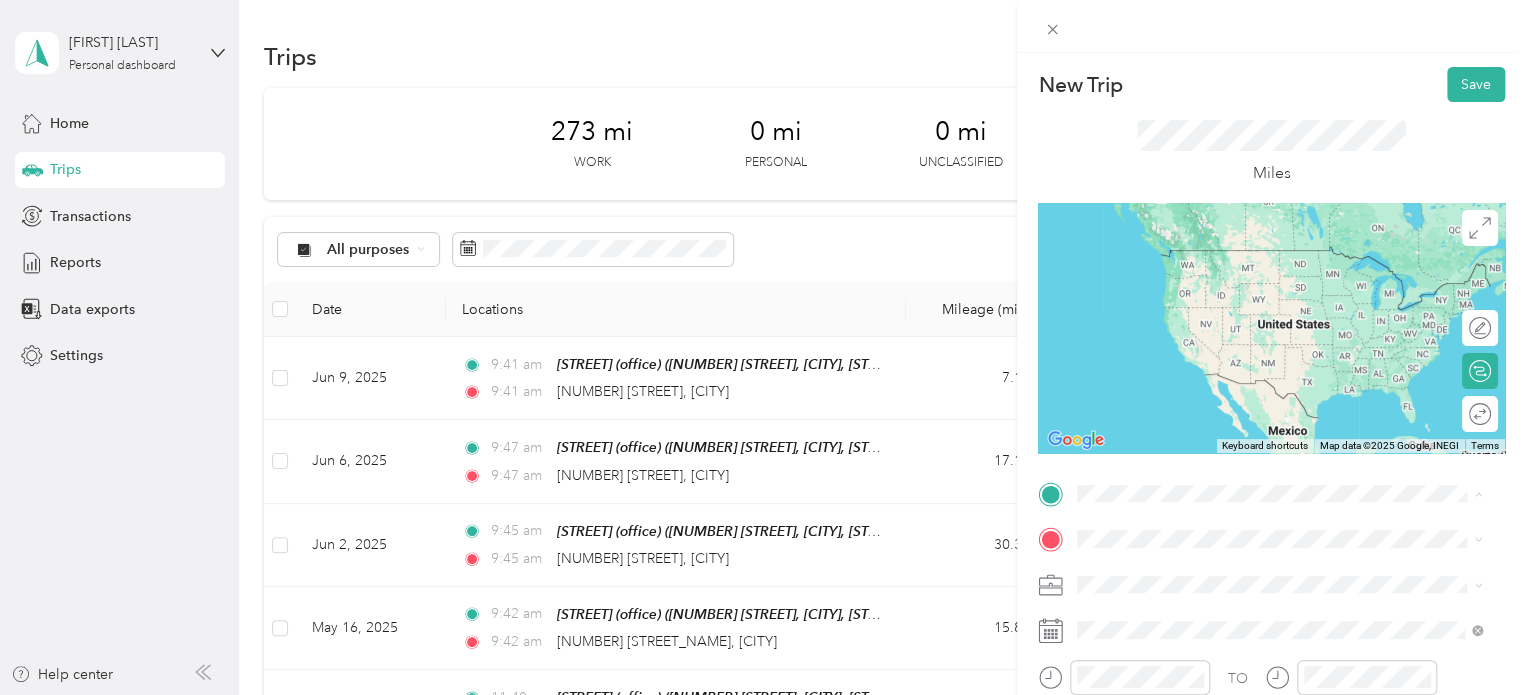 click on "[STREET] (office)" at bounding box center [1171, 573] 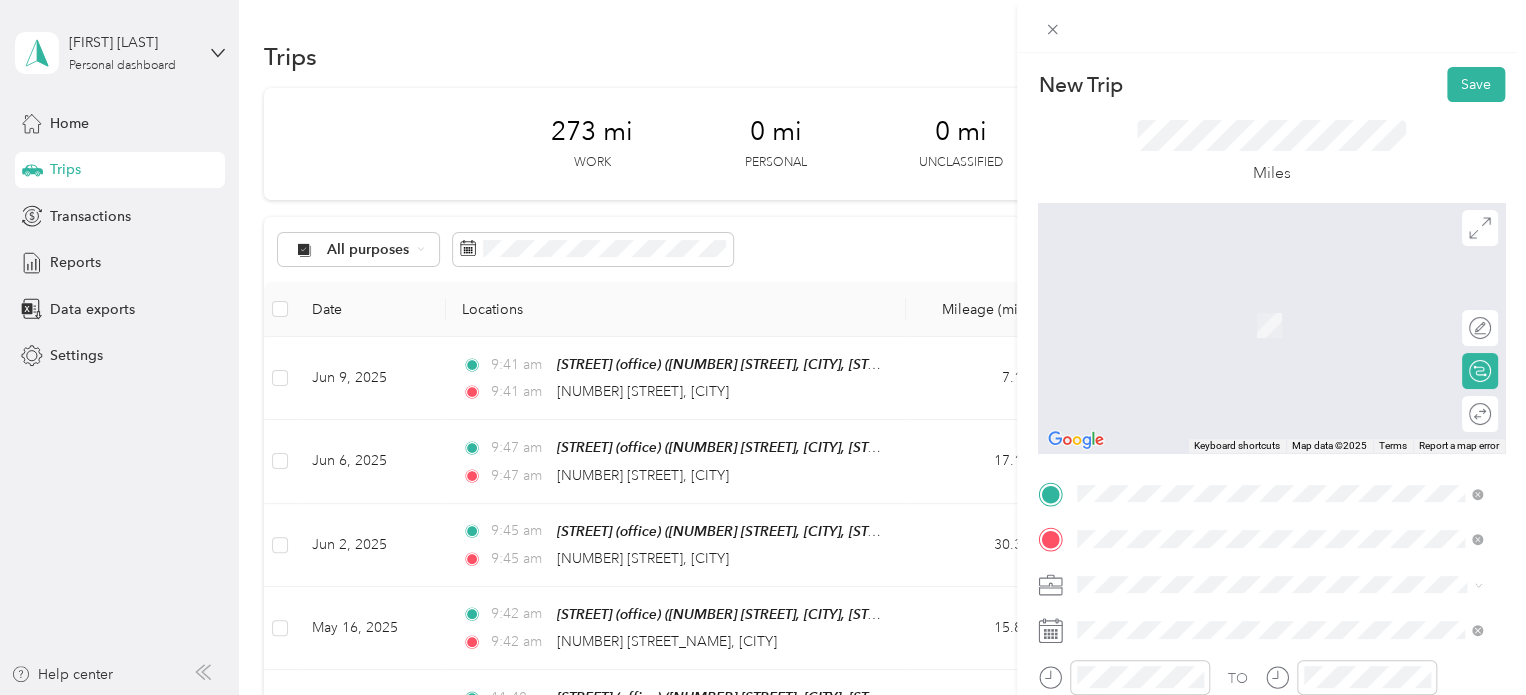 click on "[NUMBER] [STREET_NAME]
[CITY], [STATE] [POSTAL_CODE], [COUNTRY]" at bounding box center (1259, 381) 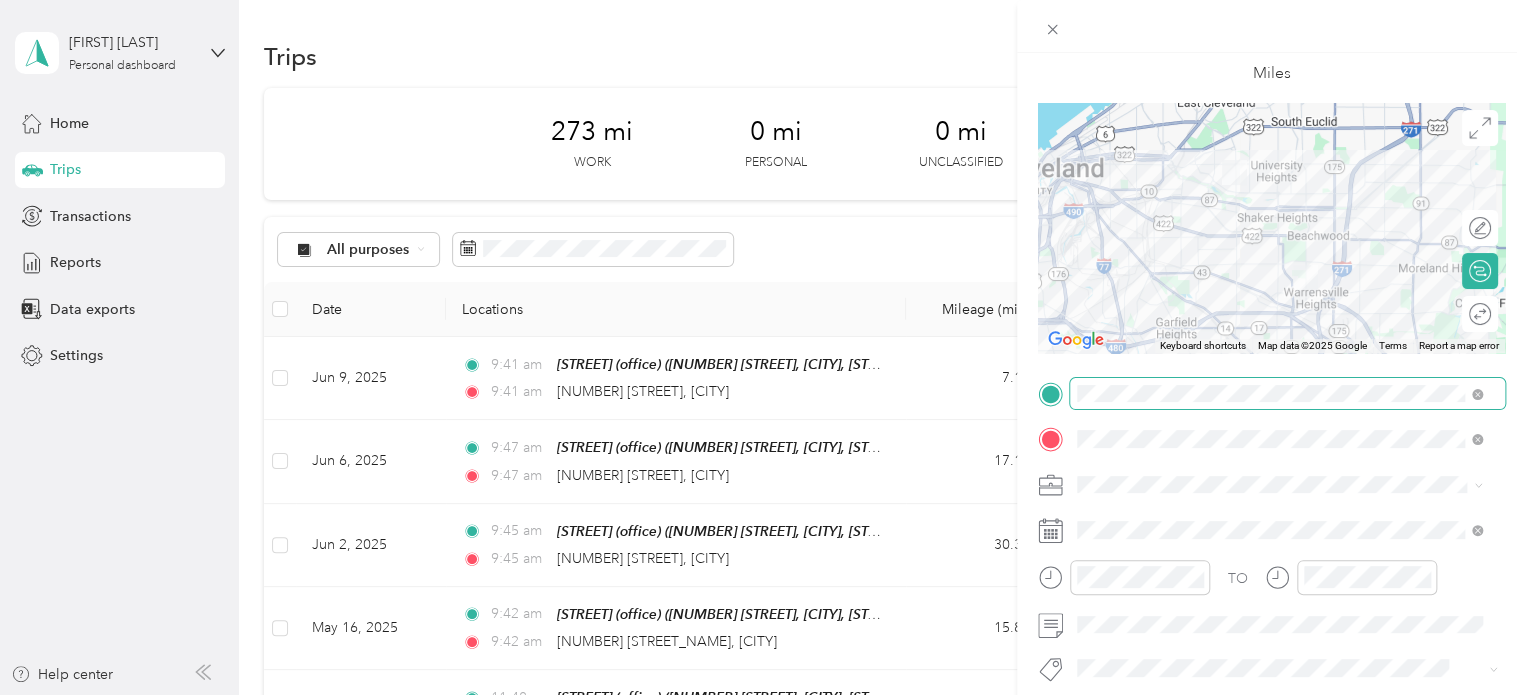 scroll, scrollTop: 0, scrollLeft: 0, axis: both 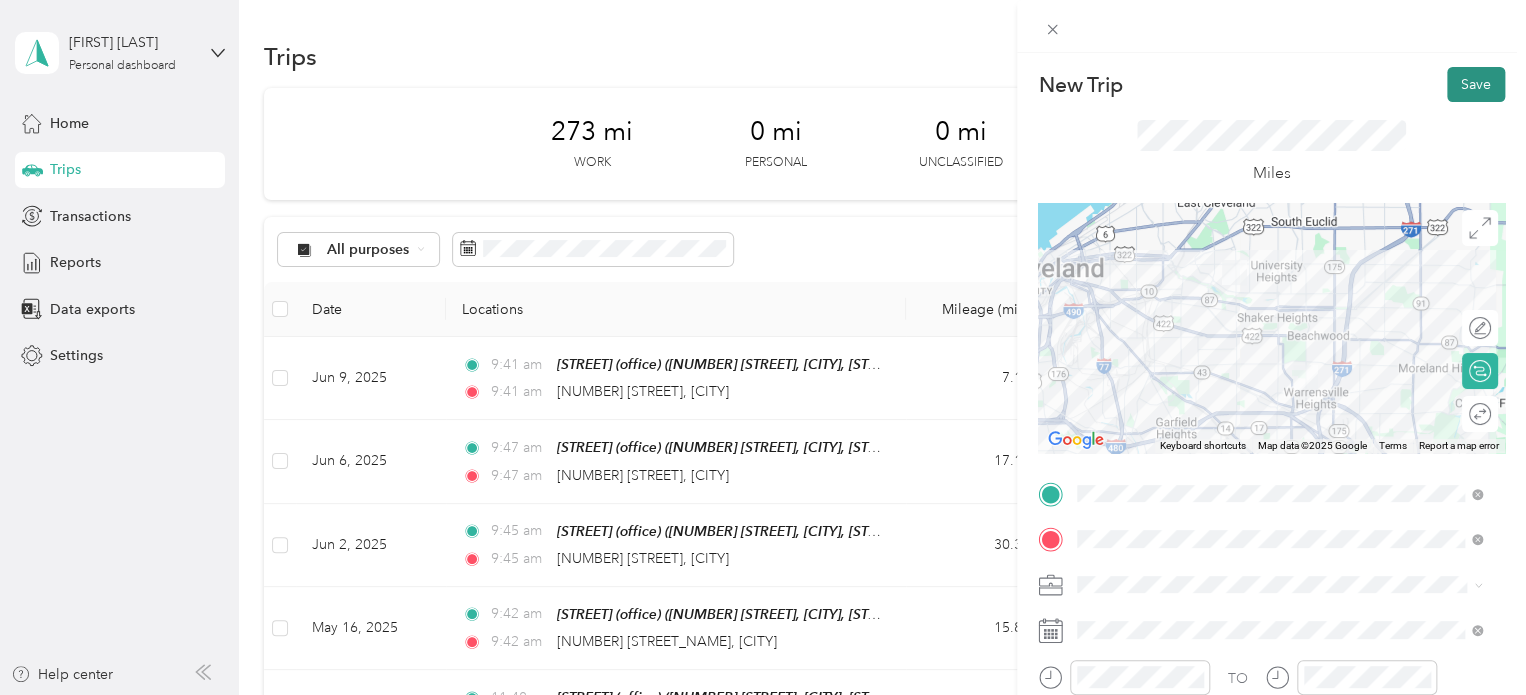 click on "Save" at bounding box center [1476, 84] 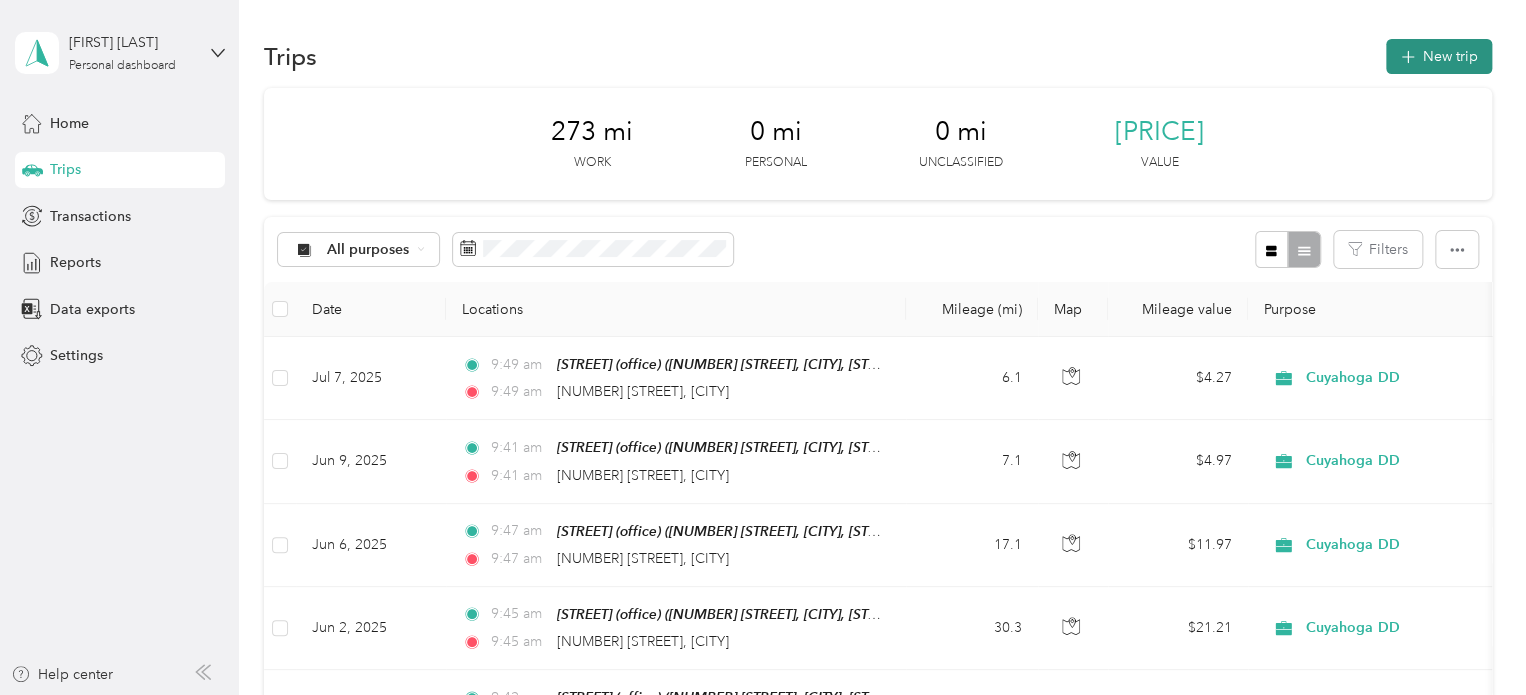 click on "New trip" at bounding box center (1439, 56) 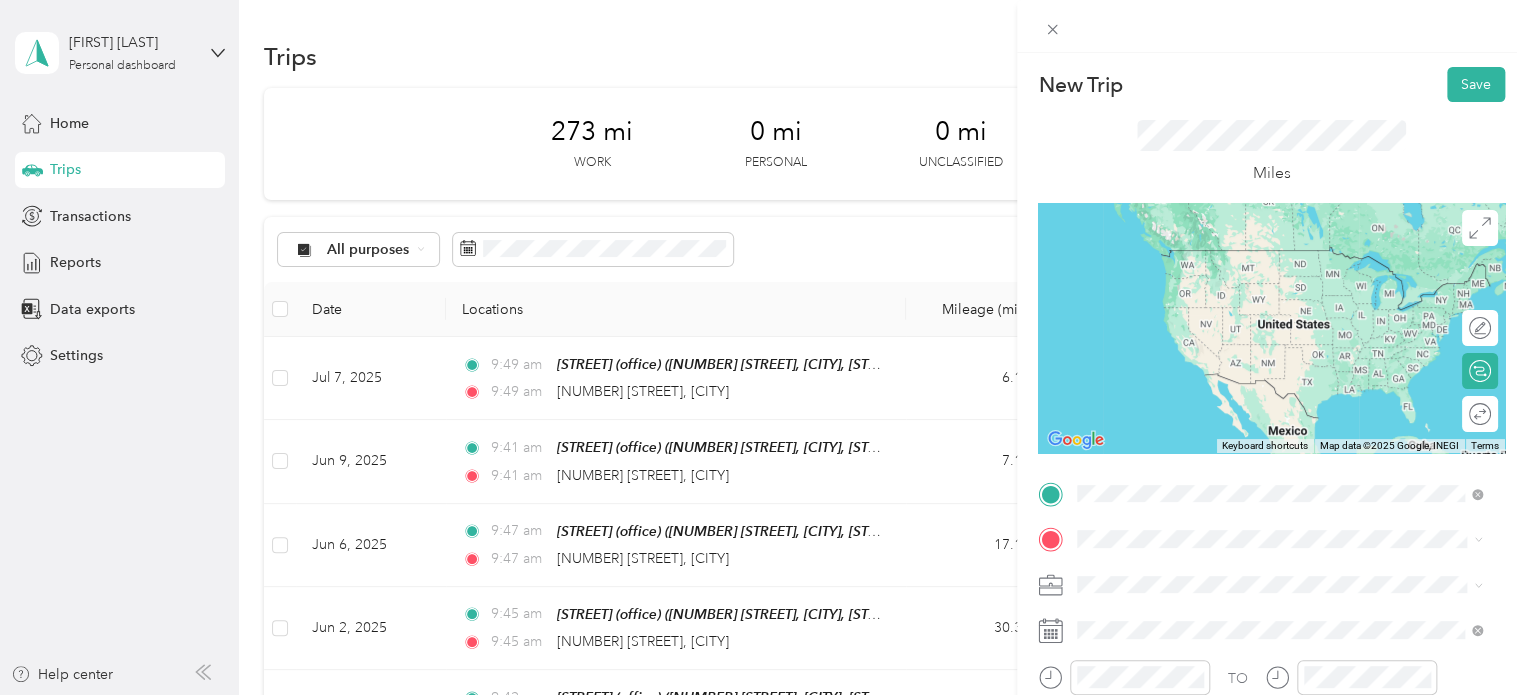 click on "[NUMBER] [STREET_NAME]
[CITY], [STATE] [POSTAL_CODE], [COUNTRY]" at bounding box center [1259, 279] 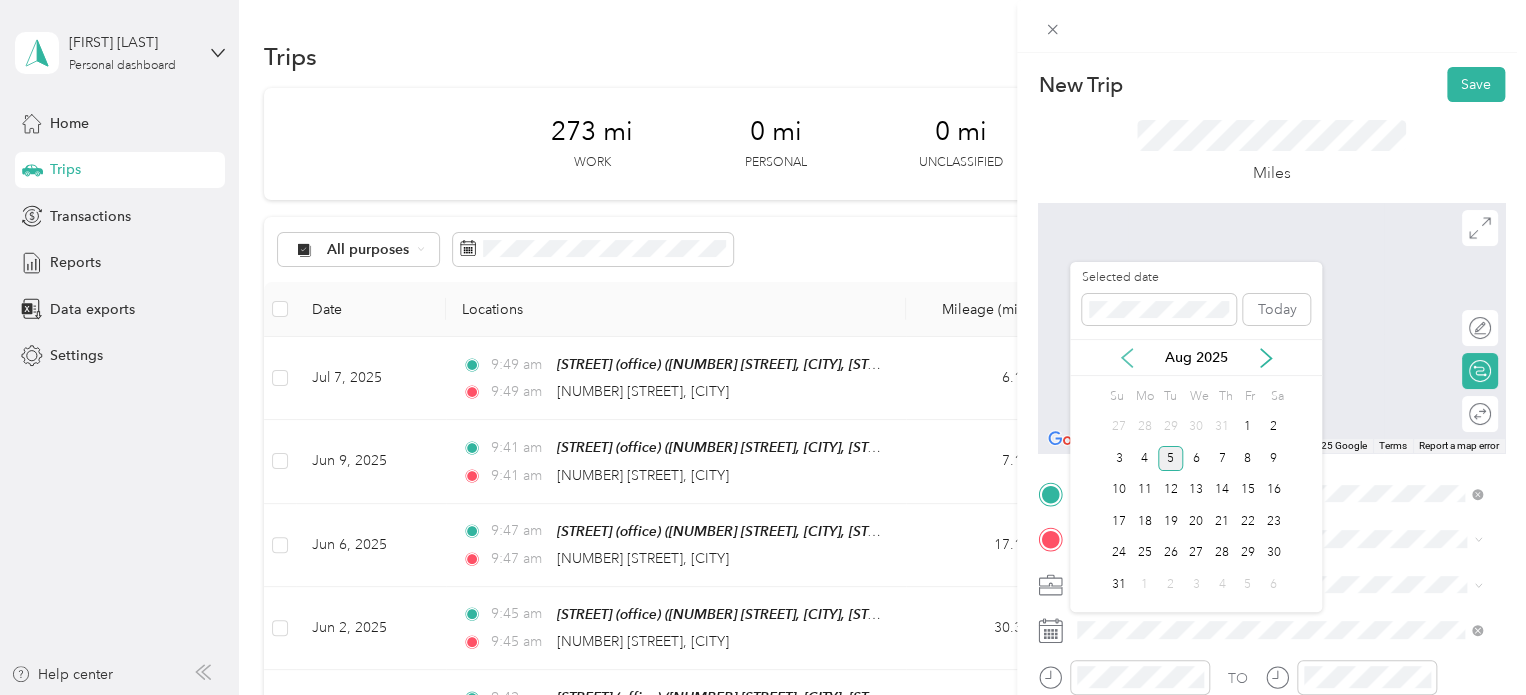 click 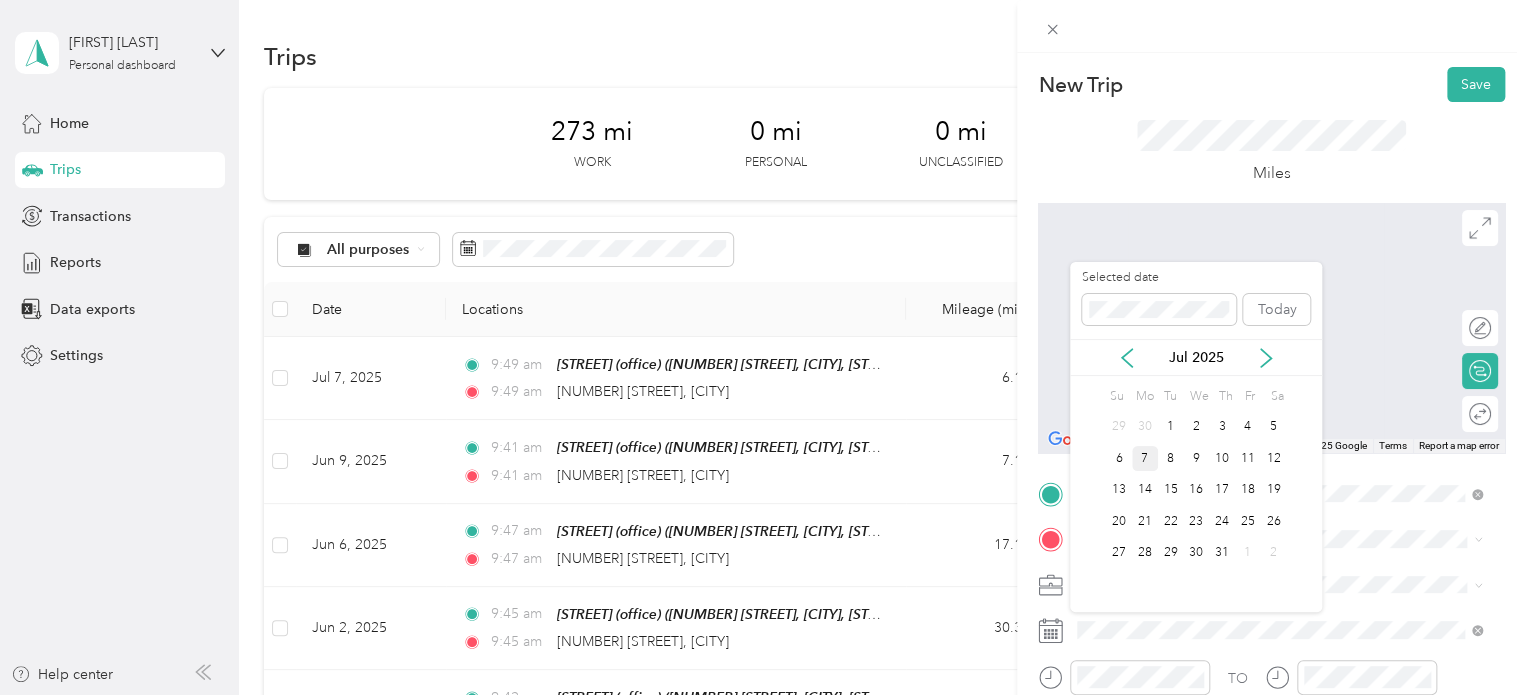 click on "7" at bounding box center [1145, 458] 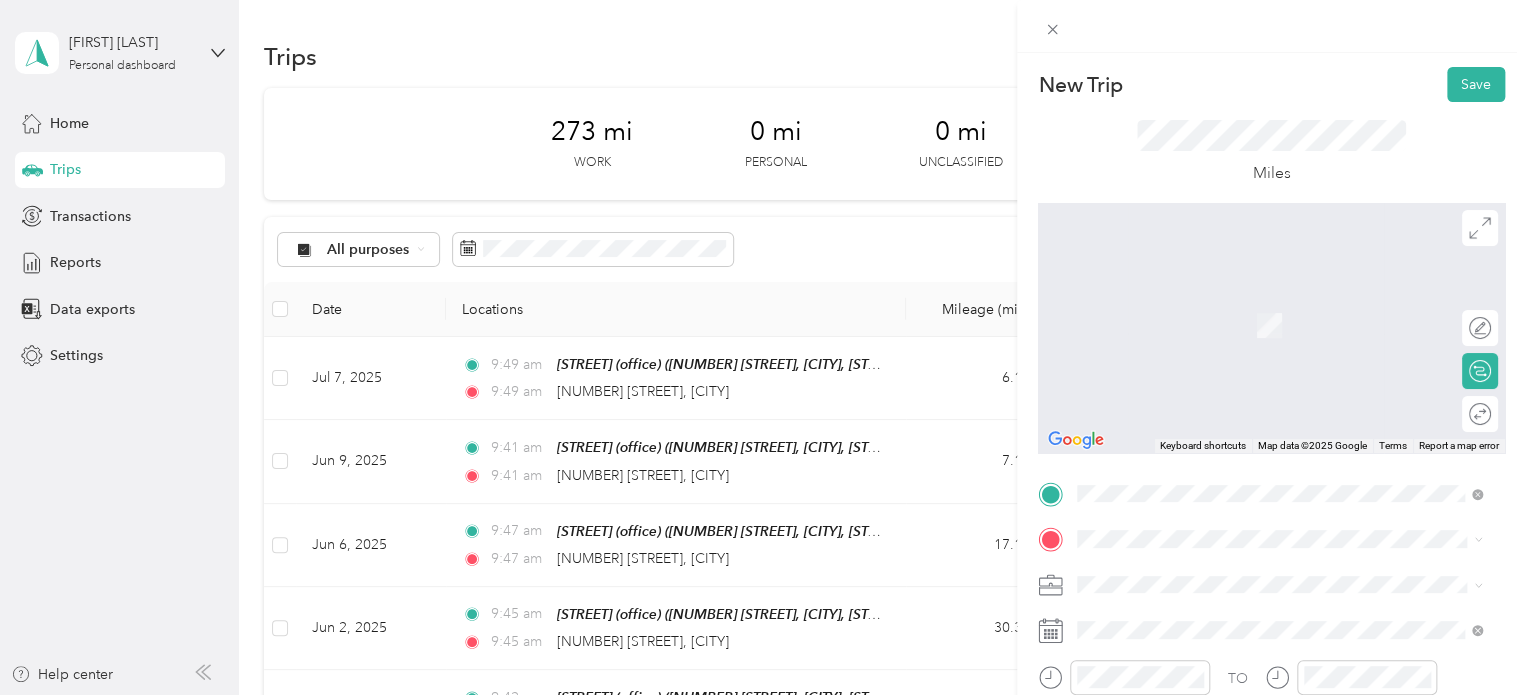 click on "[NUMBER] [STREET_NAME]
[CITY], [STATE] [POSTAL_CODE], [COUNTRY]" at bounding box center (1259, 303) 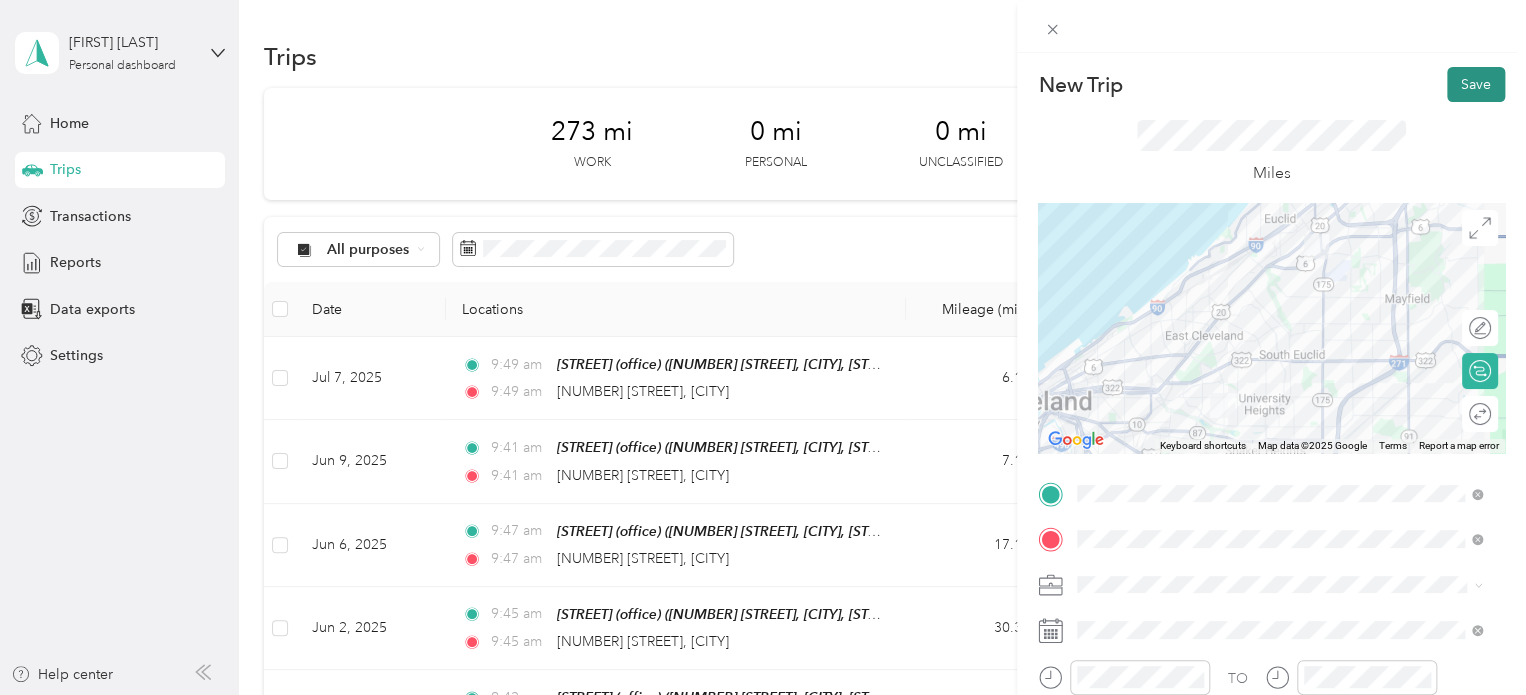 click on "Save" at bounding box center [1476, 84] 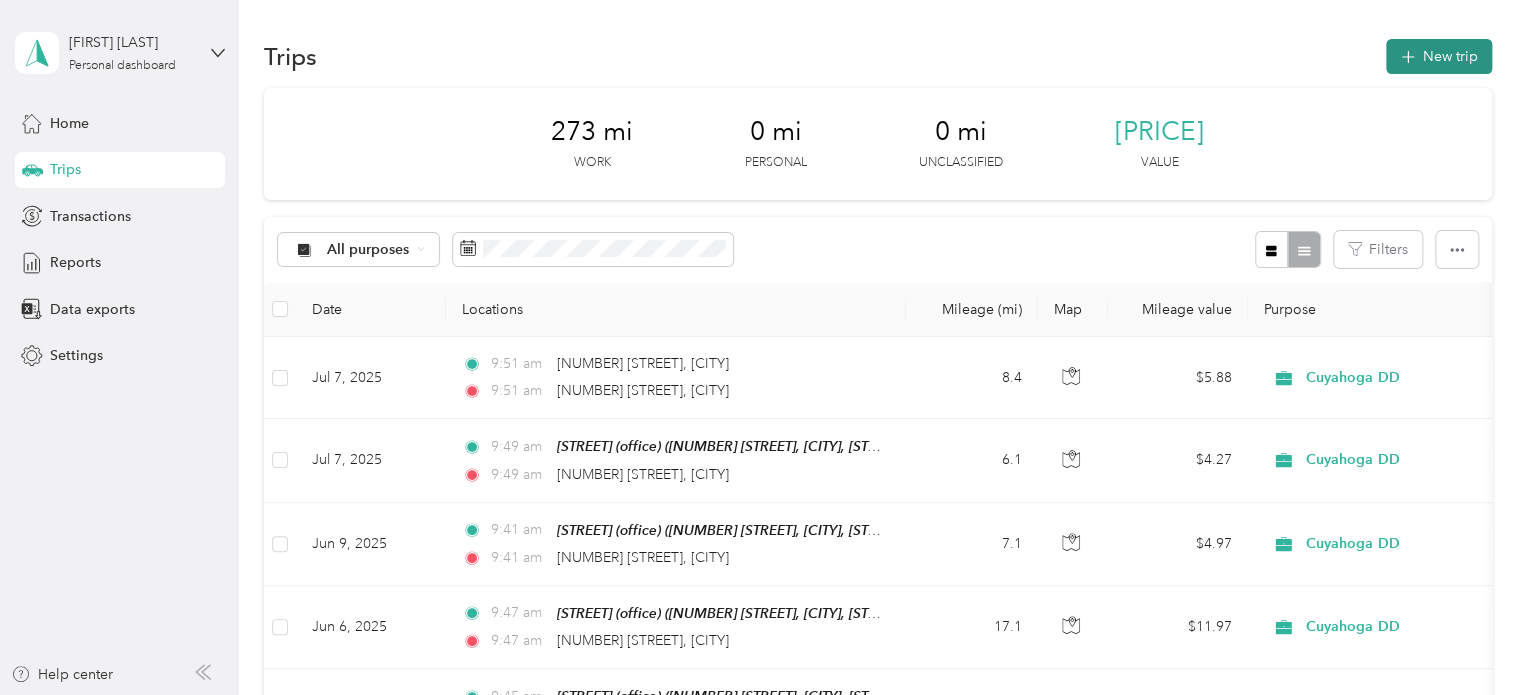 click at bounding box center (1408, 56) 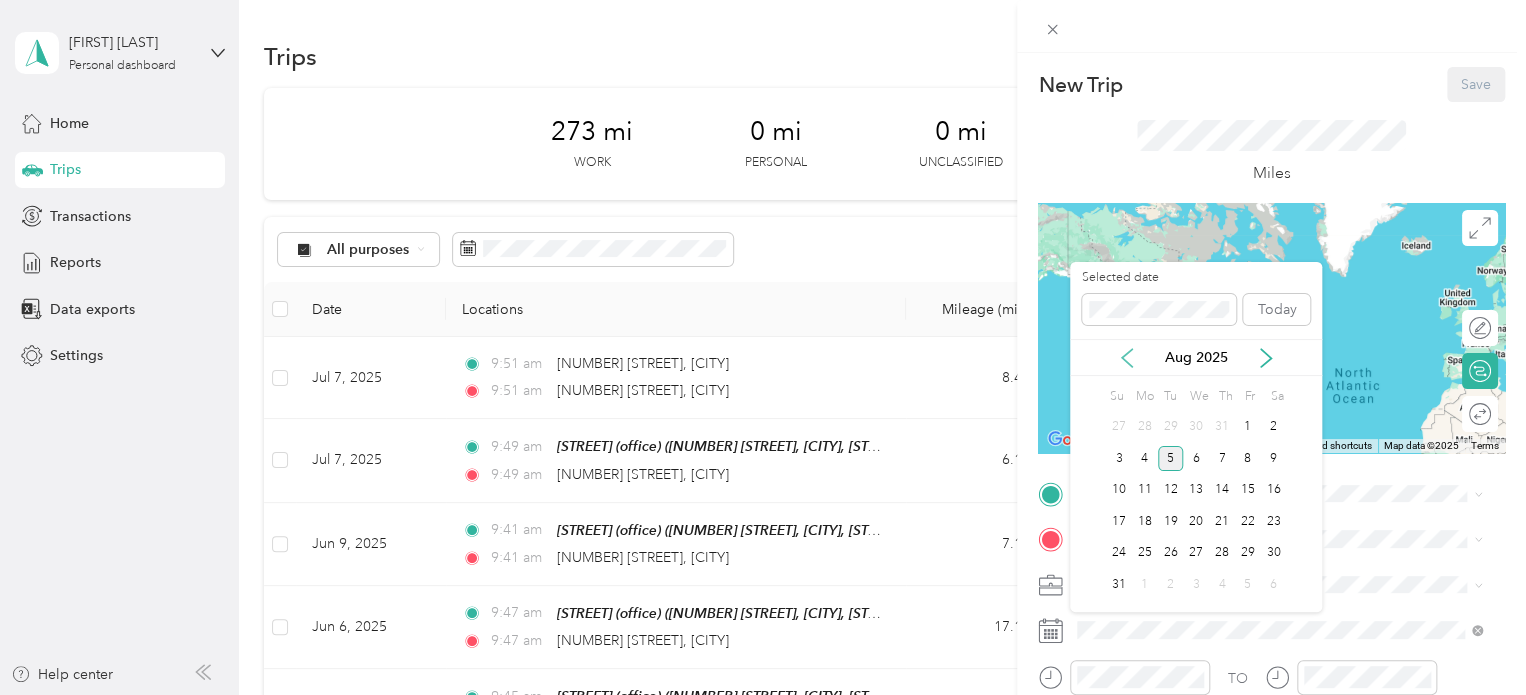 click 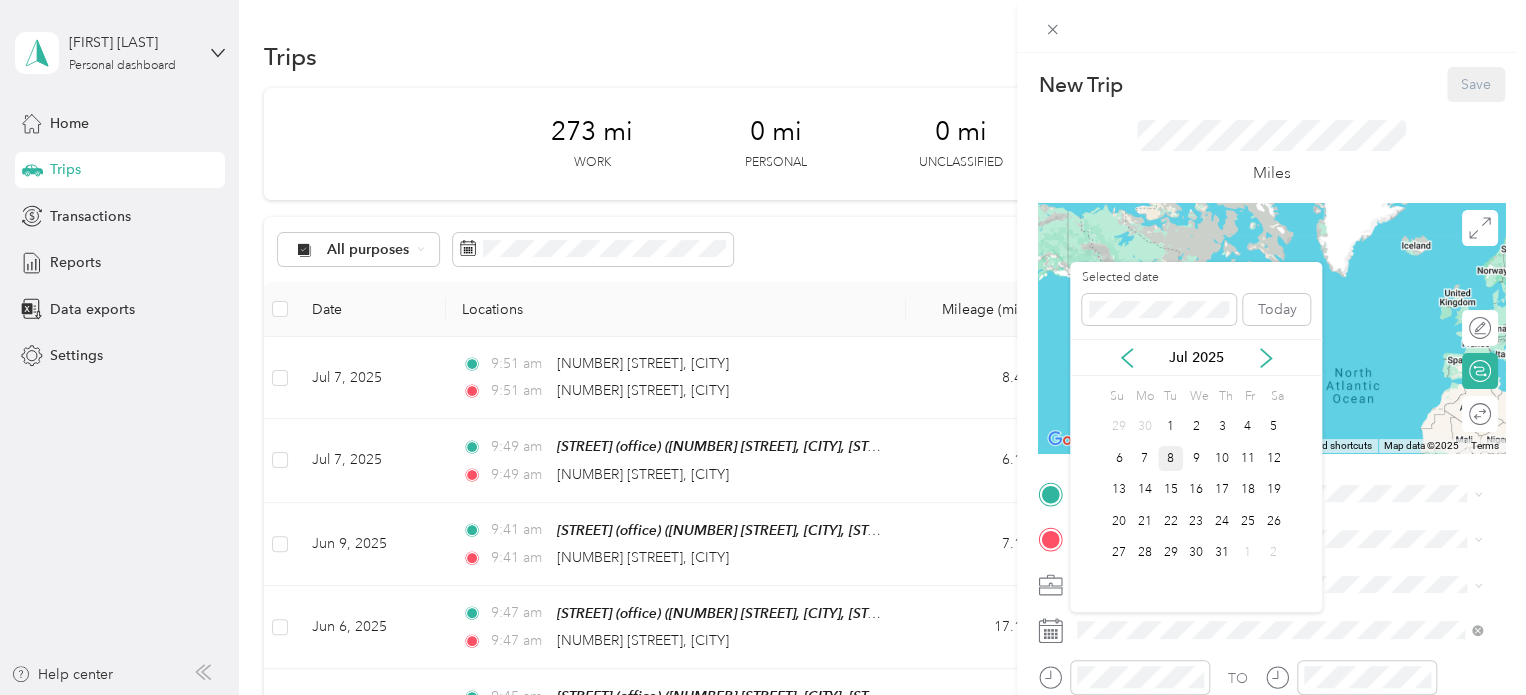 click on "8" at bounding box center [1171, 458] 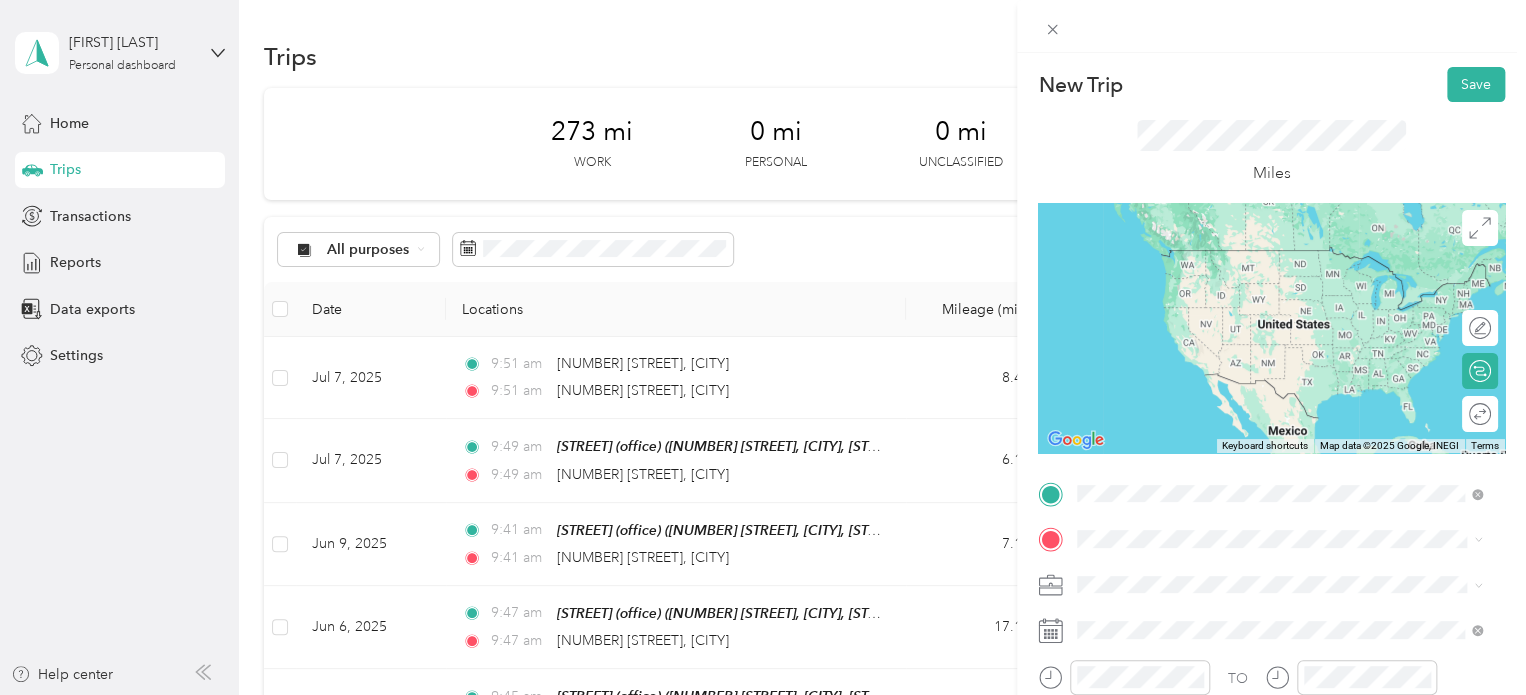 click on "[NUMBER] [STREET]
[CITY], [STATE] [POSTAL_CODE], [COUNTRY]" at bounding box center [1259, 258] 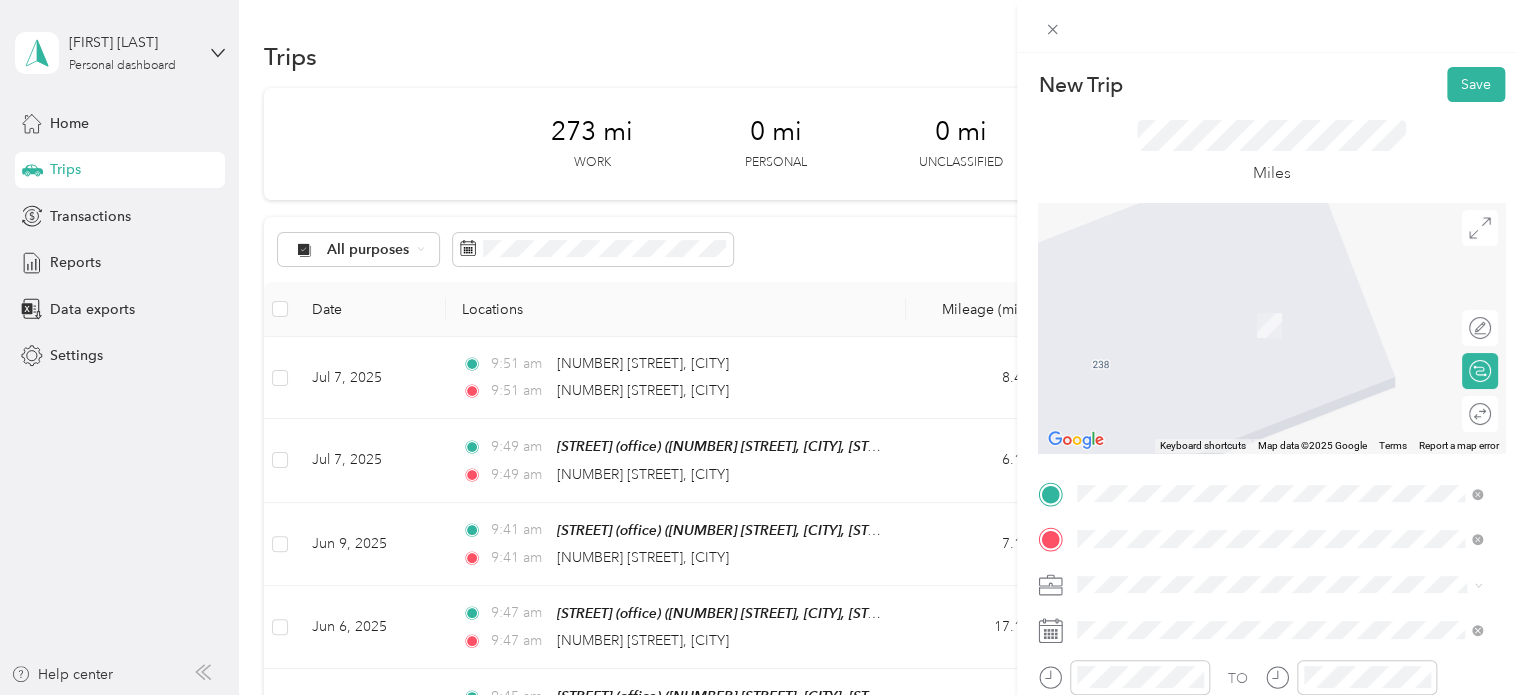 click on "[NUMBER] [STREET]
[CITY], [STATE] [POSTAL_CODE], [COUNTRY]" at bounding box center (1259, 304) 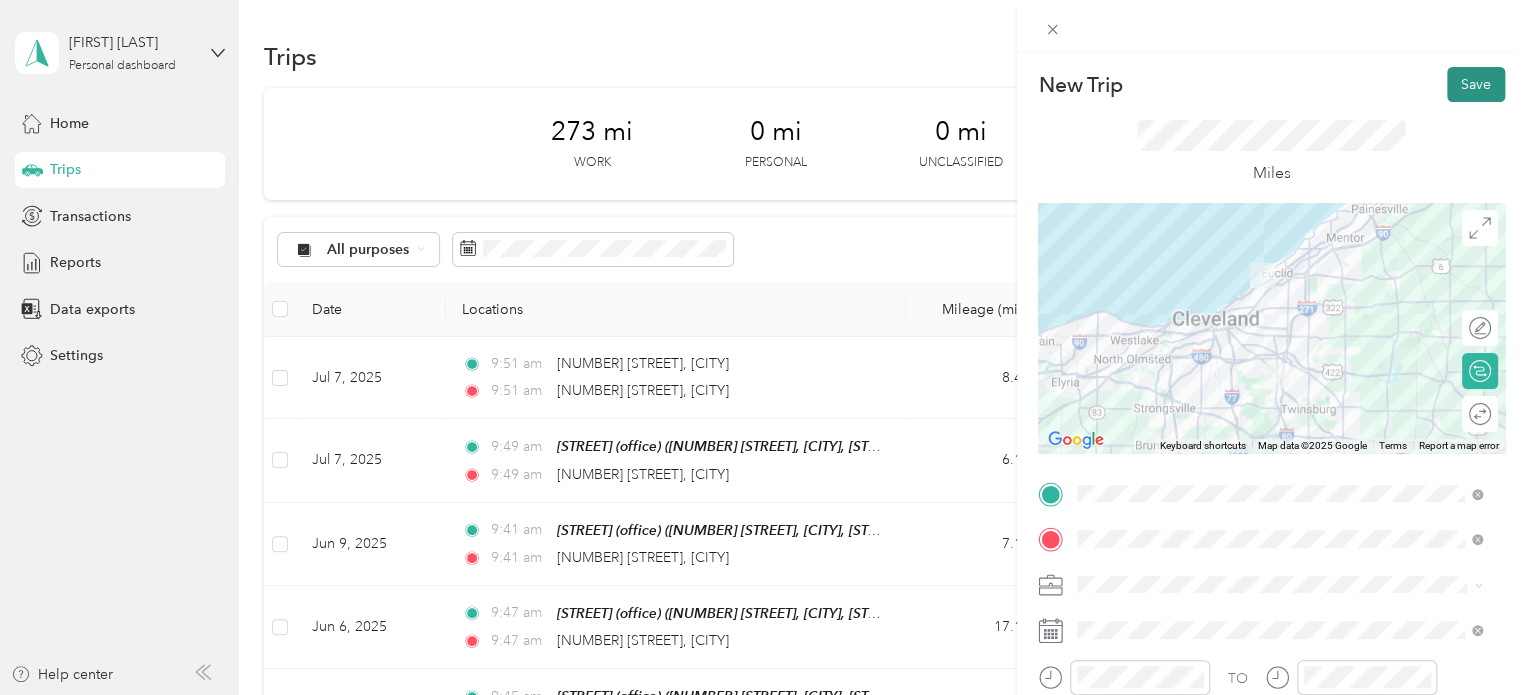 click on "Save" at bounding box center [1476, 84] 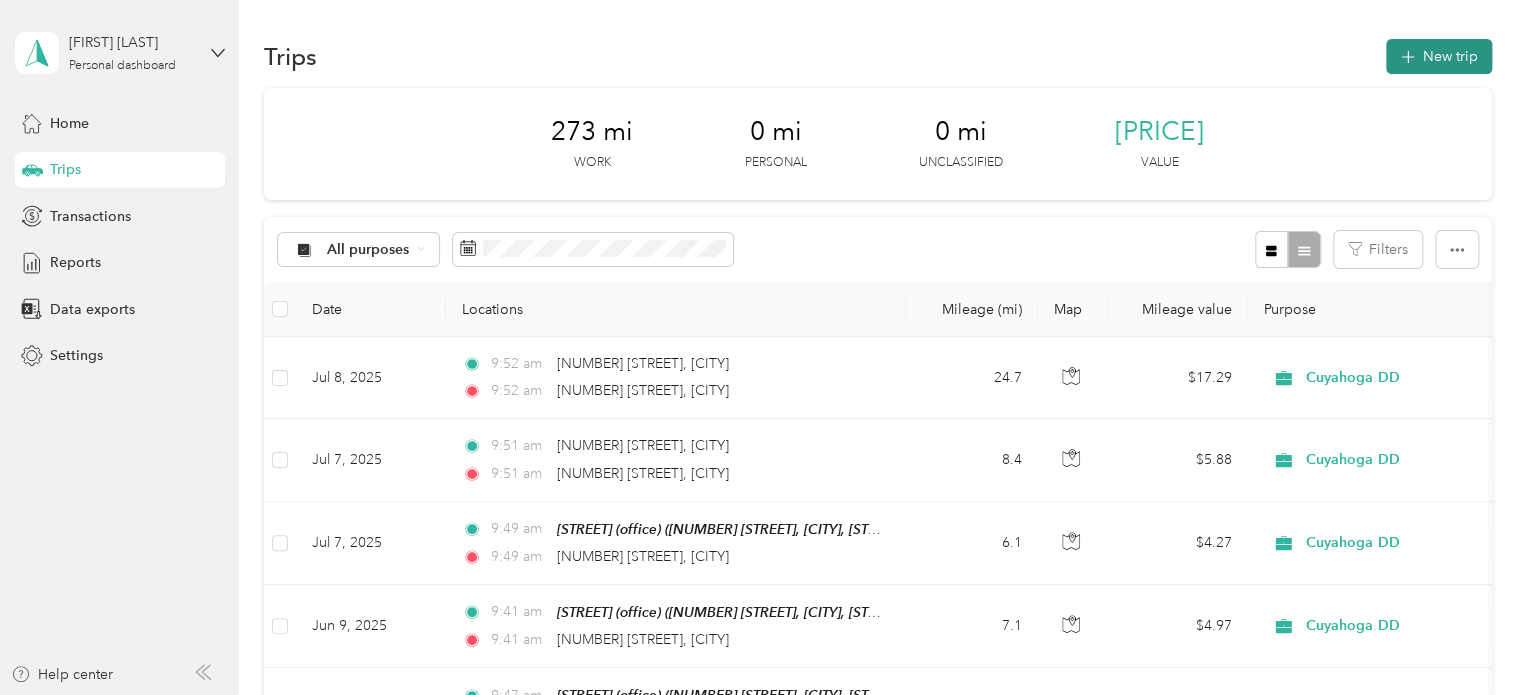 click on "New trip" at bounding box center (1439, 56) 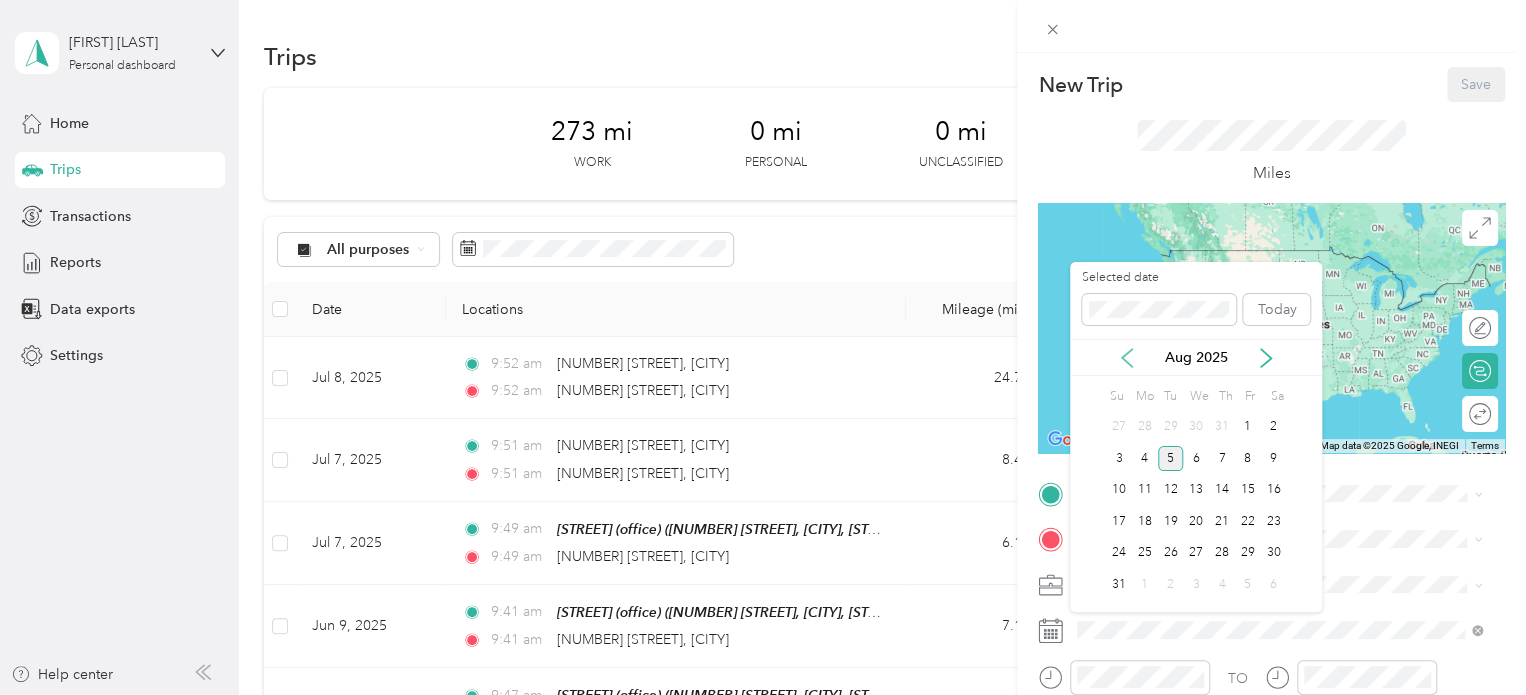 click 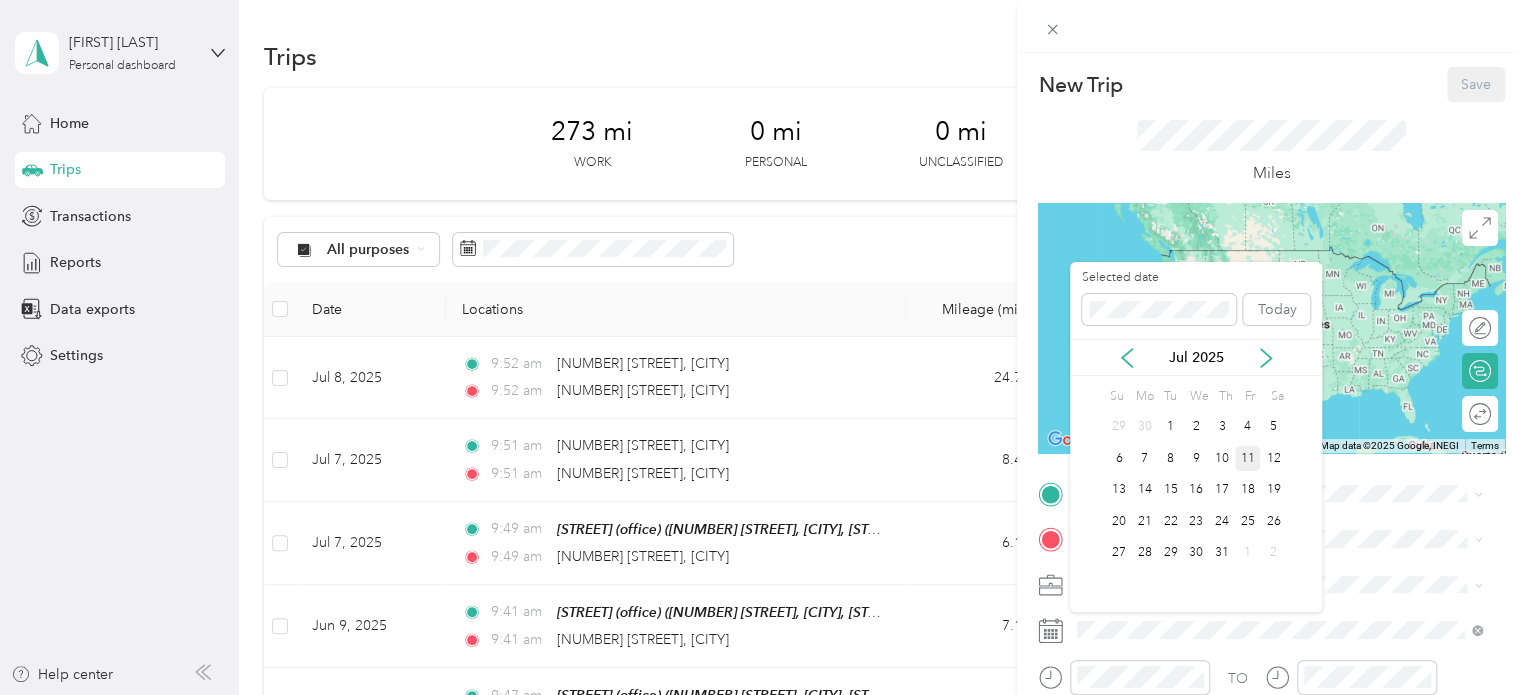 click on "11" at bounding box center (1248, 458) 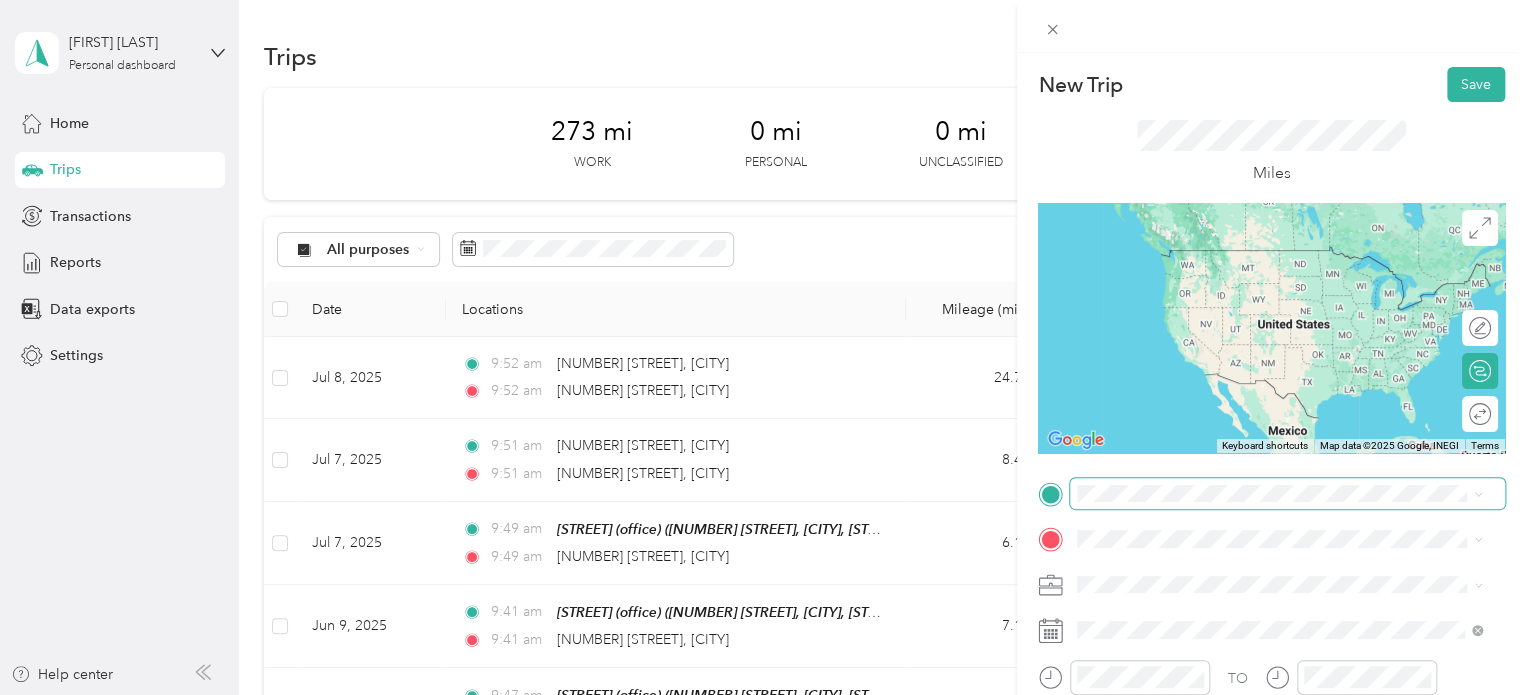 click at bounding box center [1287, 494] 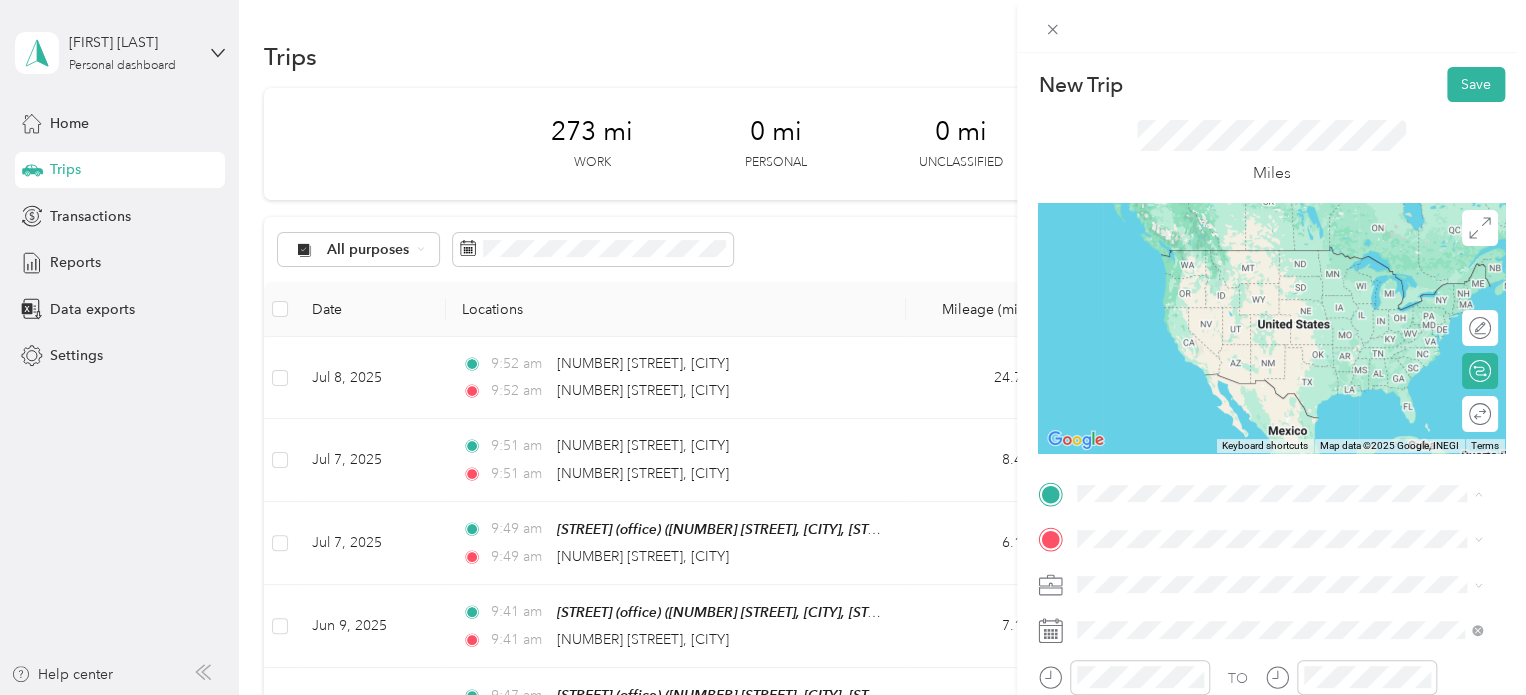 click on "[STREET] (office)" at bounding box center [1171, 573] 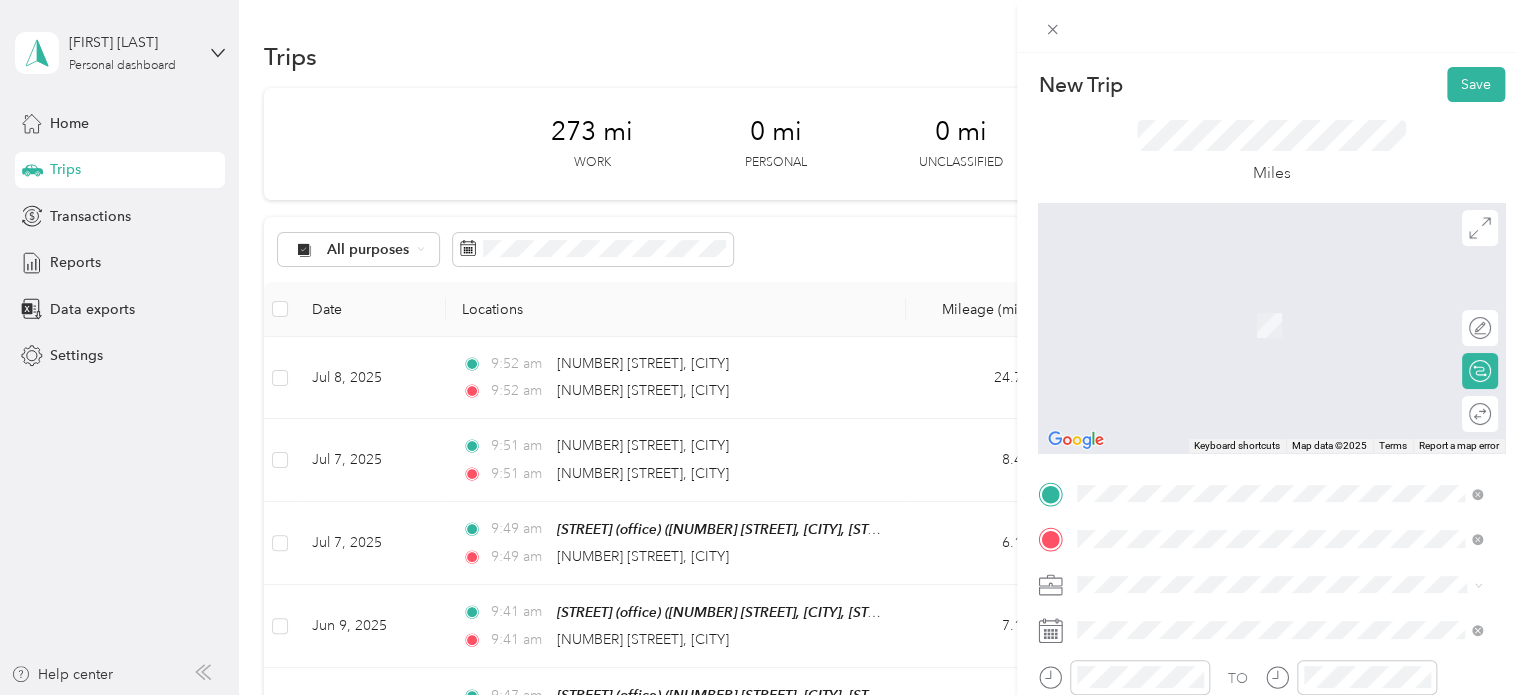 click on "[NUMBER] [STREET_NAME]
[CITY], [STATE] [POSTAL_CODE], [COUNTRY]" at bounding box center [1259, 304] 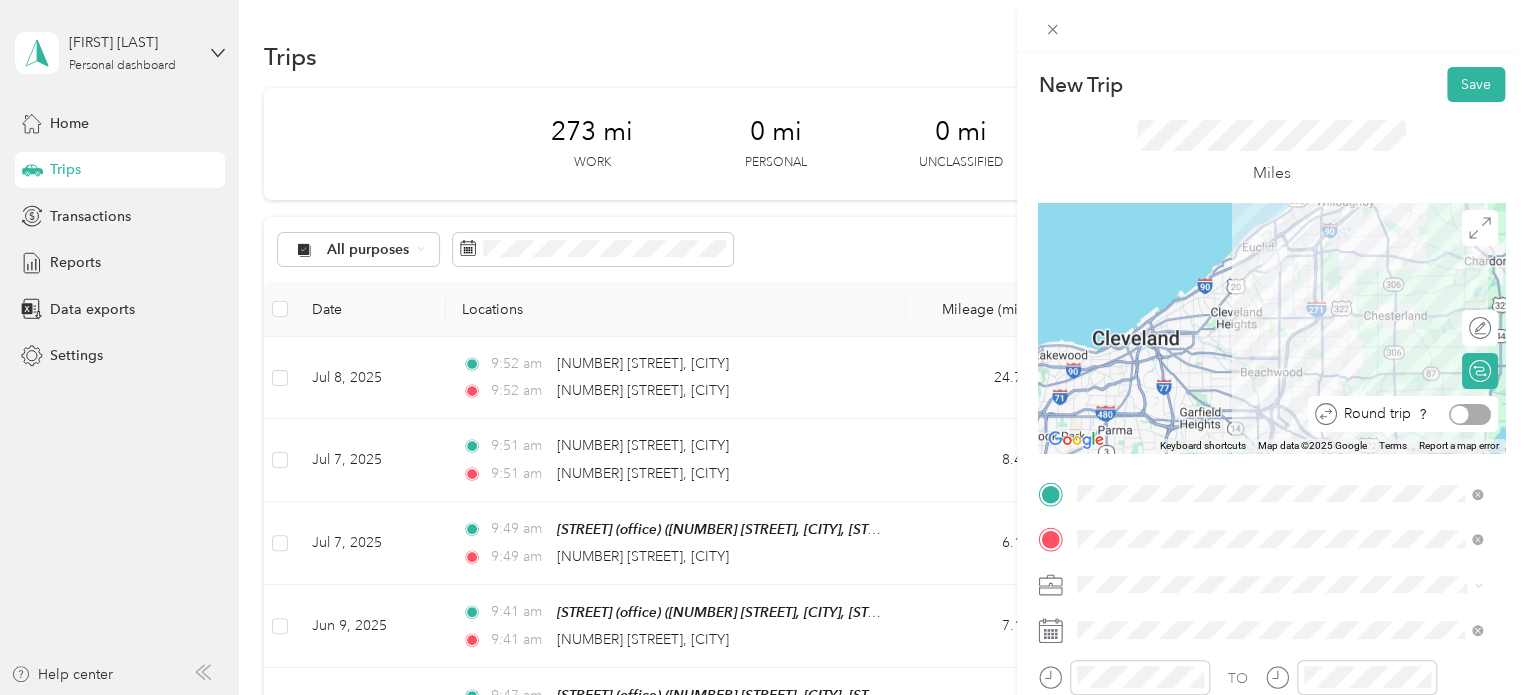 click at bounding box center (1470, 414) 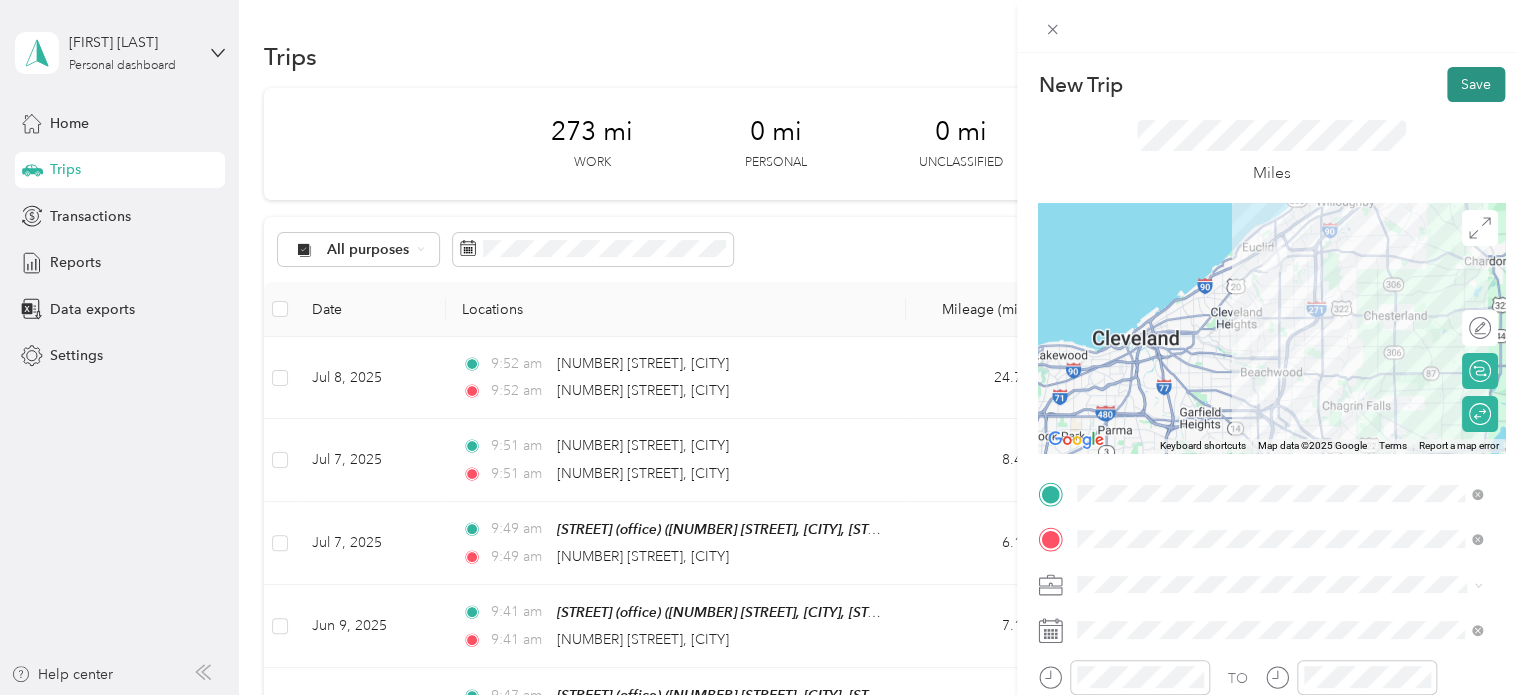 click on "Save" at bounding box center (1476, 84) 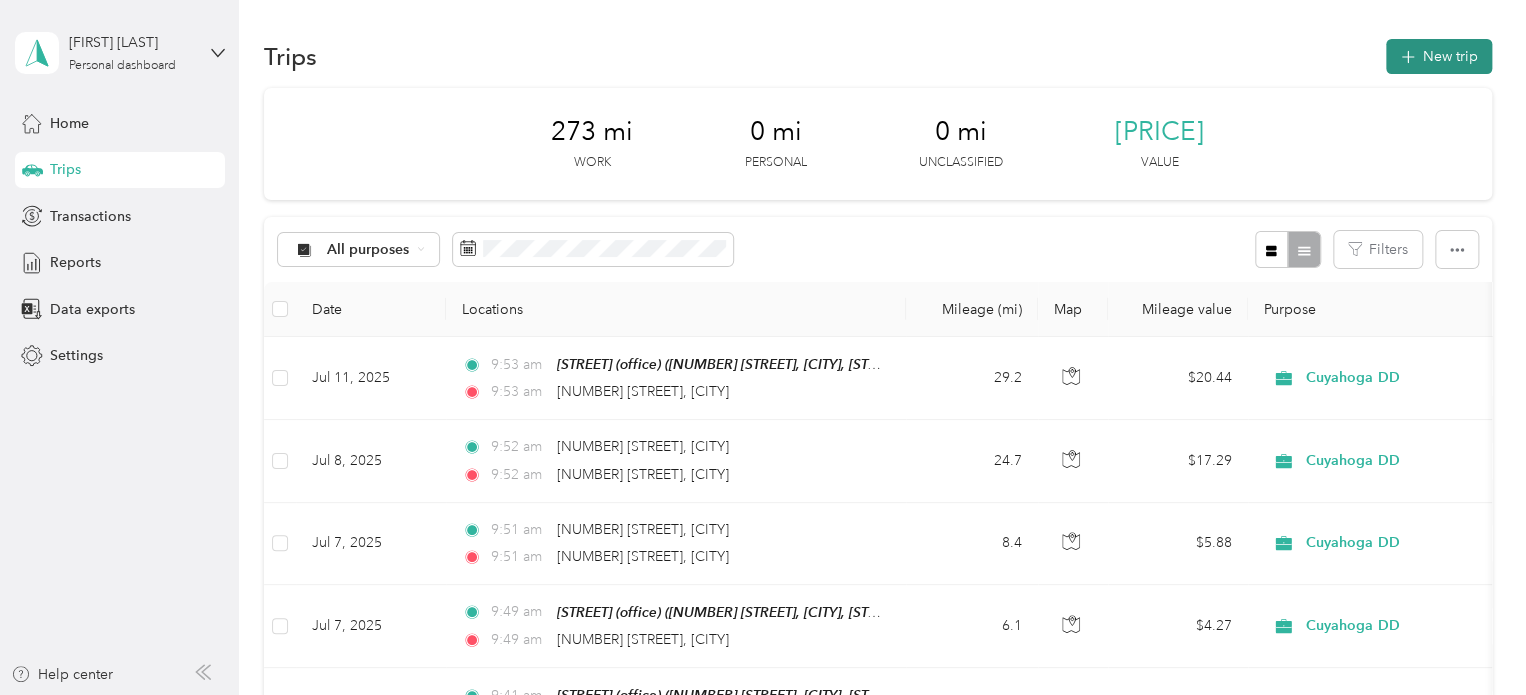 click on "New trip" at bounding box center [1439, 56] 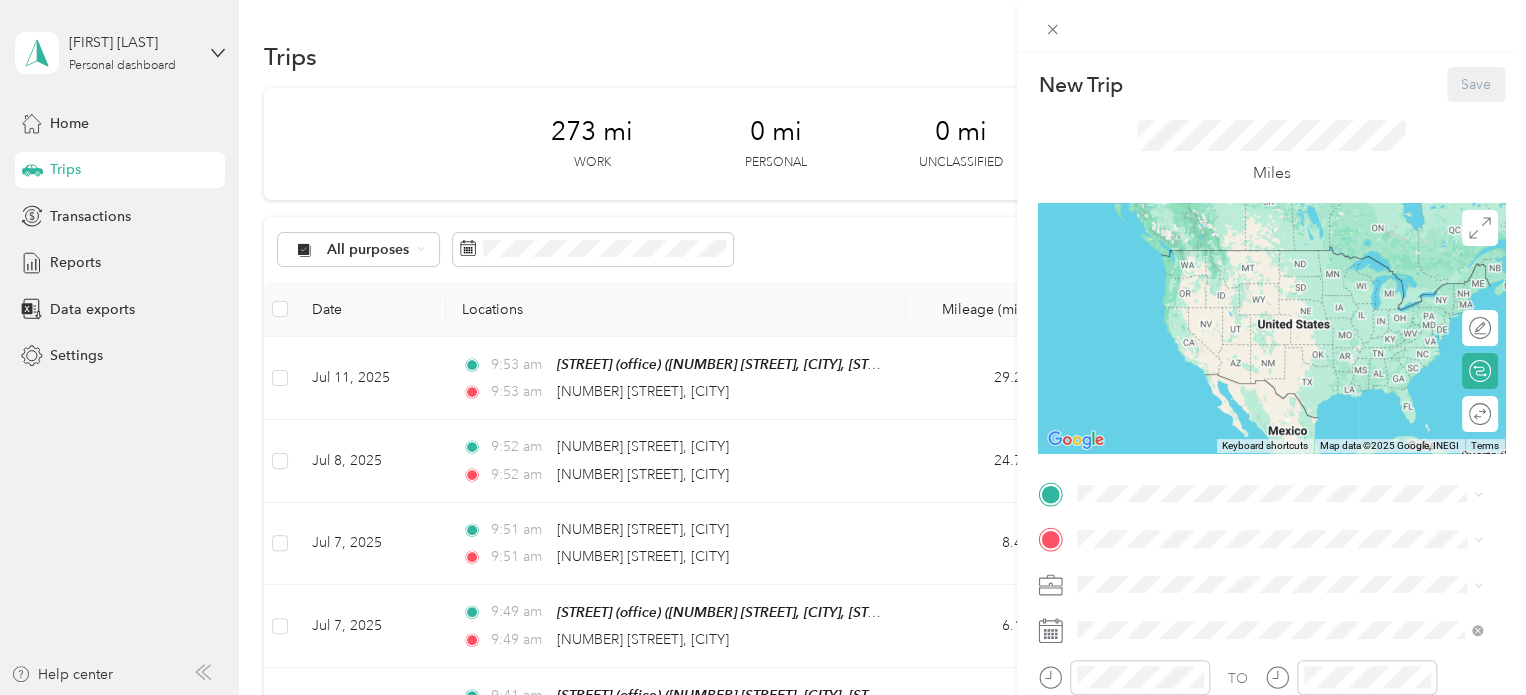 click on "[STREET] (office)" at bounding box center (1171, 573) 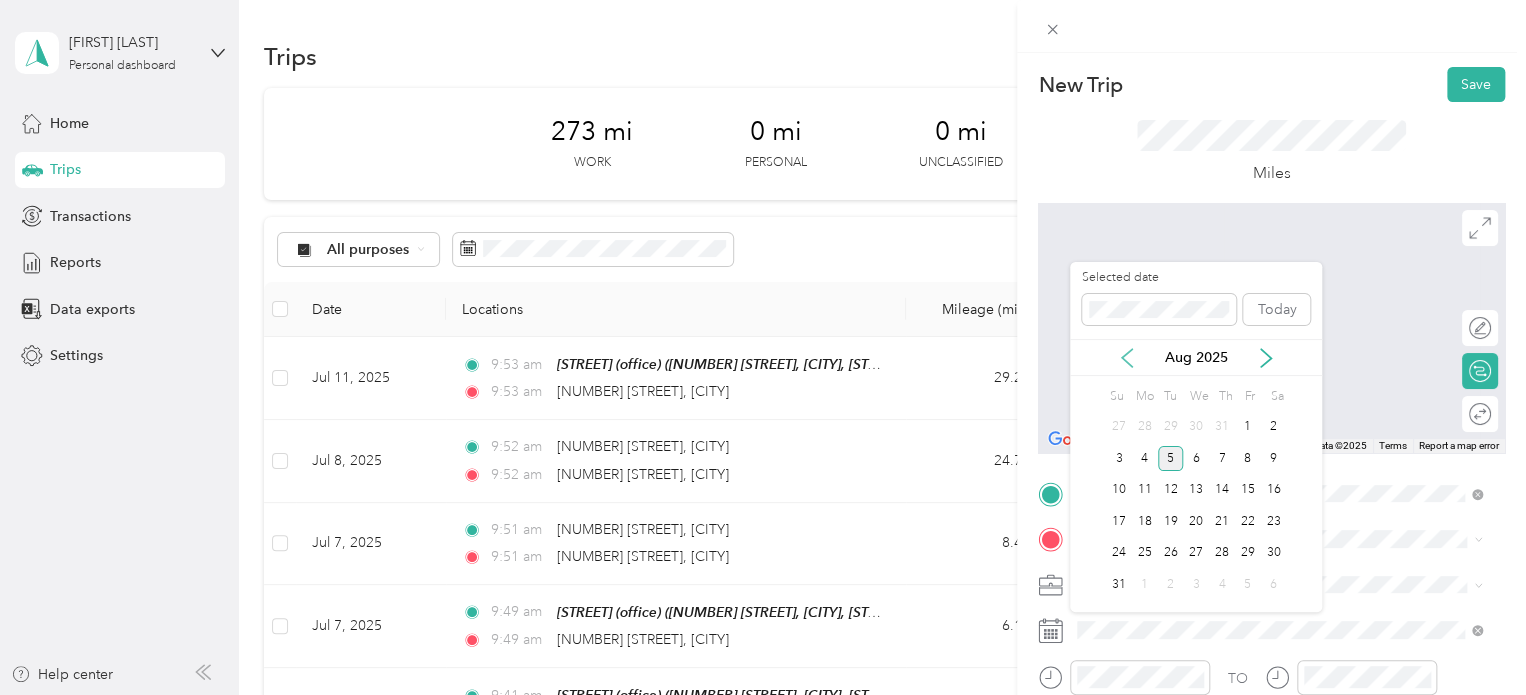 click 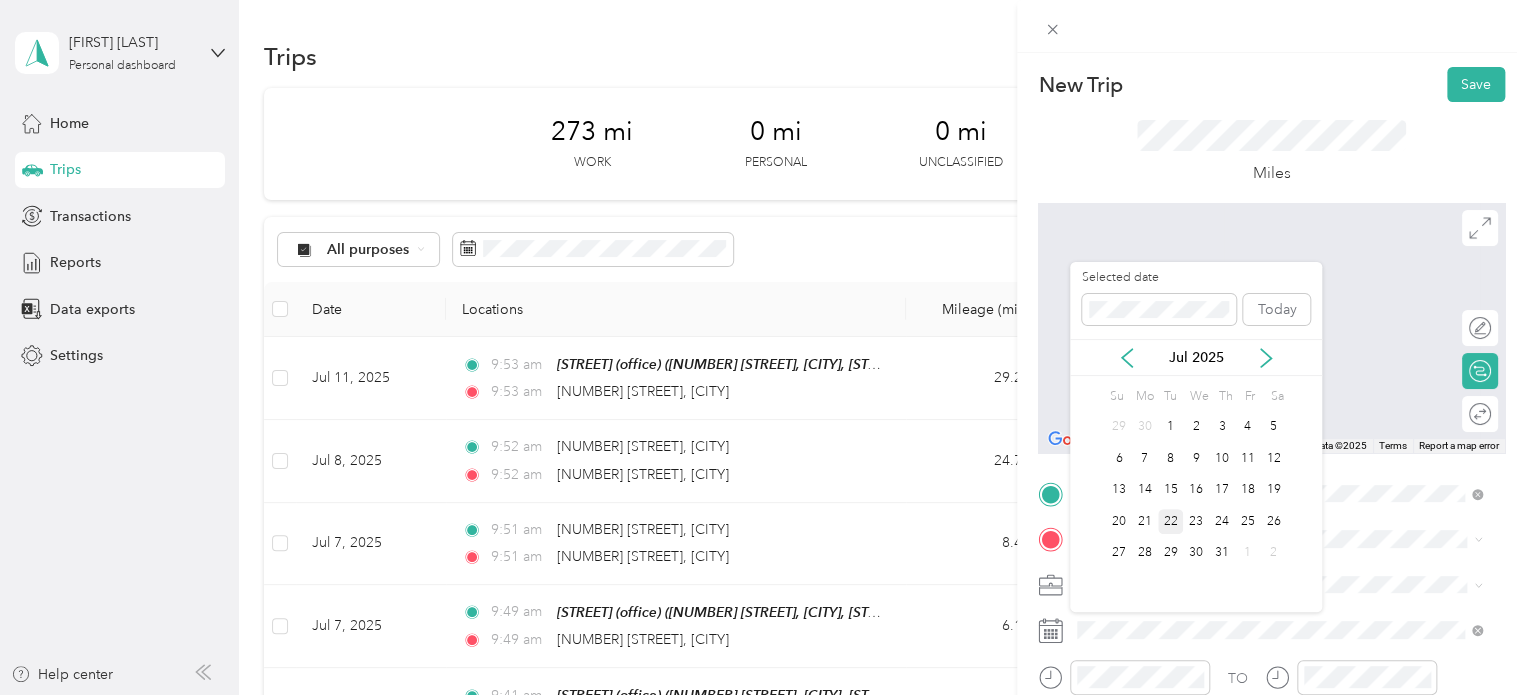 click on "22" at bounding box center [1171, 521] 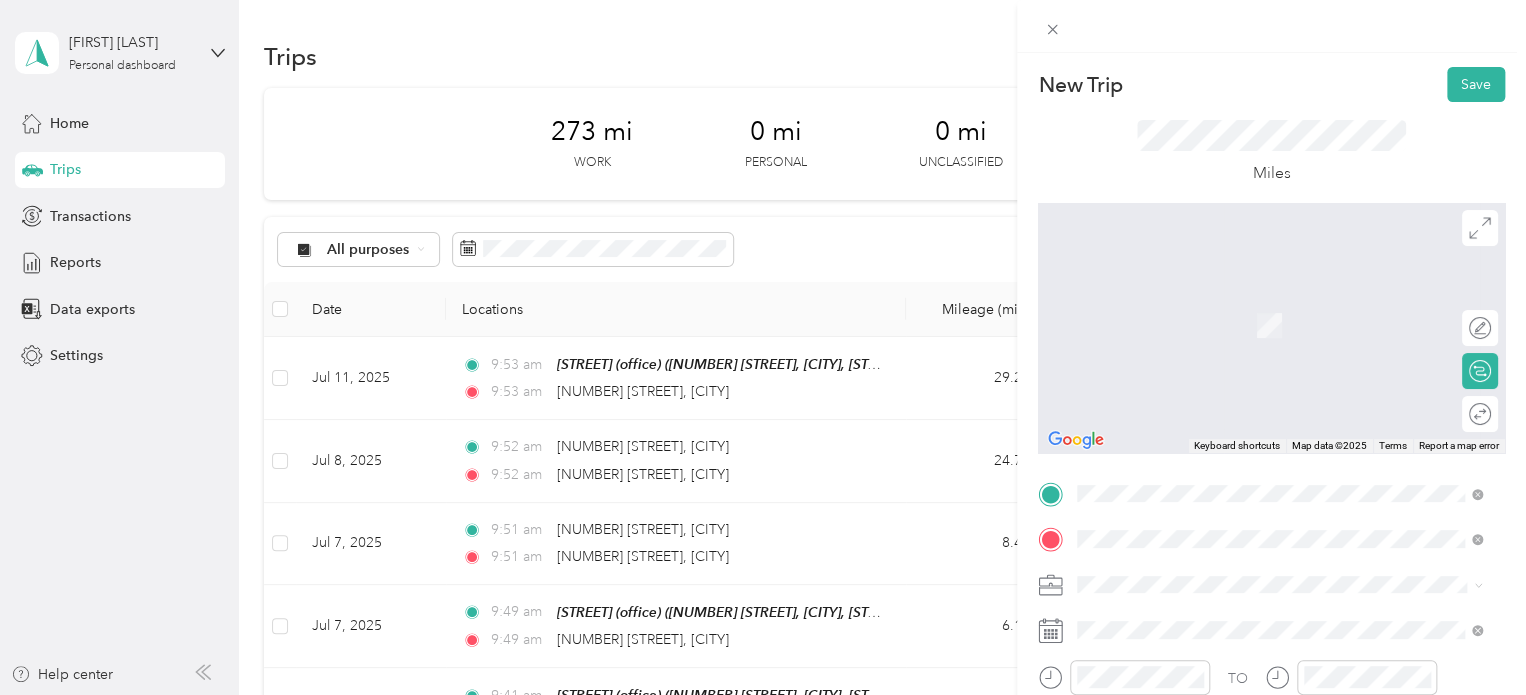 click on "[NUMBER] [STREET]
[CITY], [STATE] [POSTAL_CODE], [COUNTRY]" at bounding box center (1259, 304) 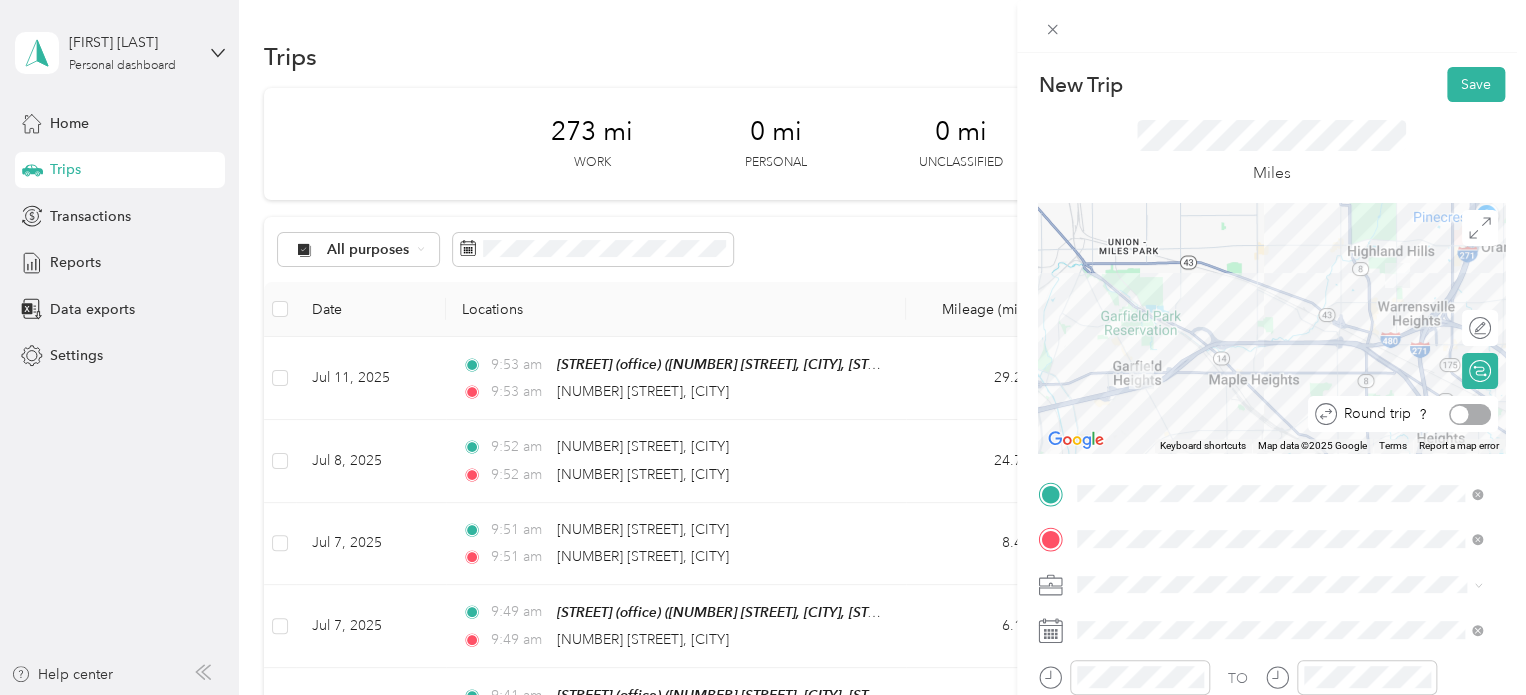 click at bounding box center [1460, 414] 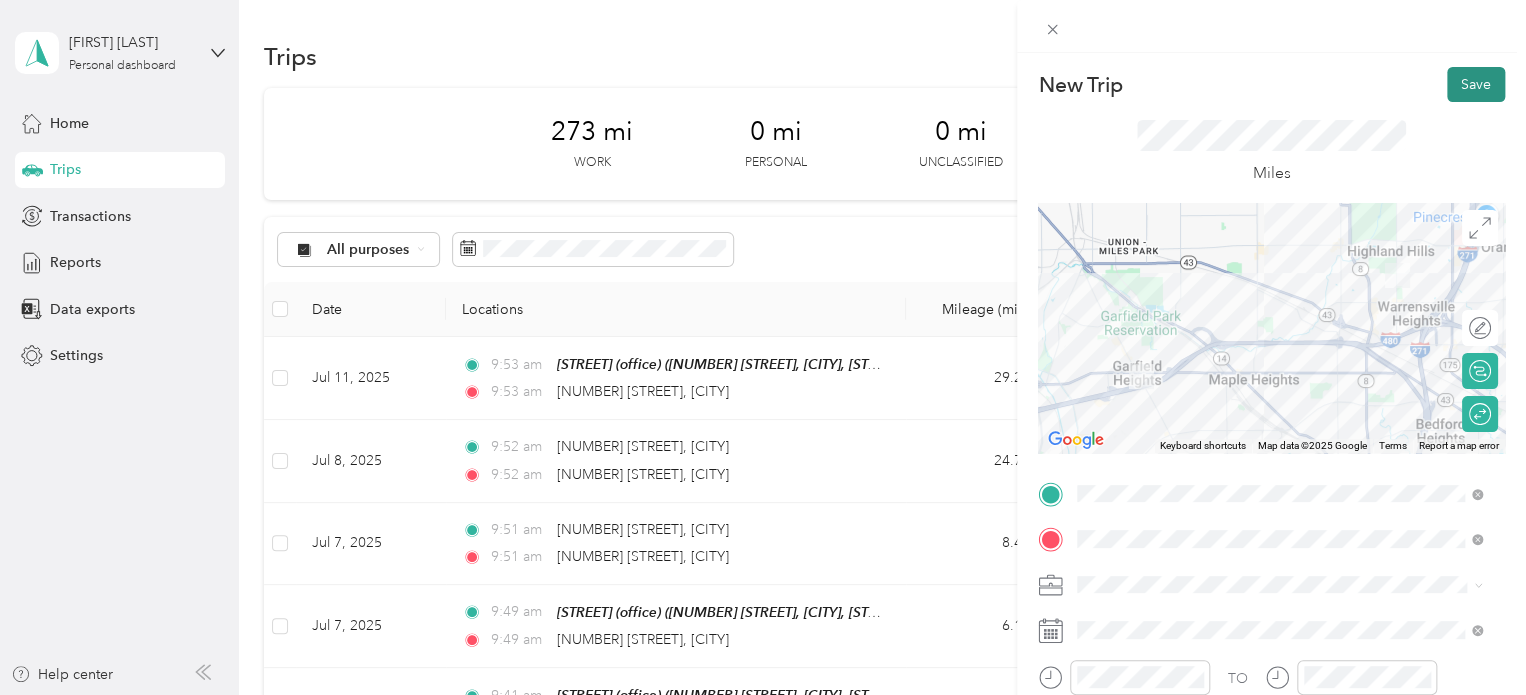 click on "Save" at bounding box center [1476, 84] 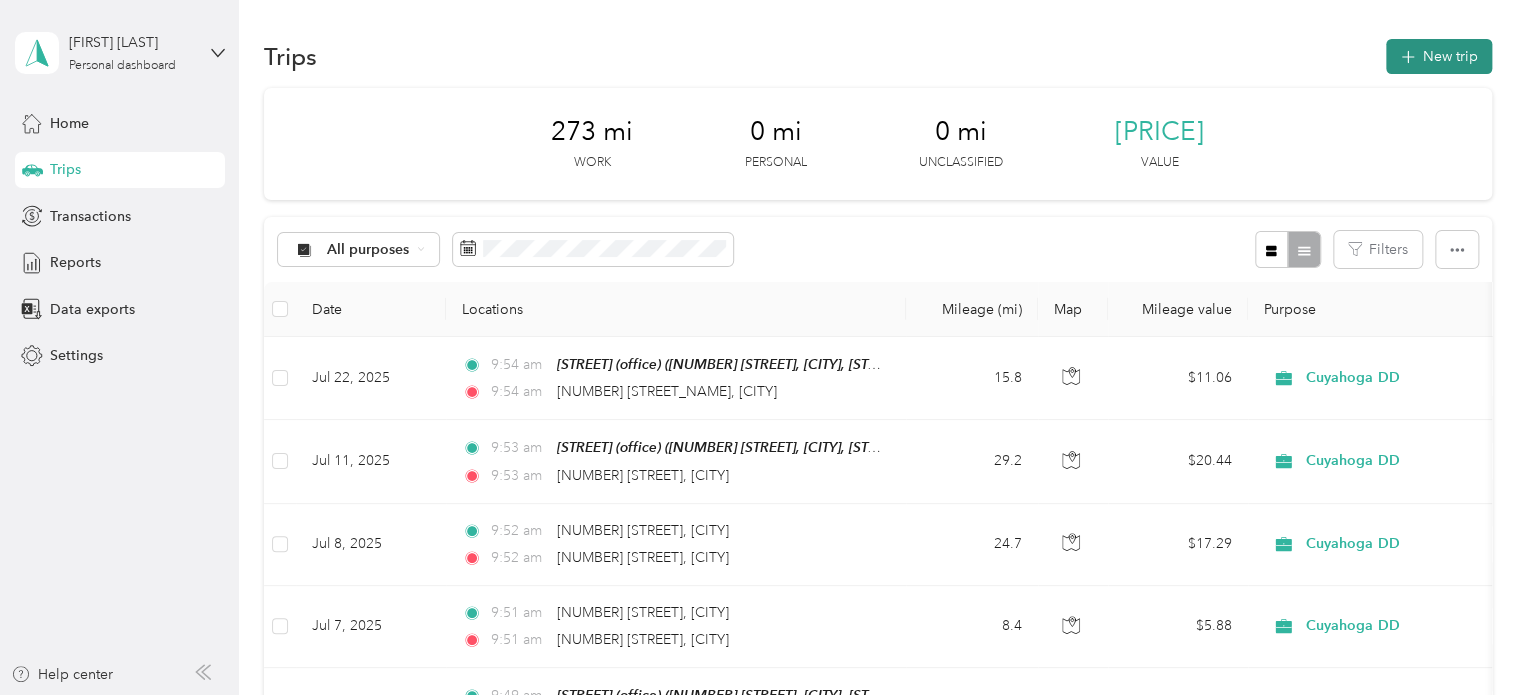 click on "New trip" at bounding box center [1439, 56] 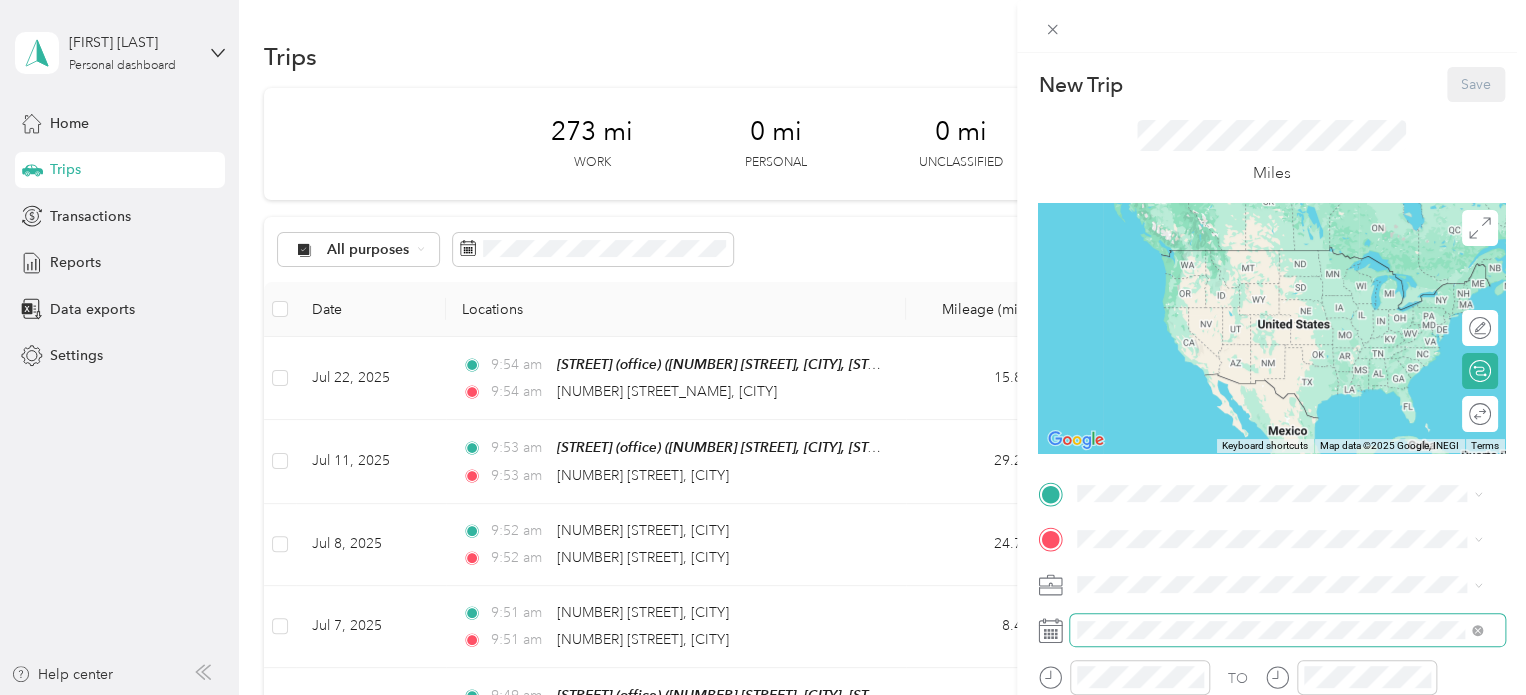 click at bounding box center (1287, 630) 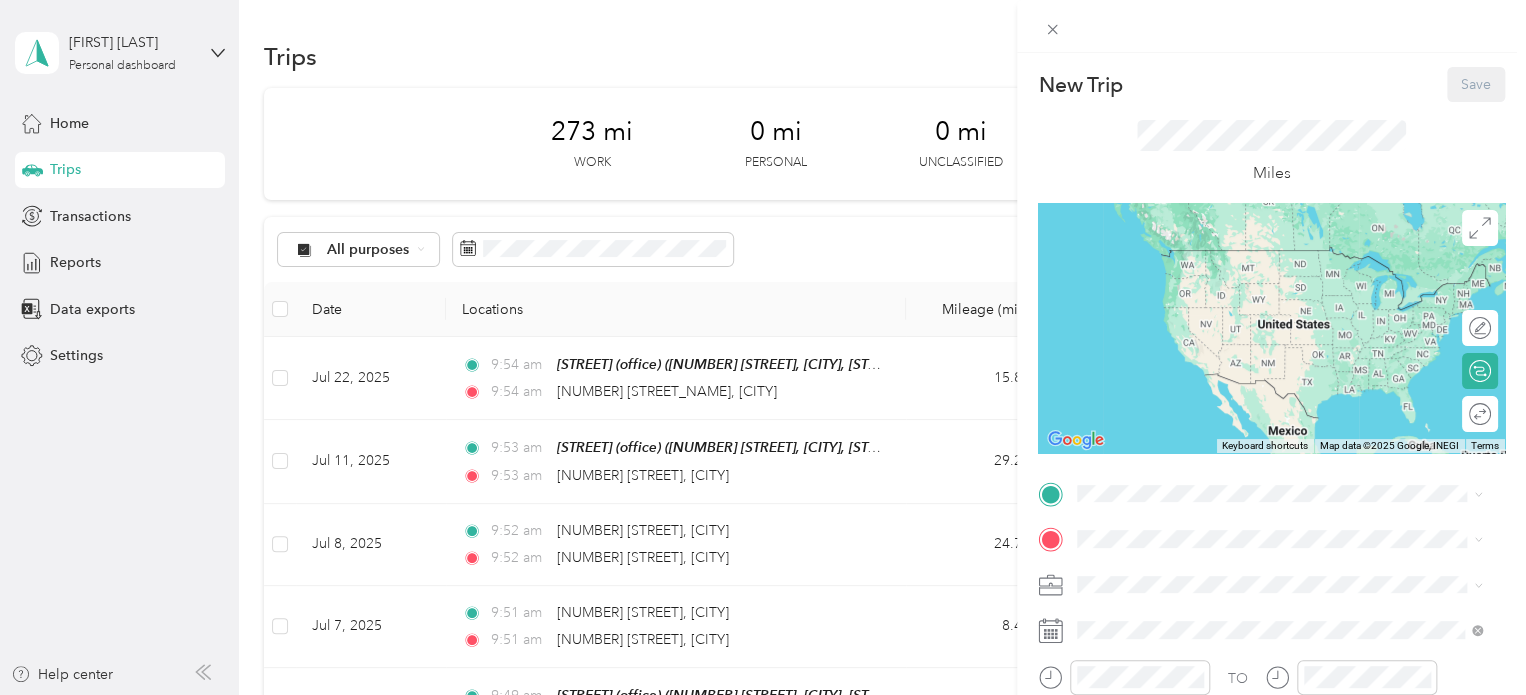 click 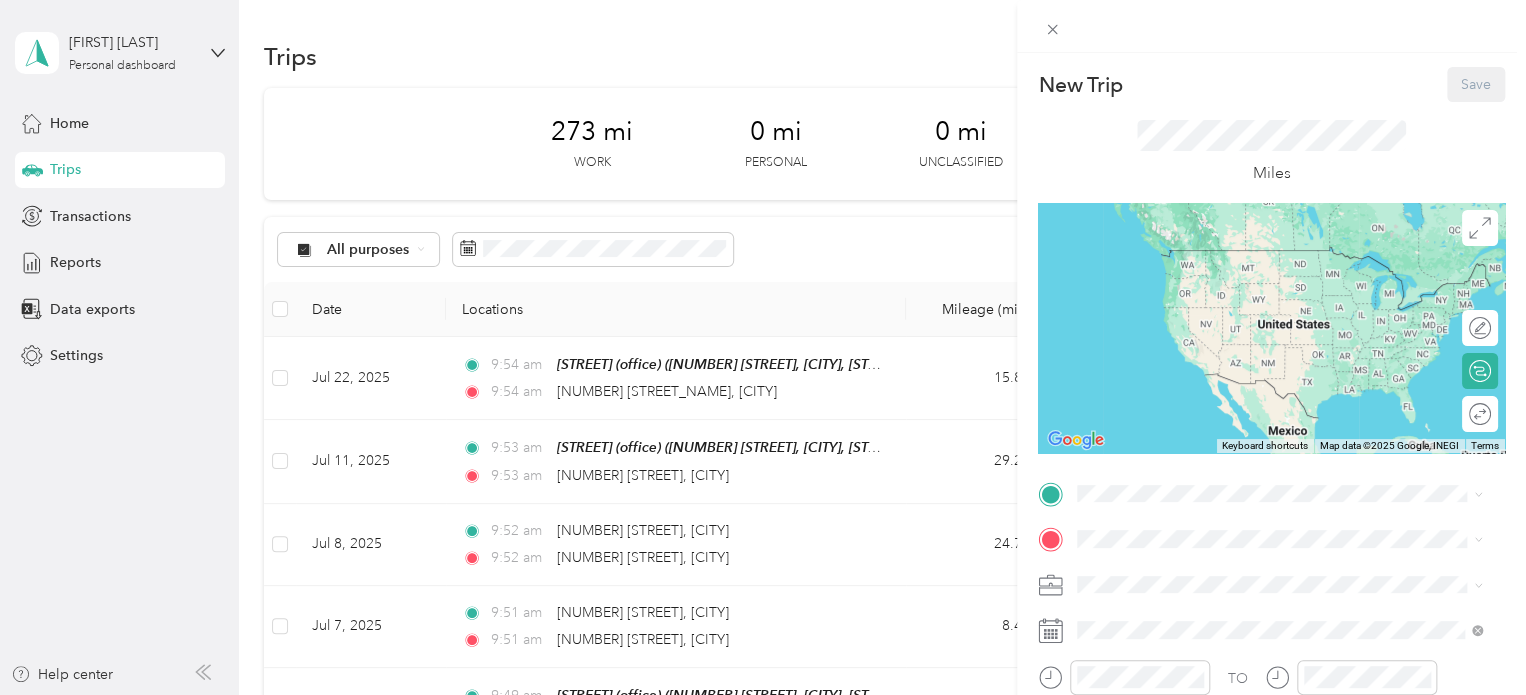 click 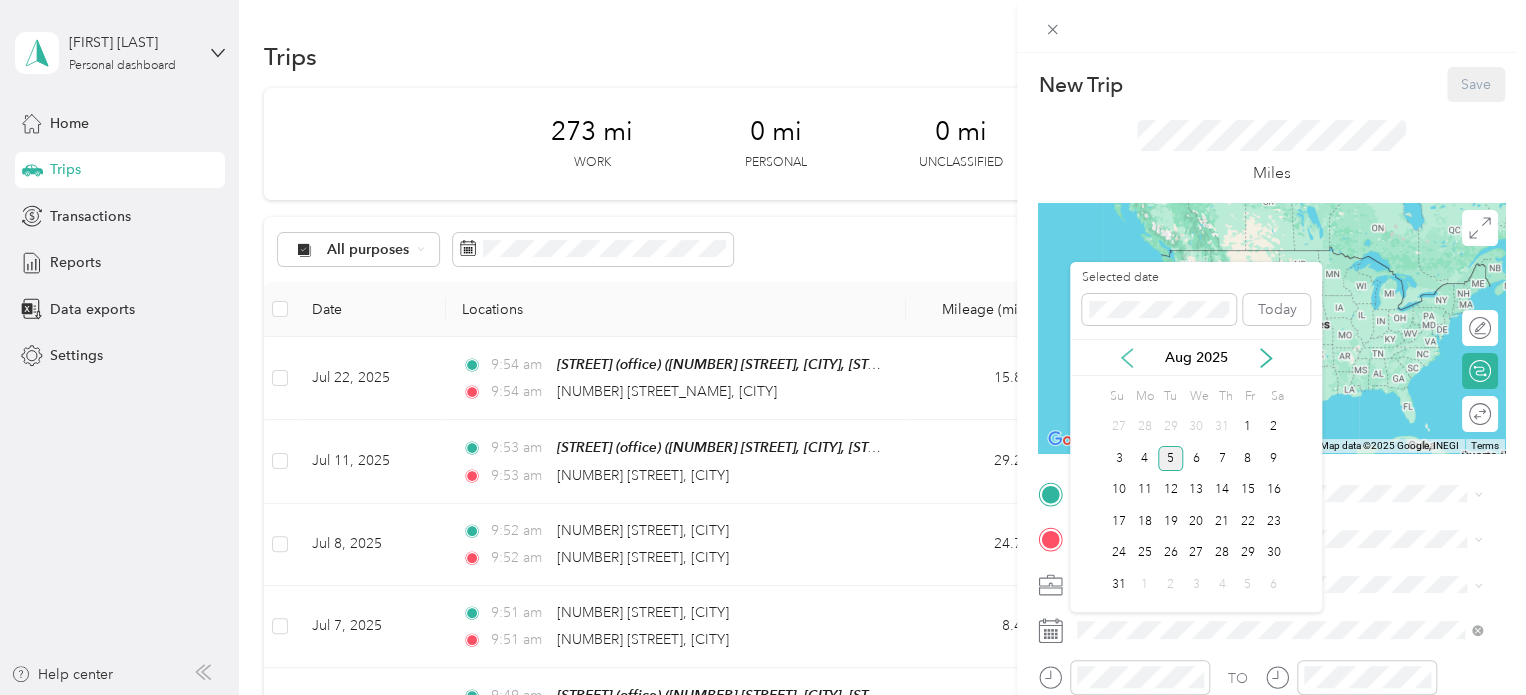 click 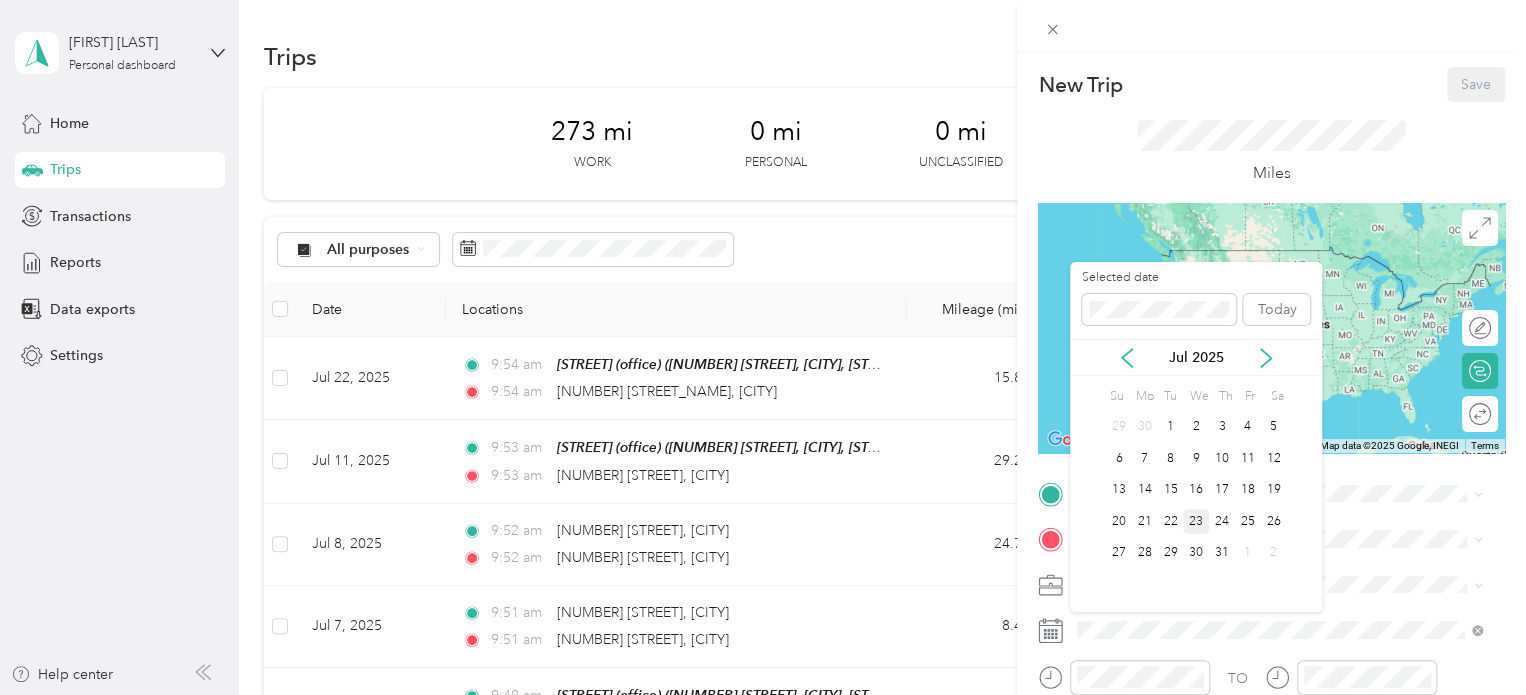 click on "23" at bounding box center (1196, 521) 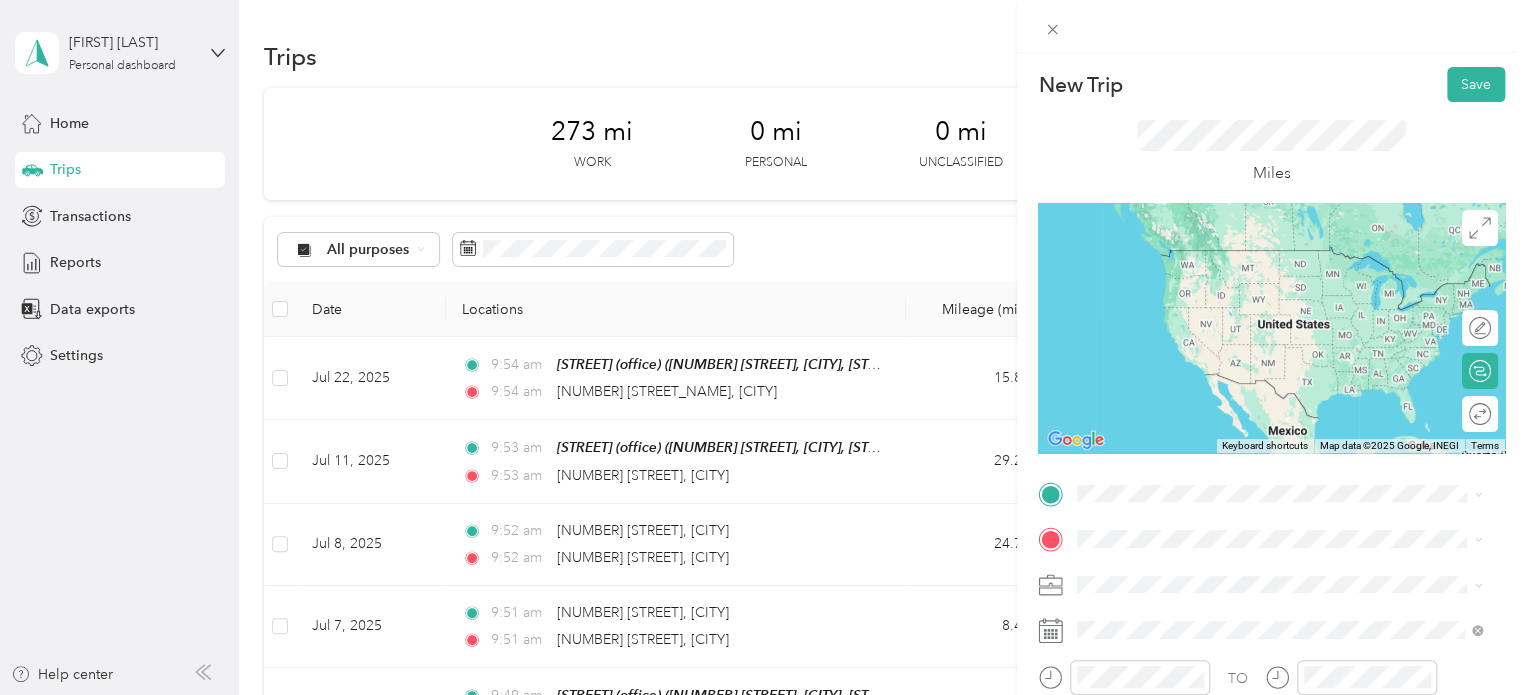 click on "[STREET_NAME] ([LOCATION]) [NUMBER] [STREET_NAME], [POSTAL_CODE], [CITY], [STATE], [COUNTRY]" at bounding box center (1287, 583) 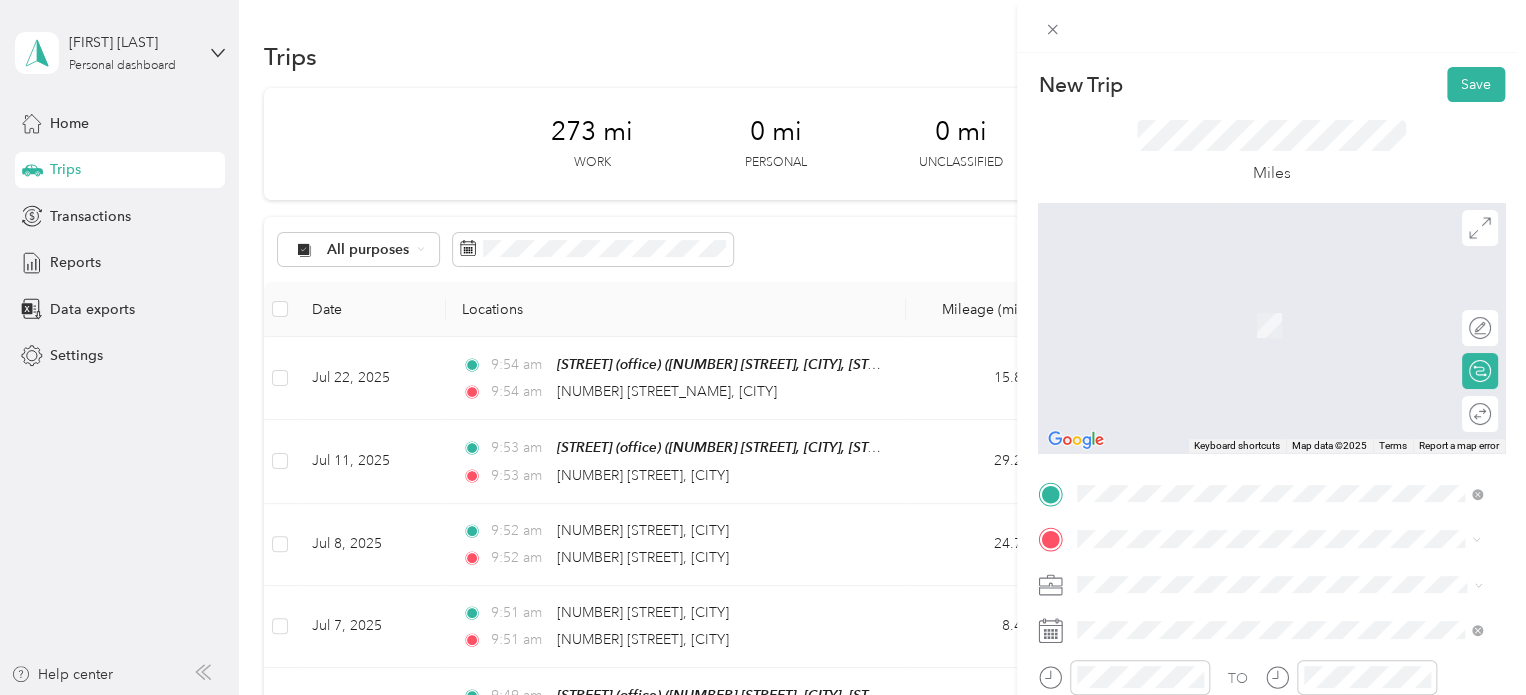 click on "[NUMBER] [STREET]
[CITY], [STATE] [POSTAL_CODE], [COUNTRY]" at bounding box center (1259, 436) 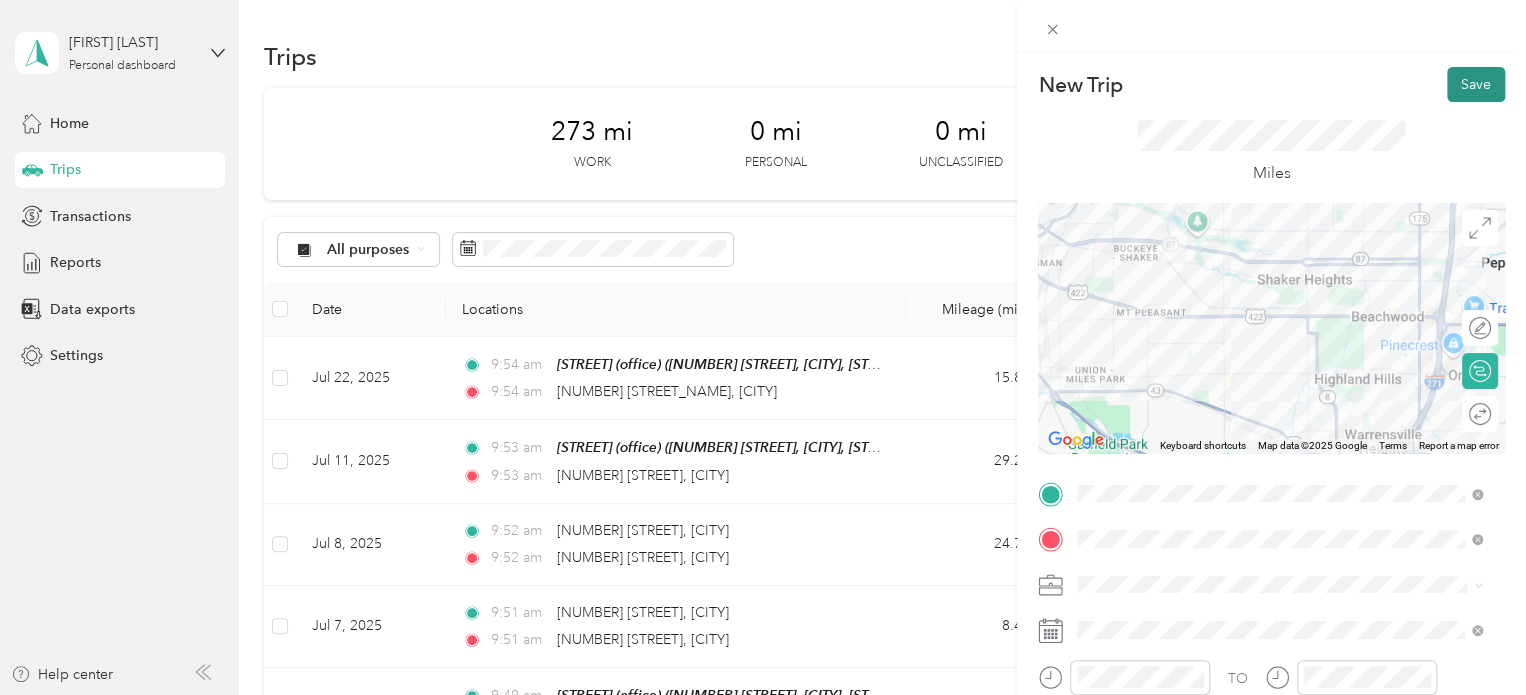 click on "Save" at bounding box center (1476, 84) 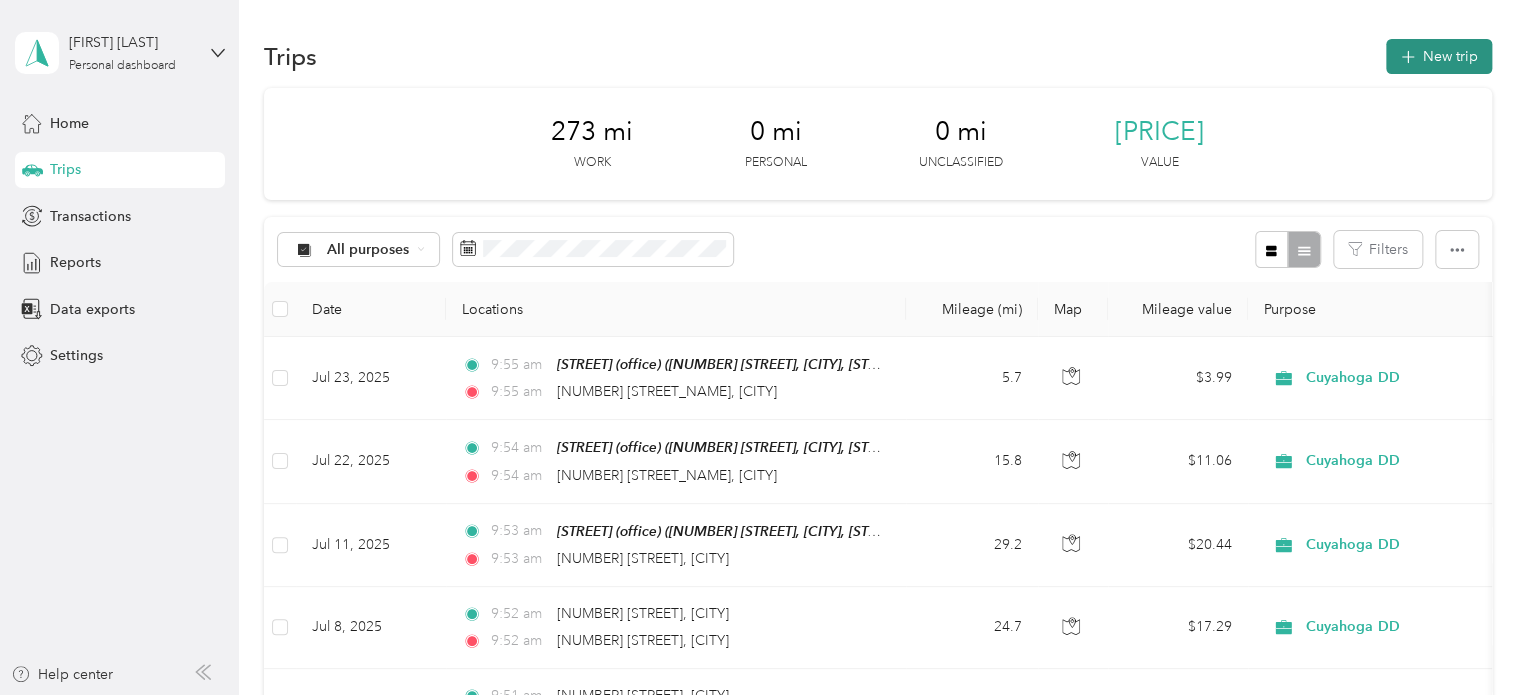 click on "New trip" at bounding box center [1439, 56] 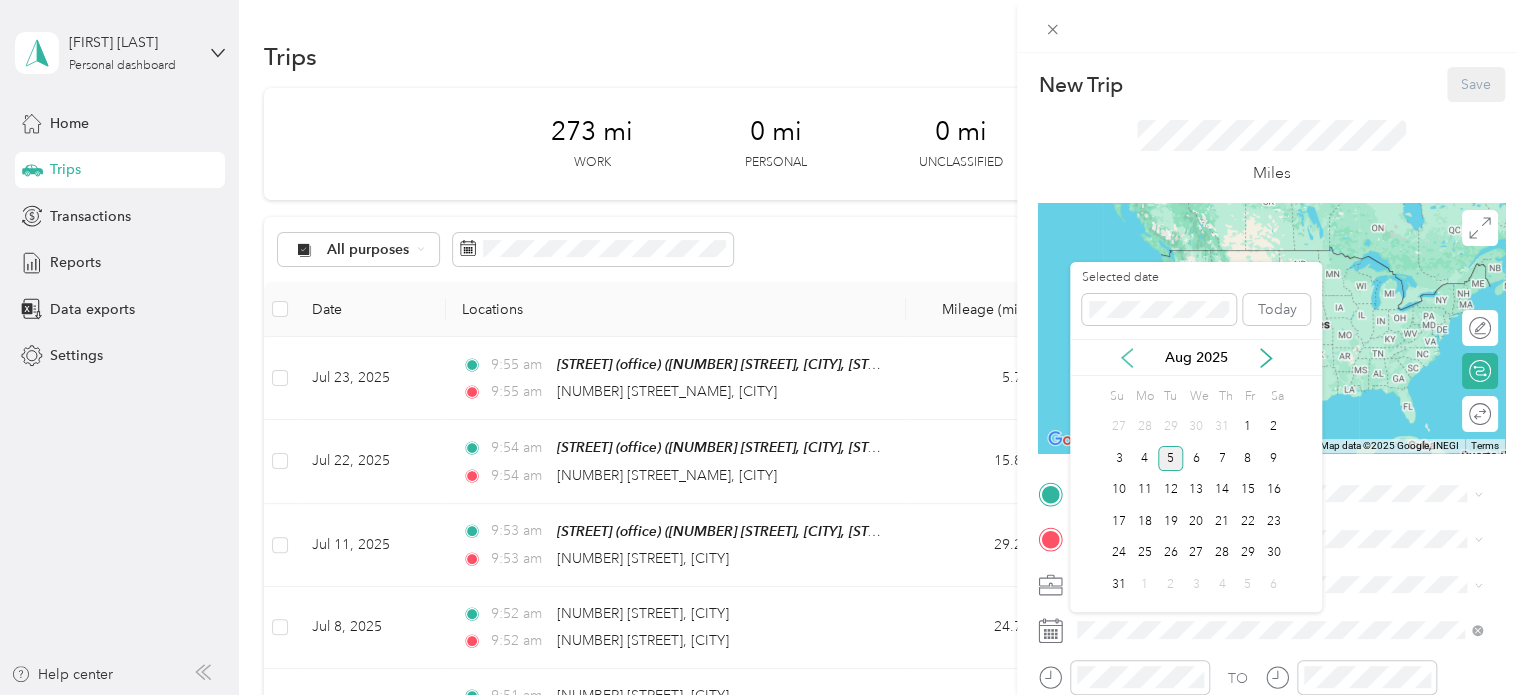 click 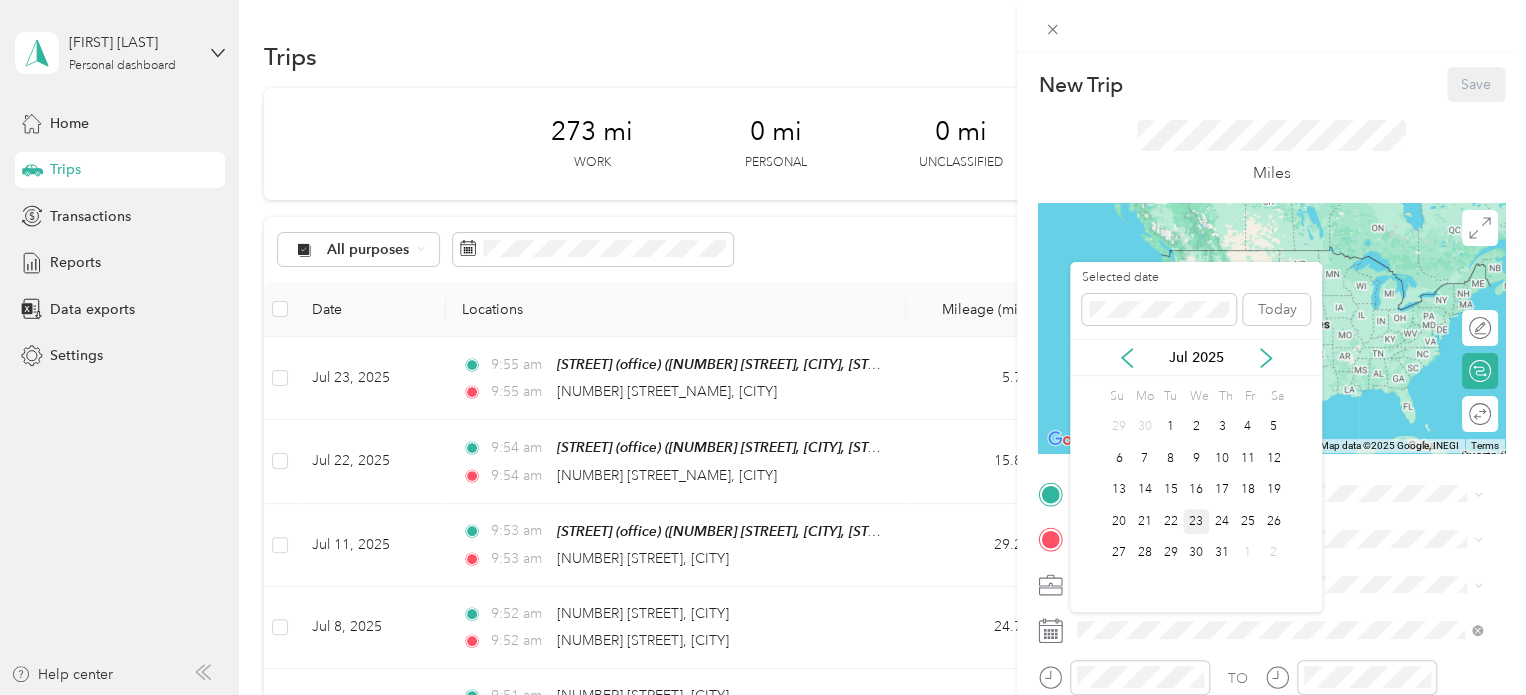 click on "23" at bounding box center (1196, 521) 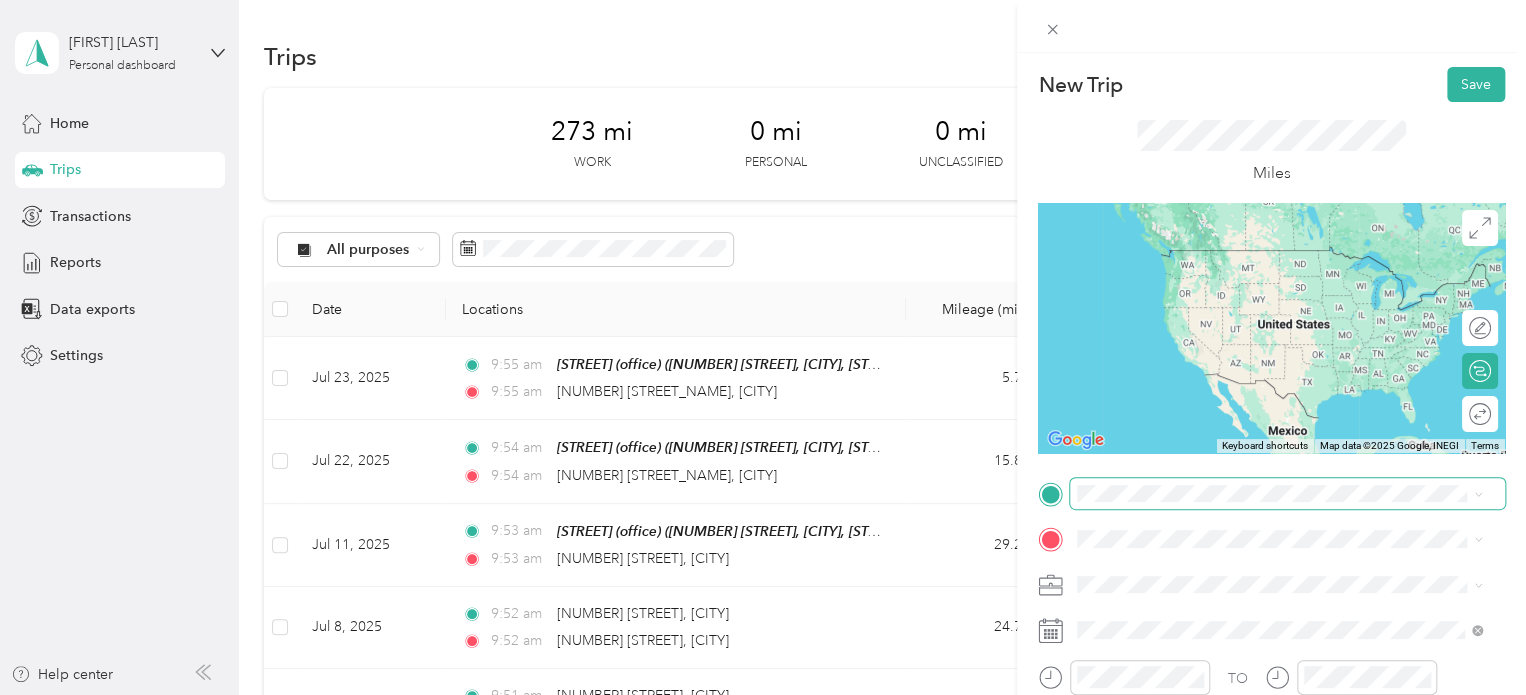 click at bounding box center [1287, 494] 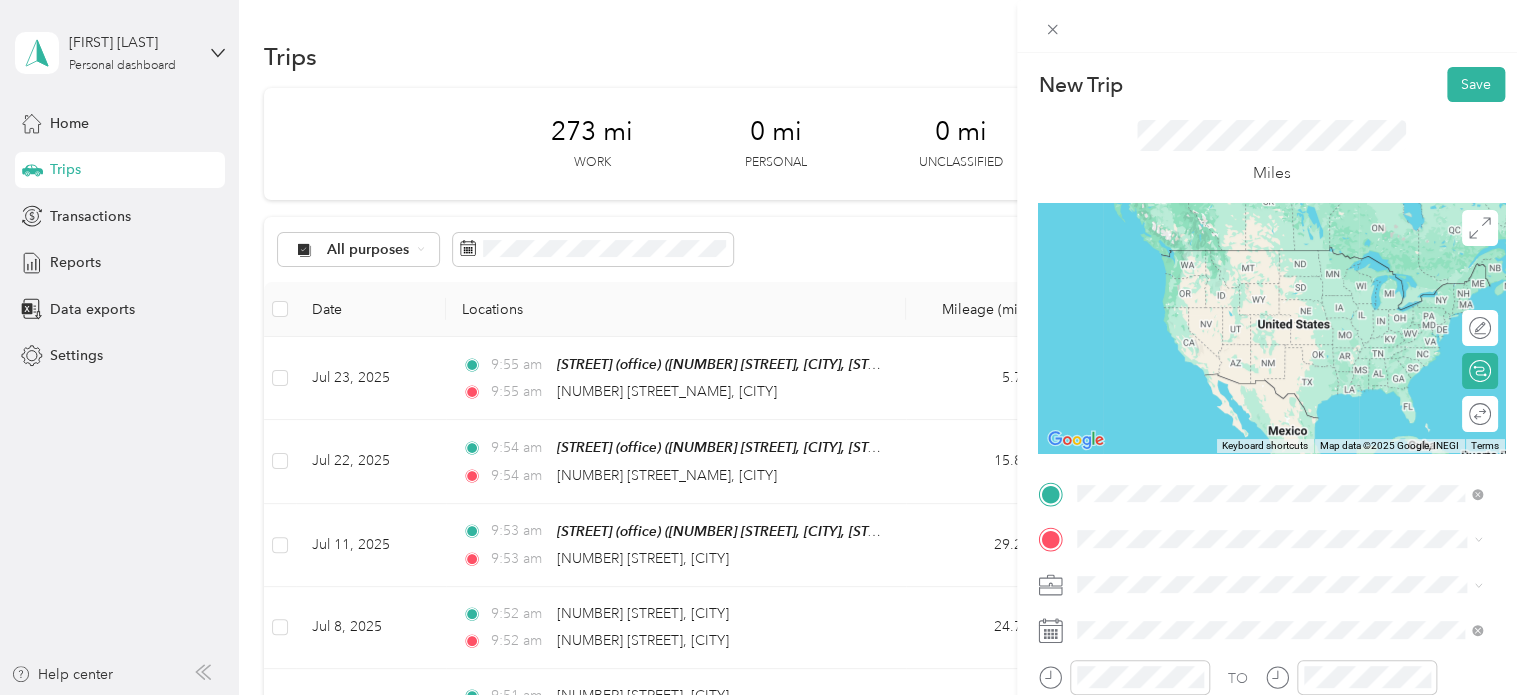 click on "[NUMBER] [STREET]
[CITY], [STATE] [POSTAL_CODE], [COUNTRY]" at bounding box center (1259, 258) 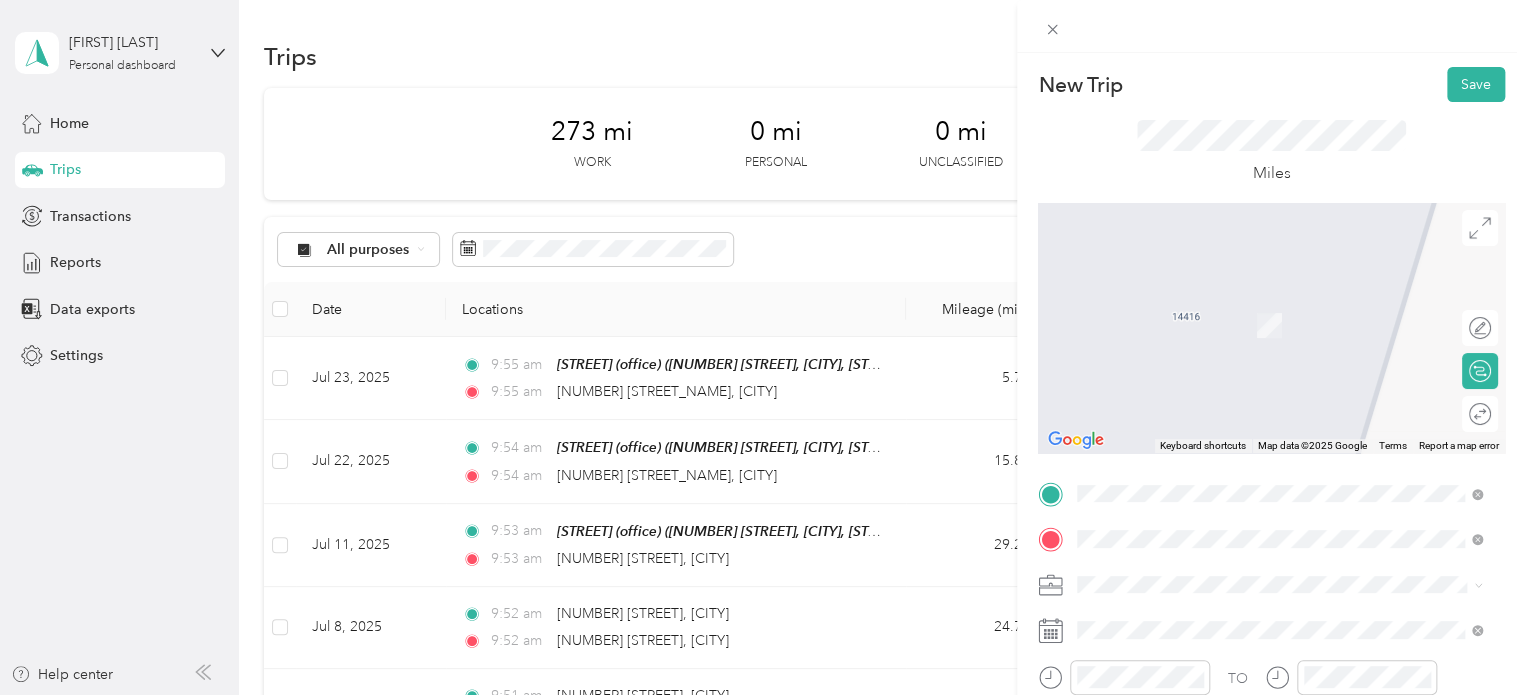 click on "[NUMBER] [STREET]
[CITY], [STATE] [POSTAL_CODE], [COUNTRY]" at bounding box center (1259, 304) 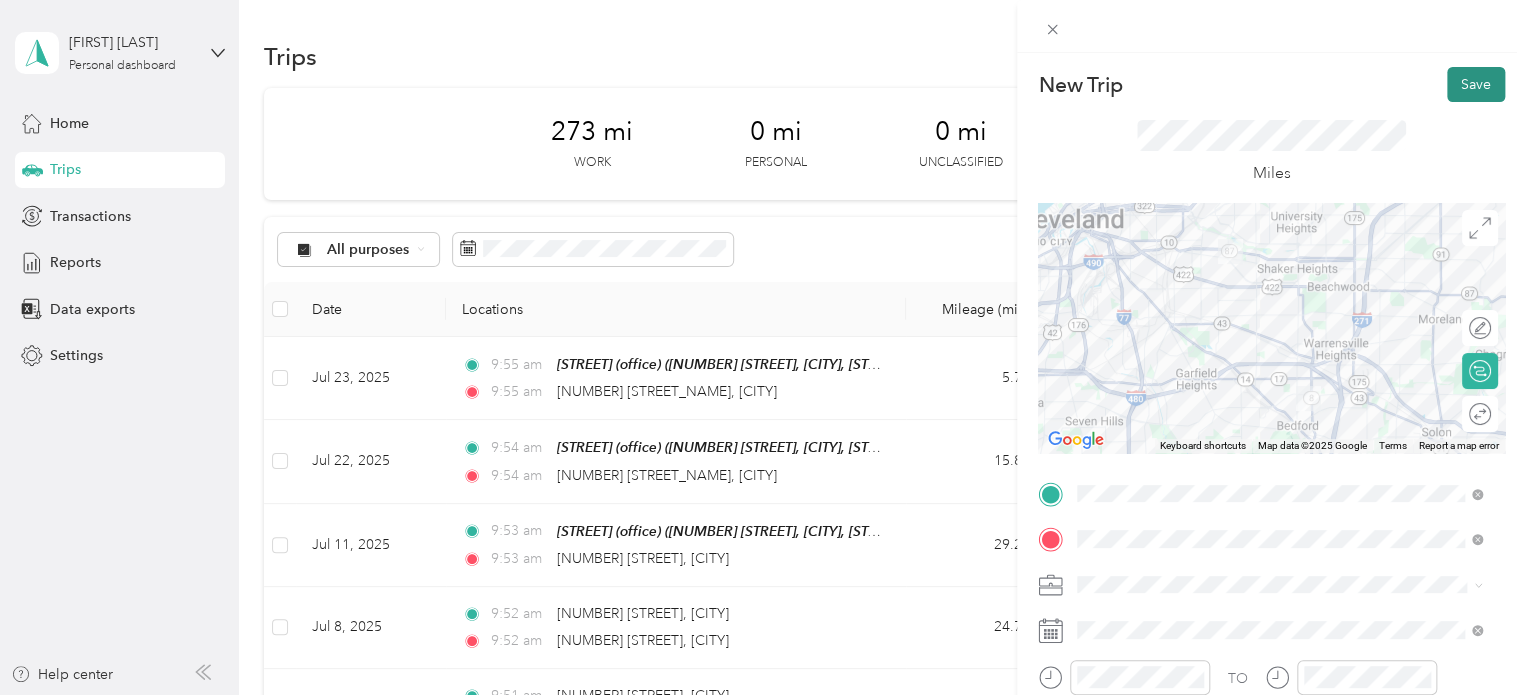 click on "Save" at bounding box center (1476, 84) 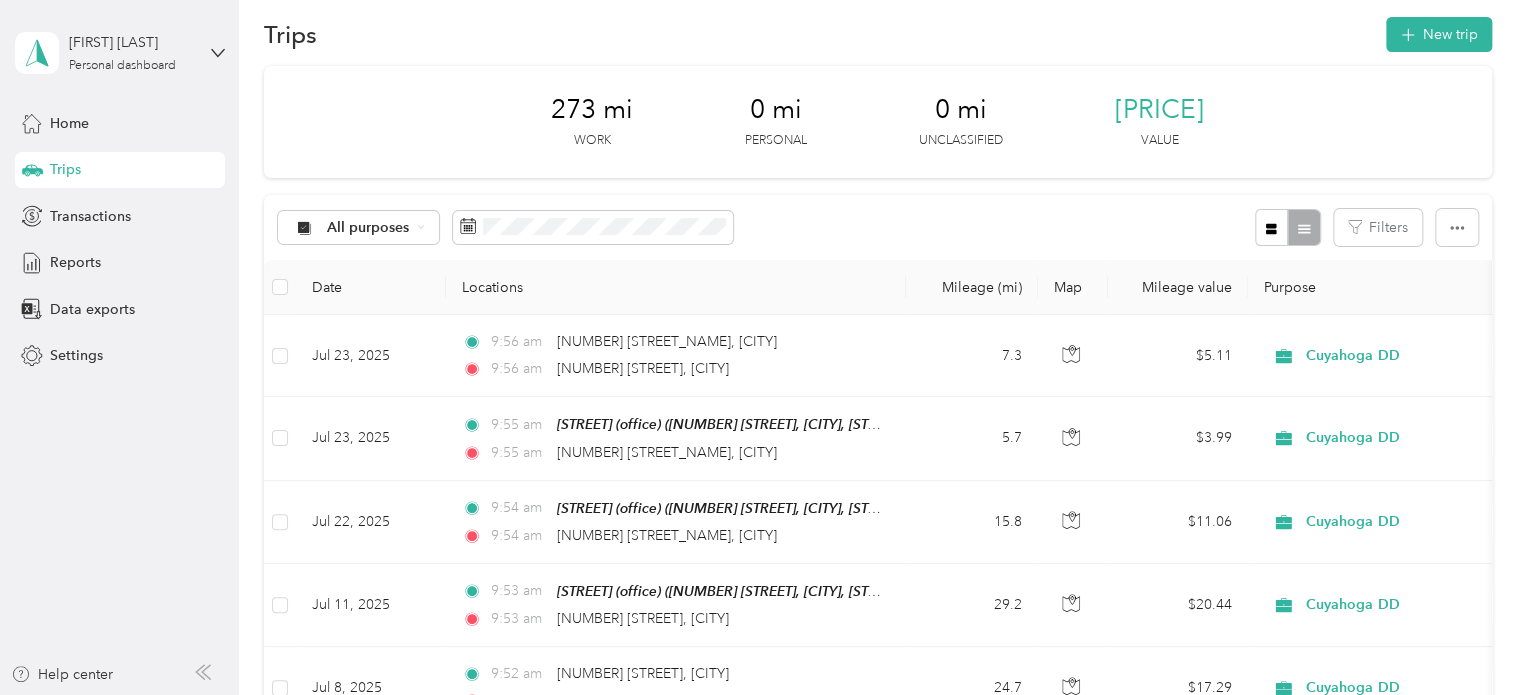 scroll, scrollTop: 0, scrollLeft: 0, axis: both 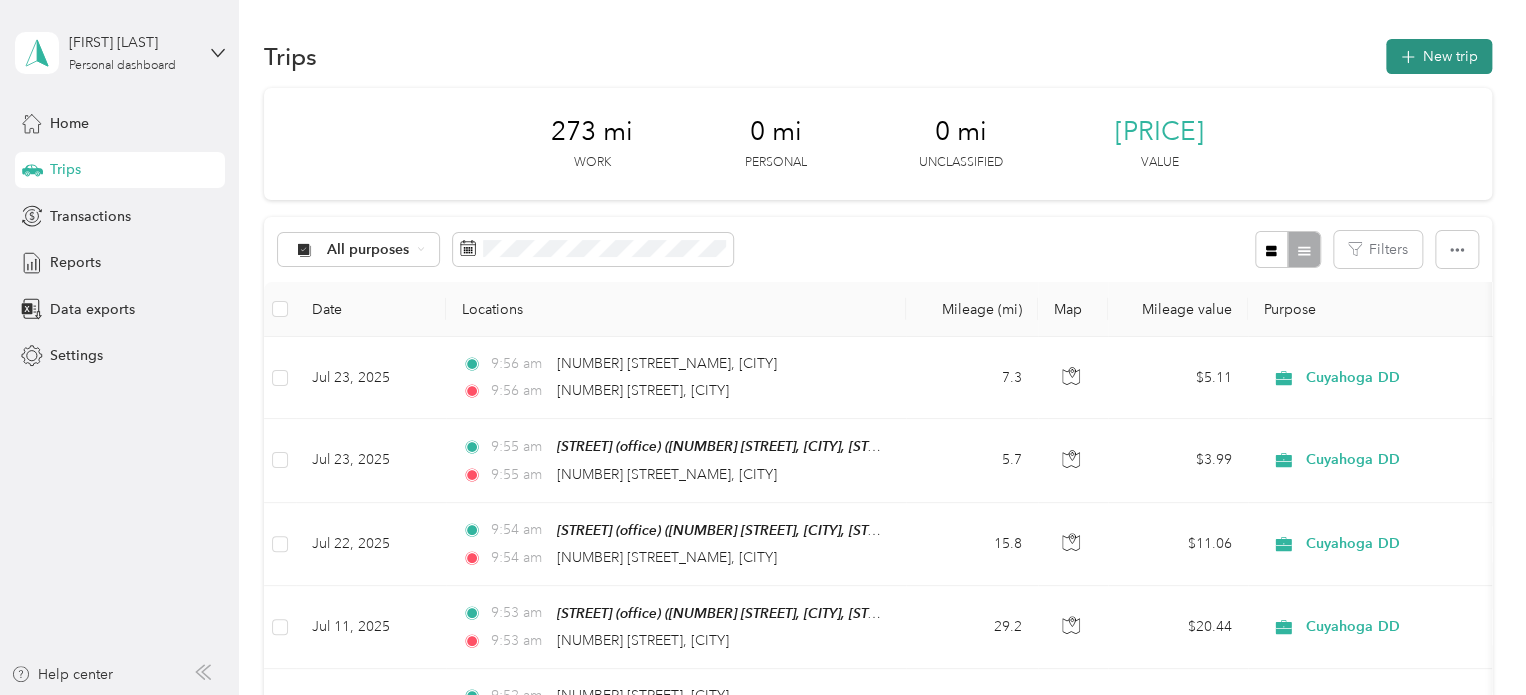 click on "New trip" at bounding box center [1439, 56] 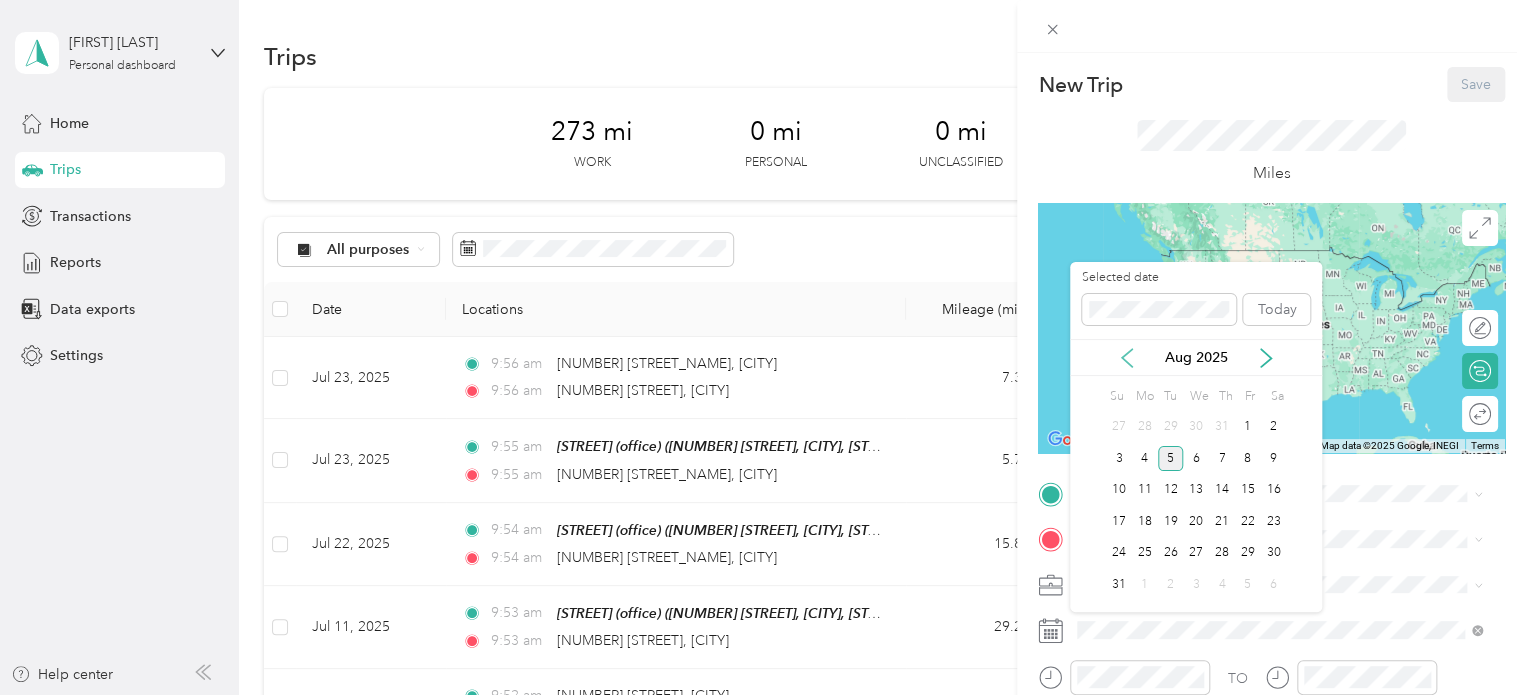 click 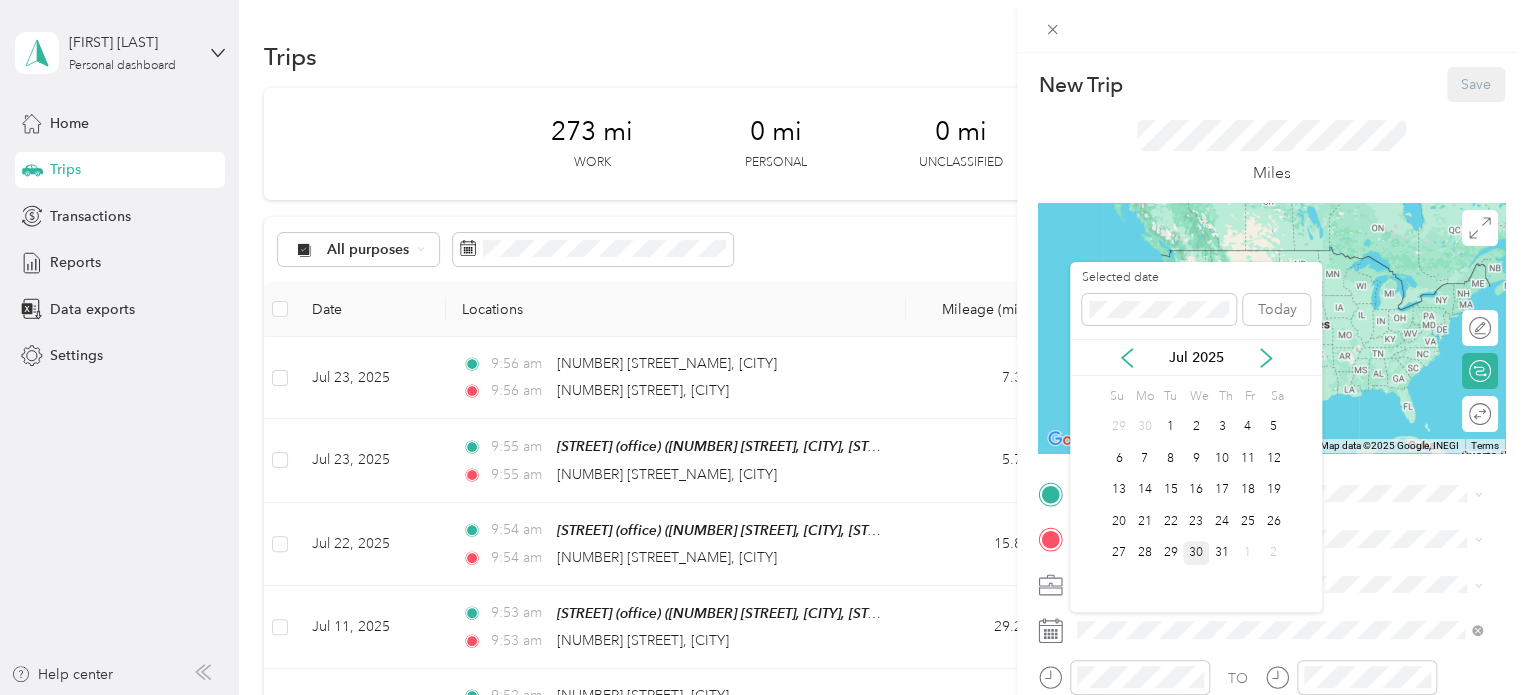 click on "30" at bounding box center [1196, 553] 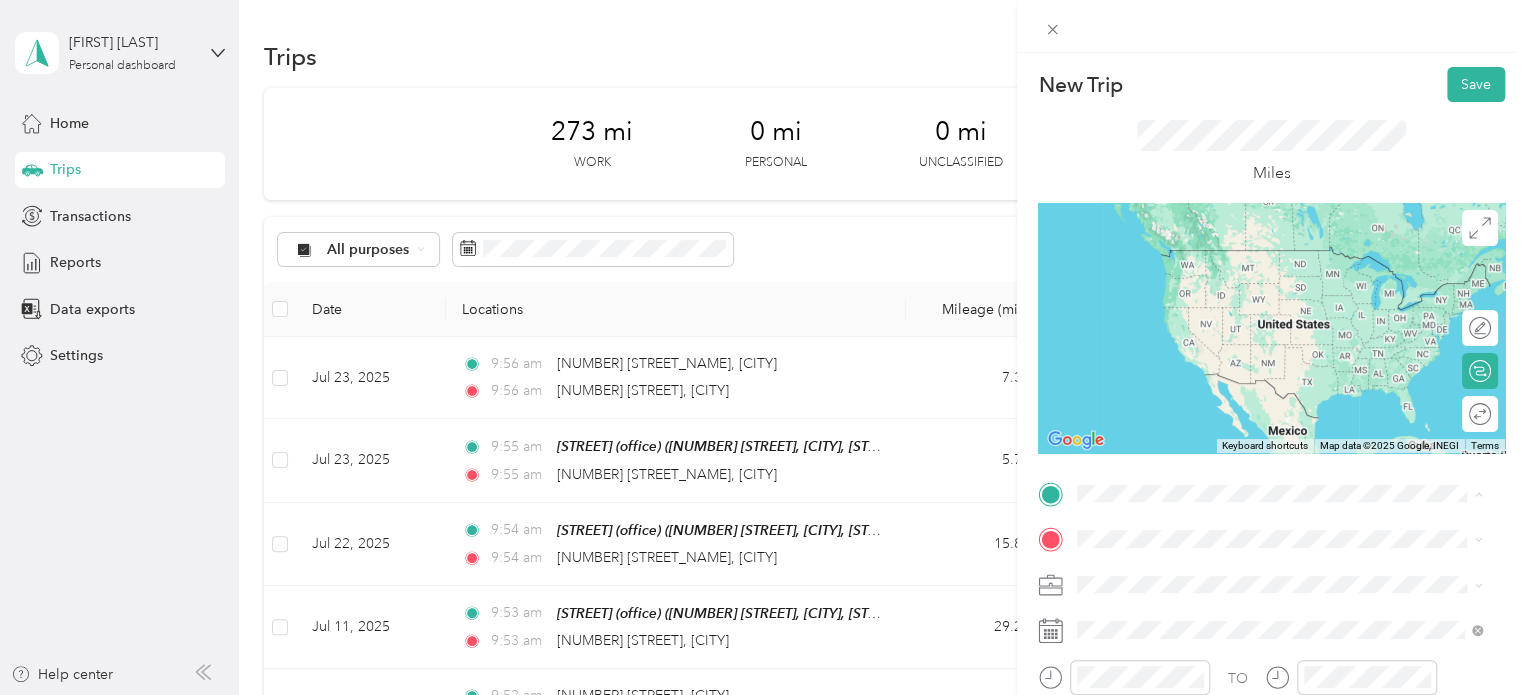 click on "[STREET] (office)" at bounding box center [1171, 573] 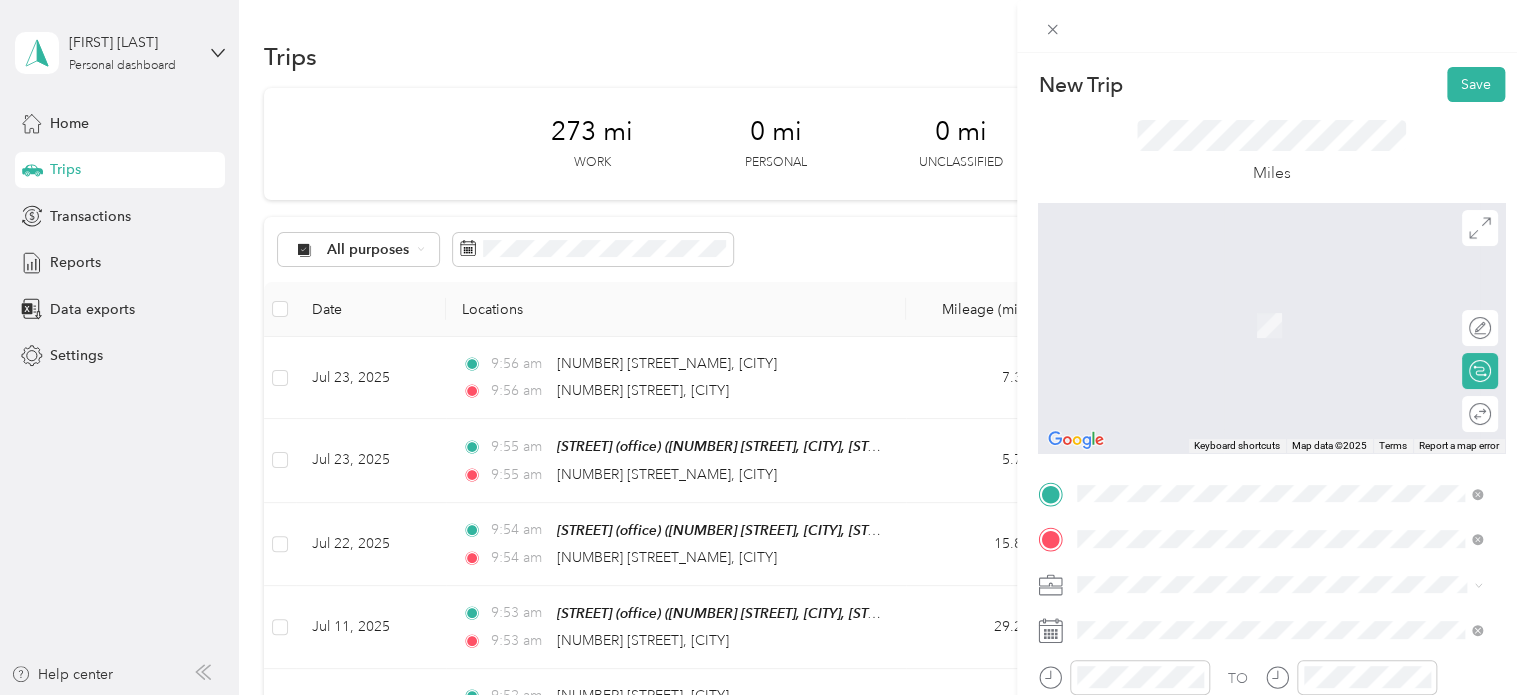 click on "[NUMBER] [STREET]
[CITY], [STATE] [POSTAL_CODE], [COUNTRY]" at bounding box center (1259, 304) 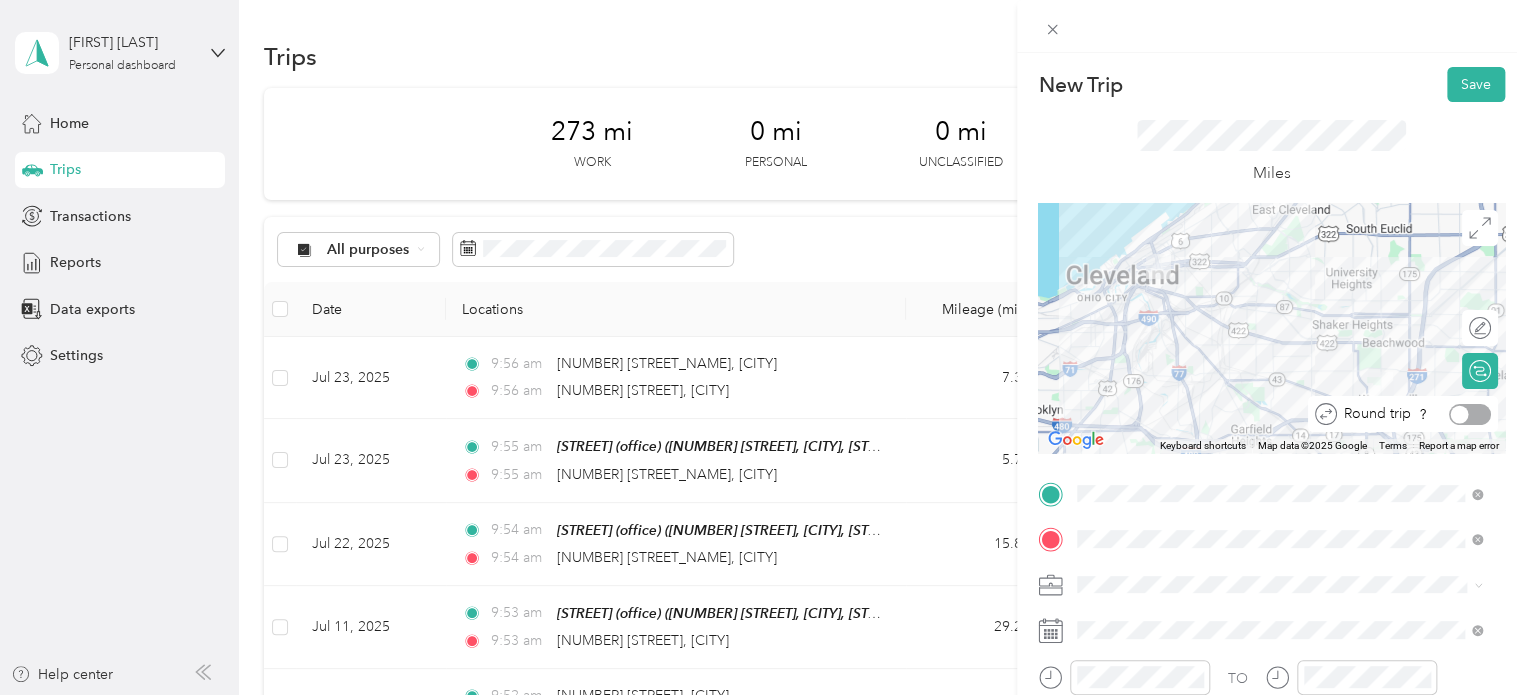 click at bounding box center [1460, 414] 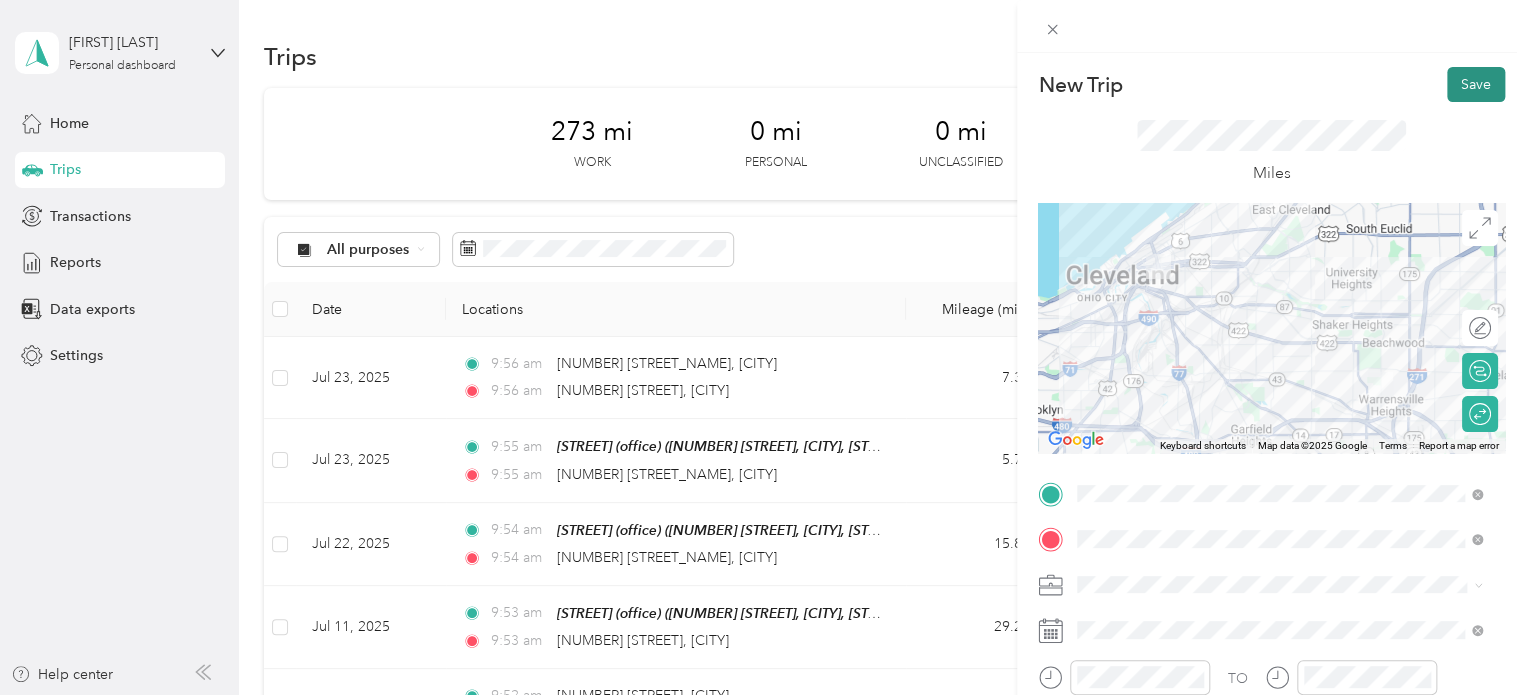 click on "Save" at bounding box center (1476, 84) 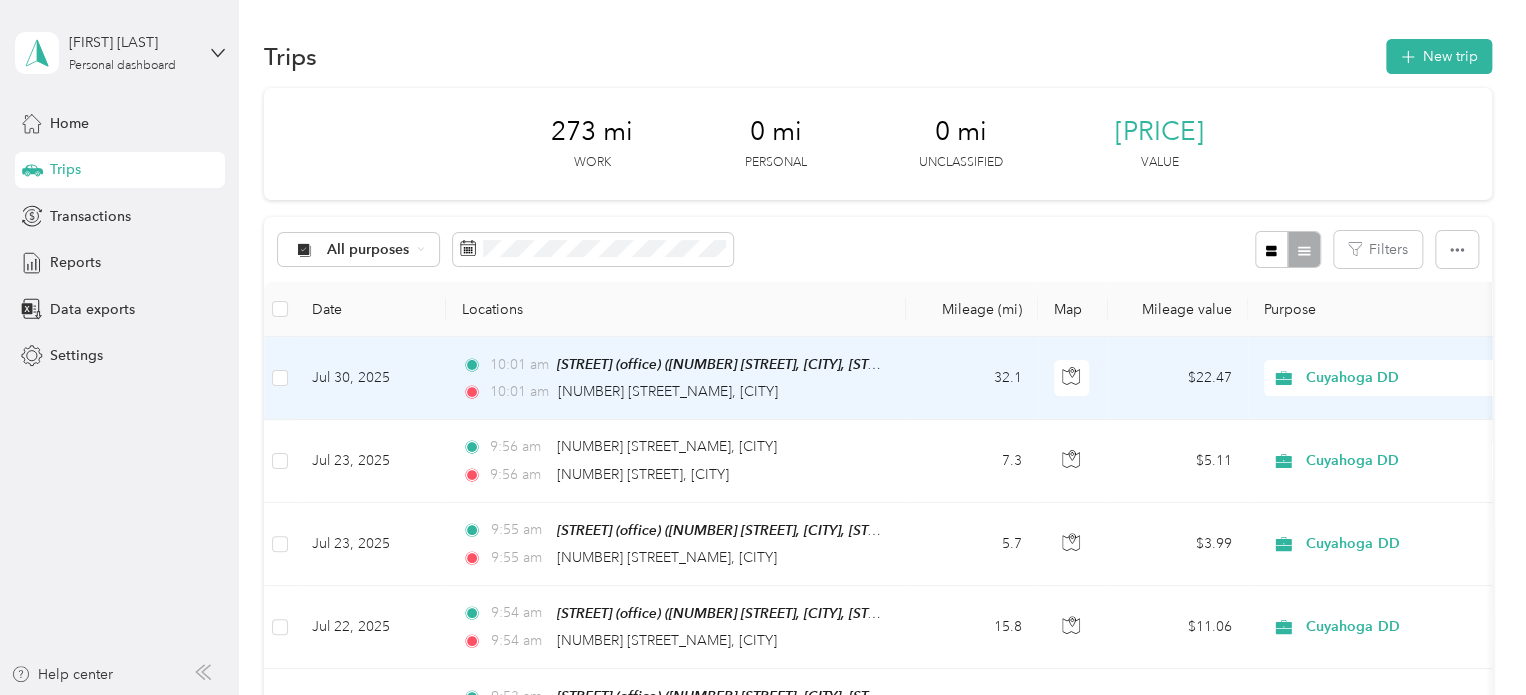 click on "10:01 am" at bounding box center [519, 392] 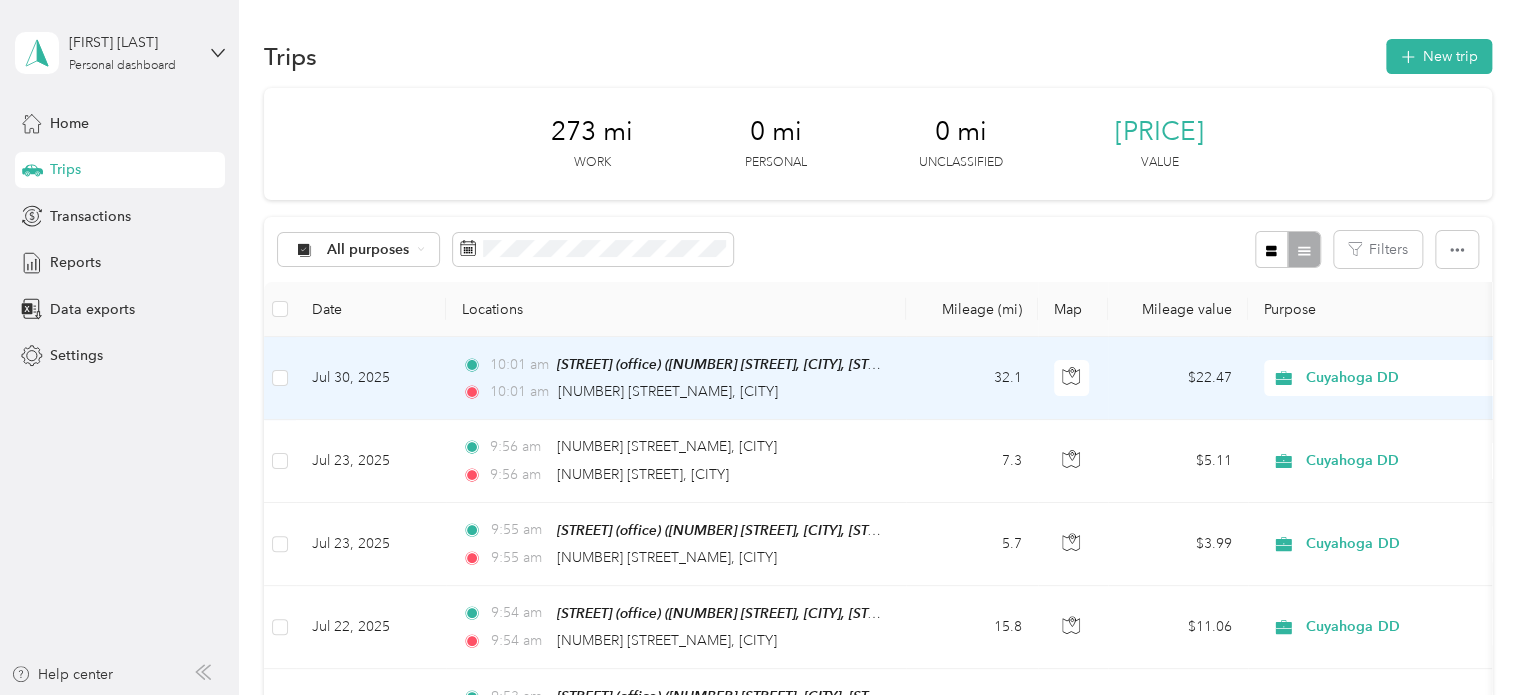 click at bounding box center (763, 347) 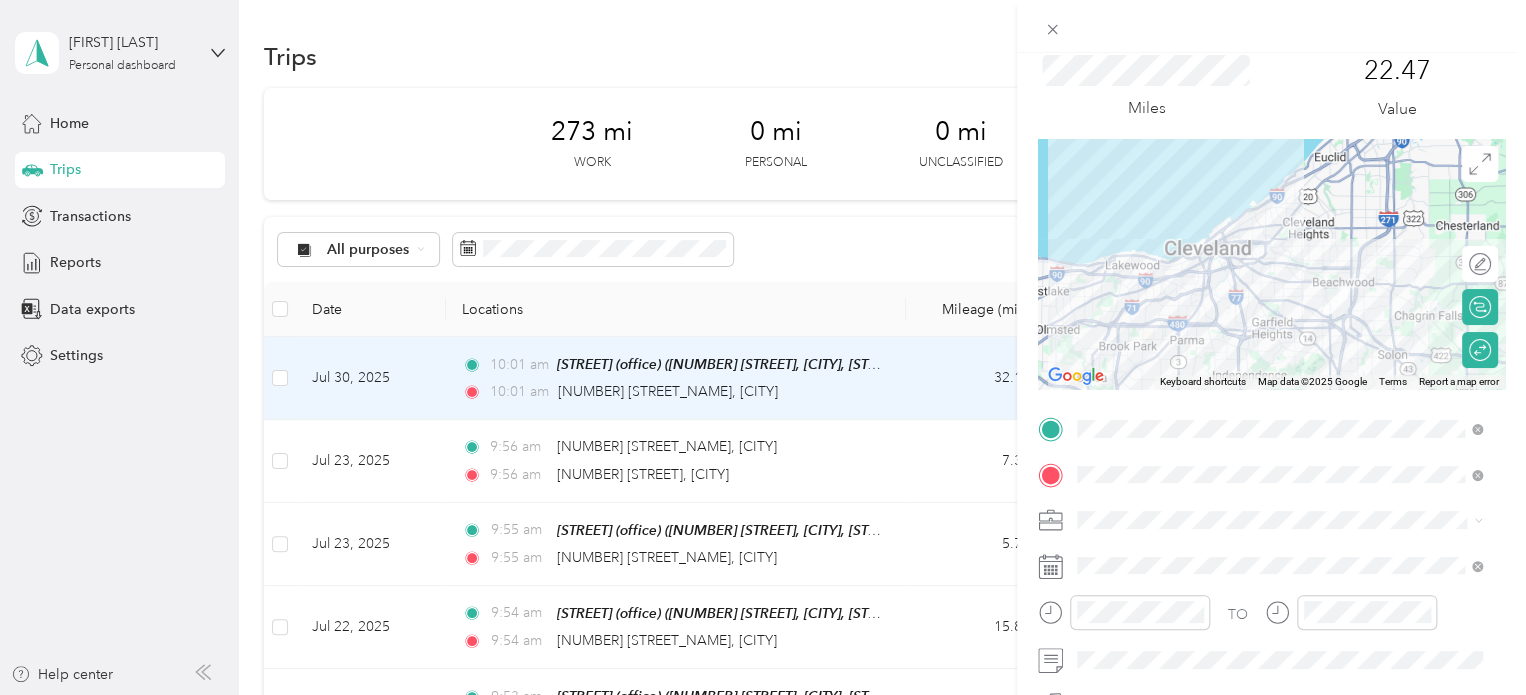 scroll, scrollTop: 100, scrollLeft: 0, axis: vertical 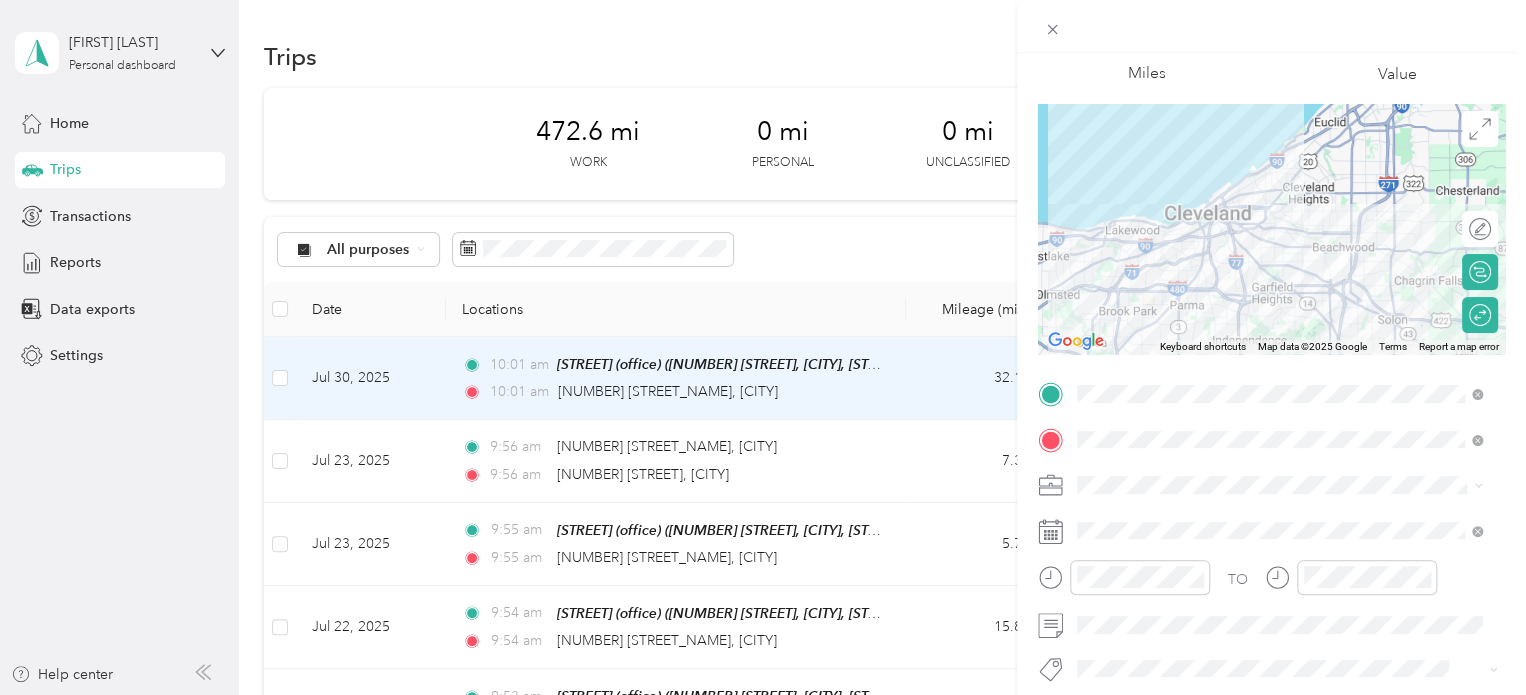 click on "Trip details Save This trip cannot be edited because it is either under review, approved, or paid. Contact your Team Manager to edit it. Miles 22.47 Value  ← Move left → Move right ↑ Move up ↓ Move down + Zoom in - Zoom out Home Jump left by 75% End Jump right by 75% Page Up Jump up by 75% Page Down Jump down by 75% Keyboard shortcuts Map Data Map data ©2025 Google Map data ©2025 Google 5 km  Click to toggle between metric and imperial units Terms Report a map error Edit route Calculate route Round trip TO Add photo" at bounding box center (763, 347) 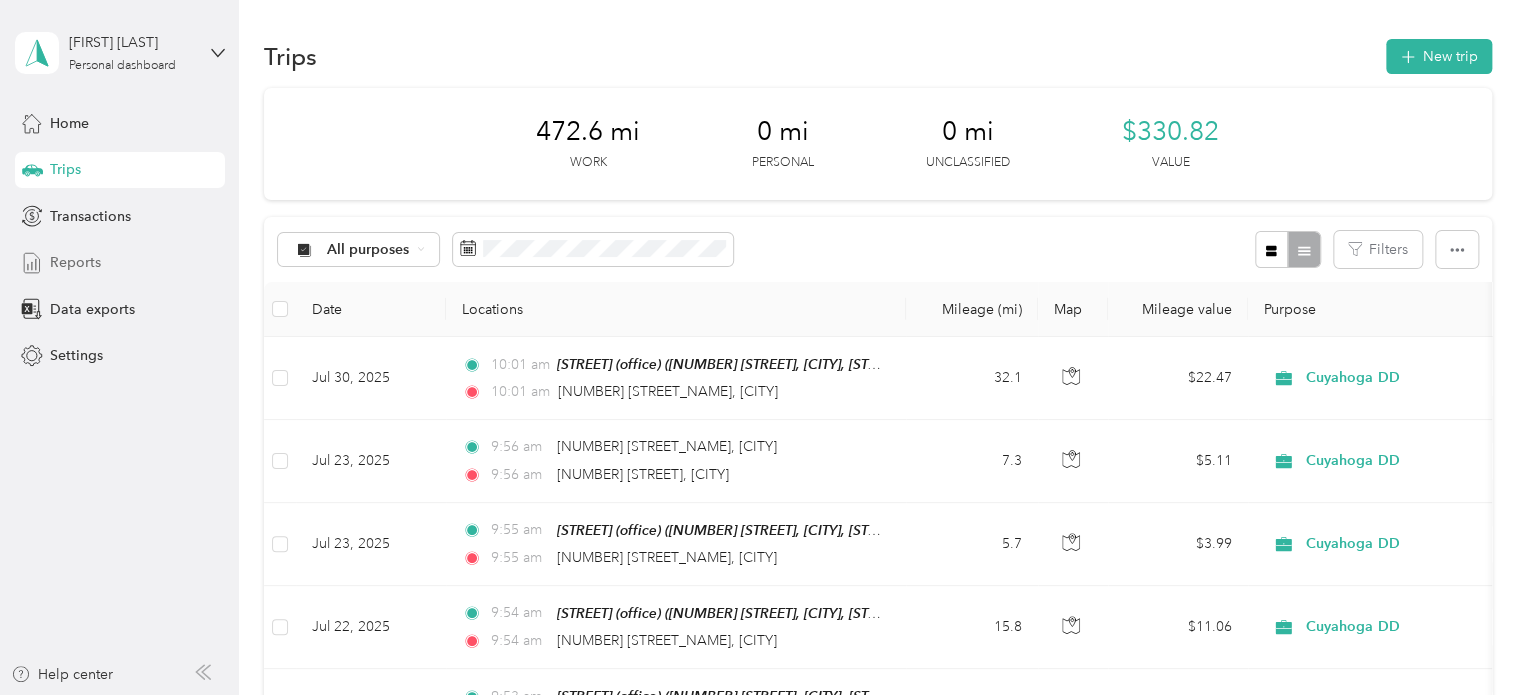 click on "Reports" at bounding box center (75, 262) 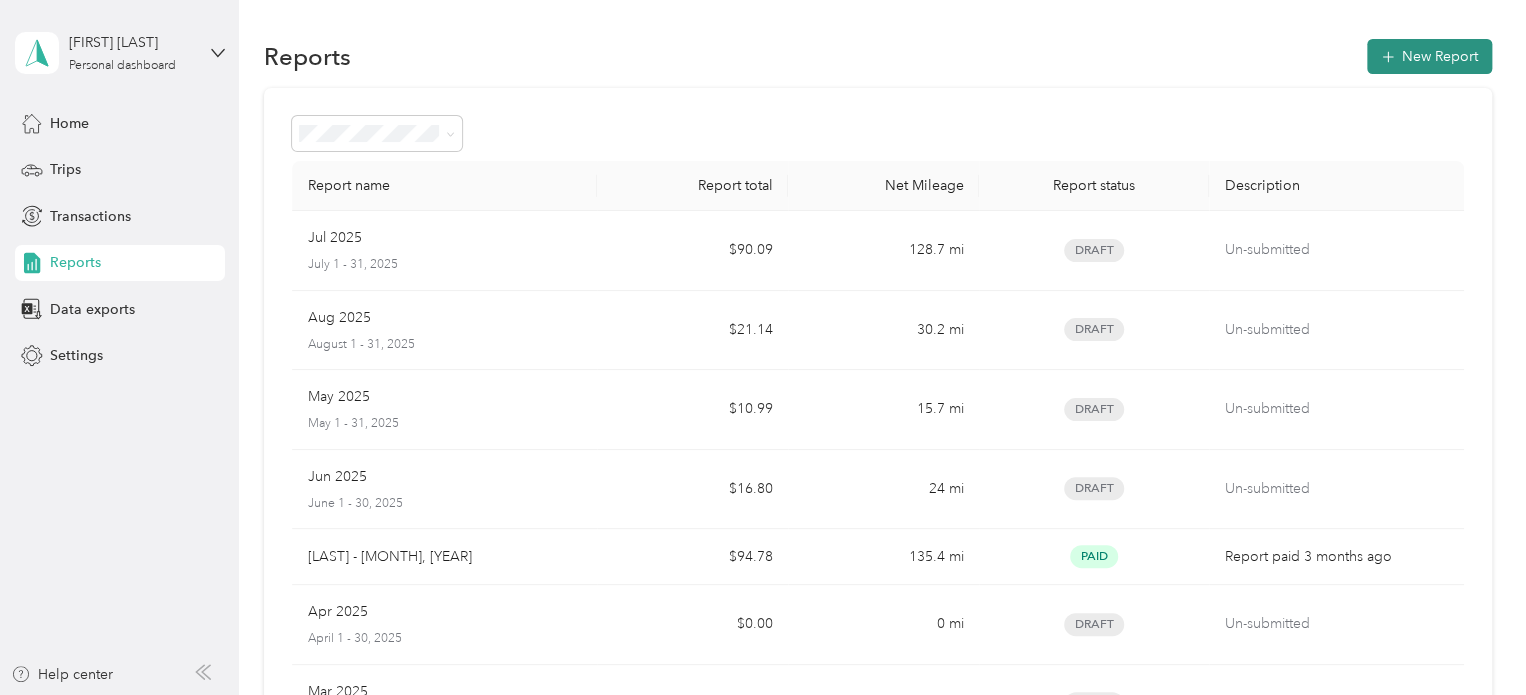 click on "New Report" at bounding box center [1429, 56] 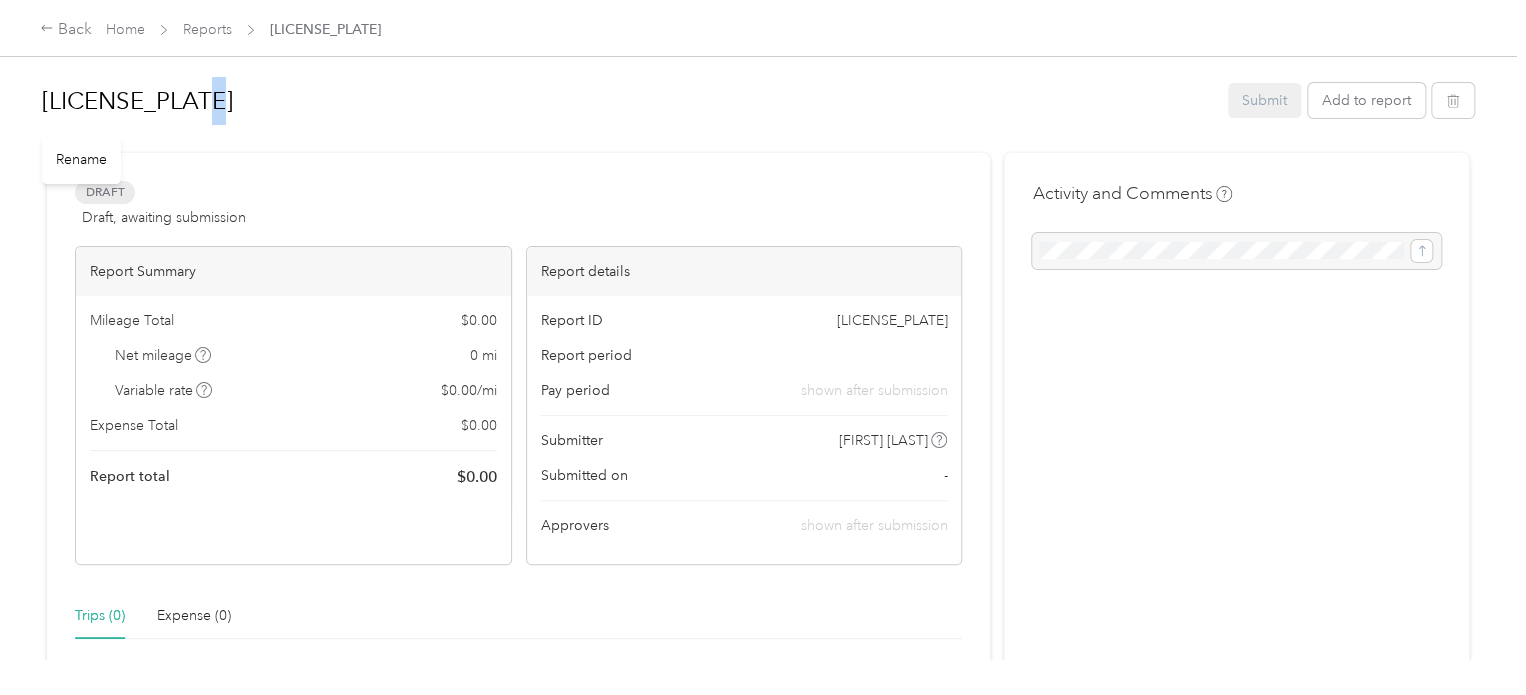 drag, startPoint x: 235, startPoint y: 93, endPoint x: 217, endPoint y: 95, distance: 18.110771 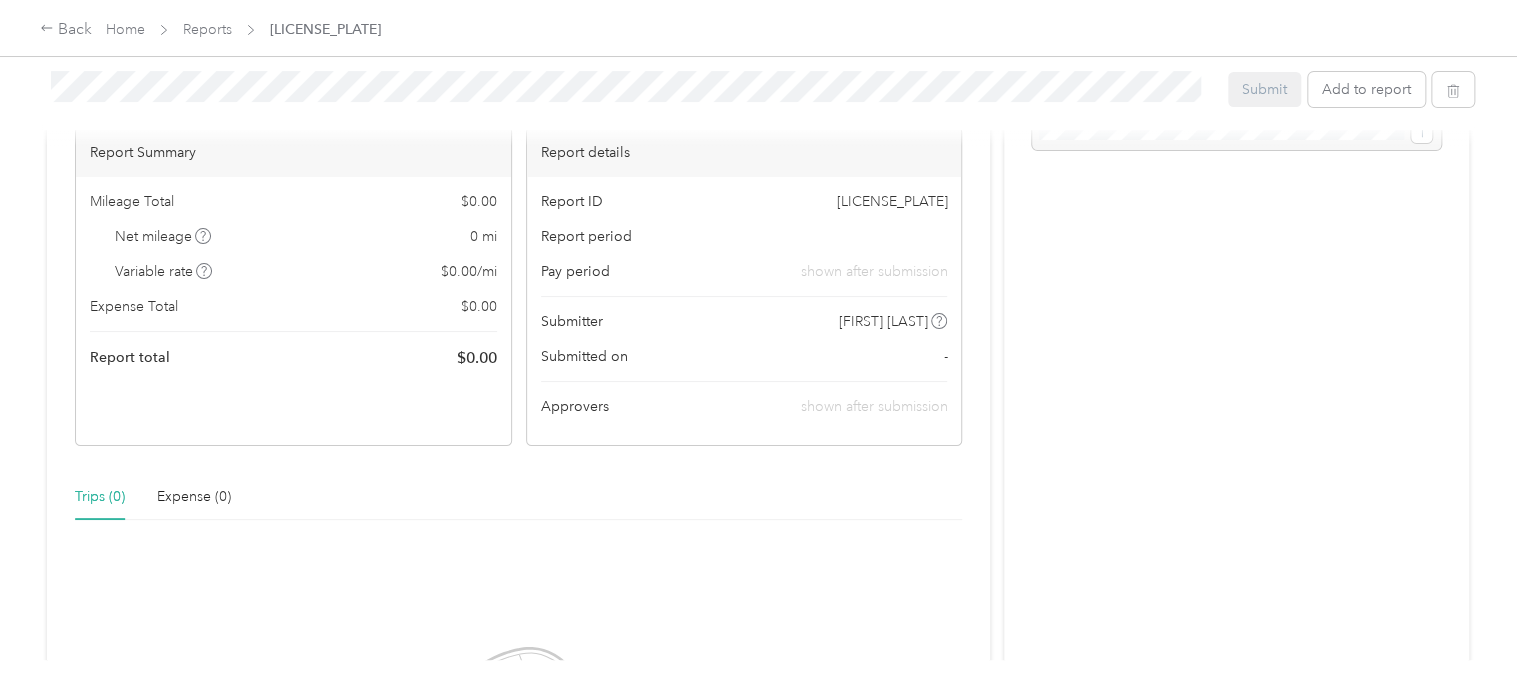 scroll, scrollTop: 0, scrollLeft: 0, axis: both 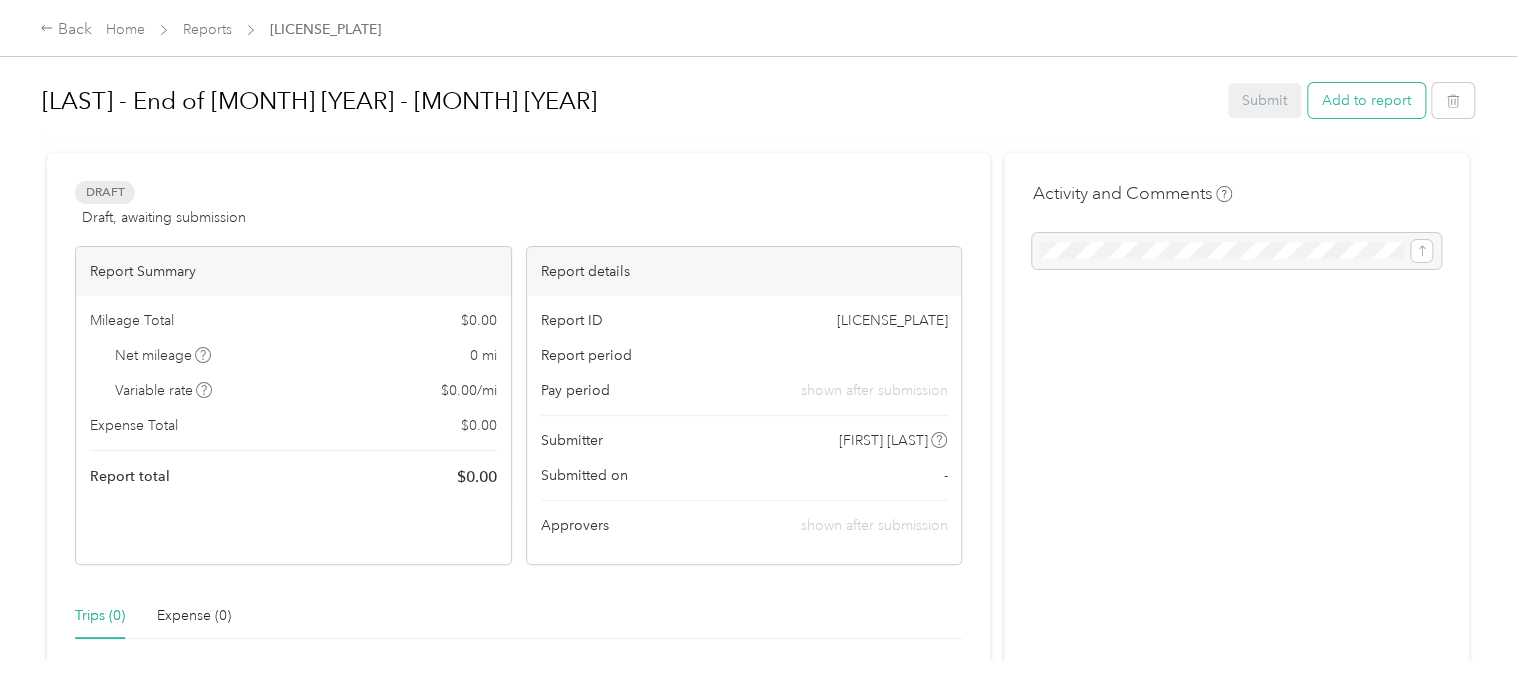 click on "Add to report" at bounding box center [1366, 100] 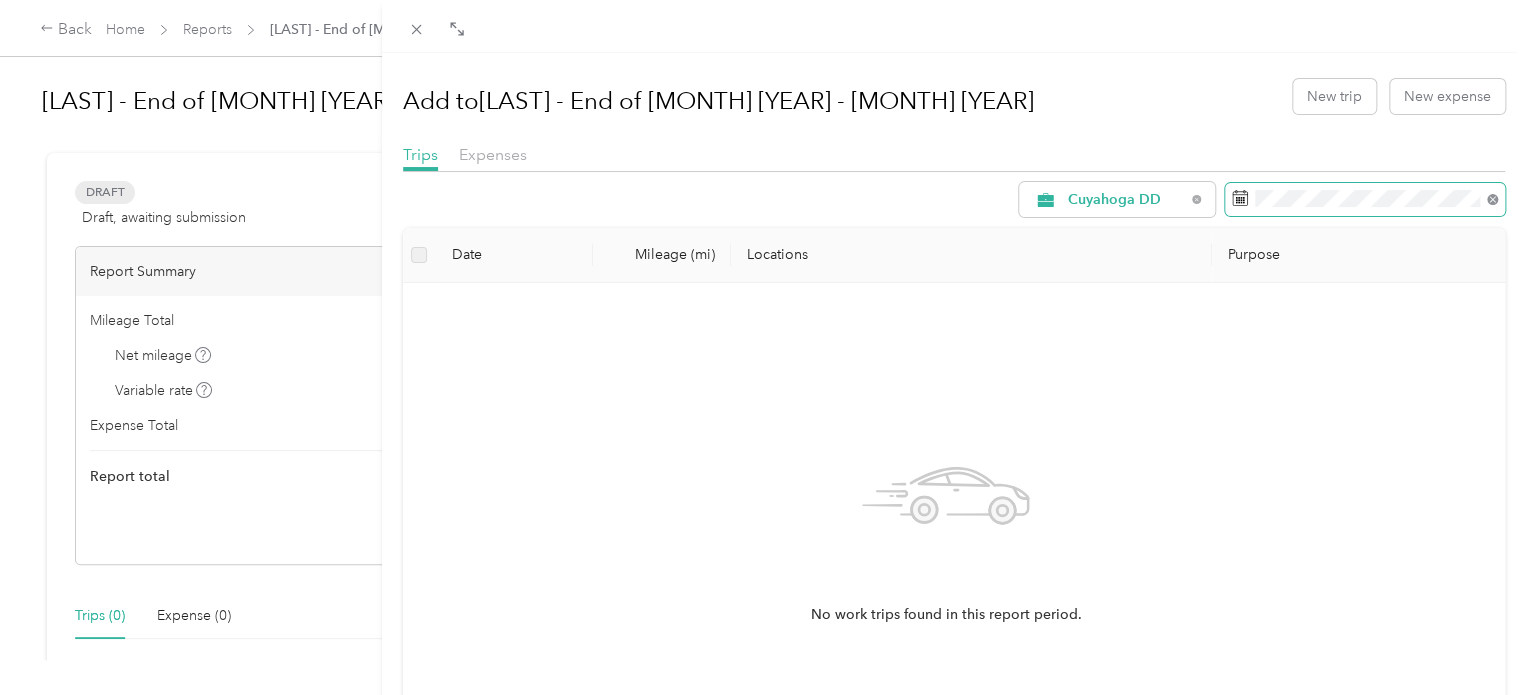 click 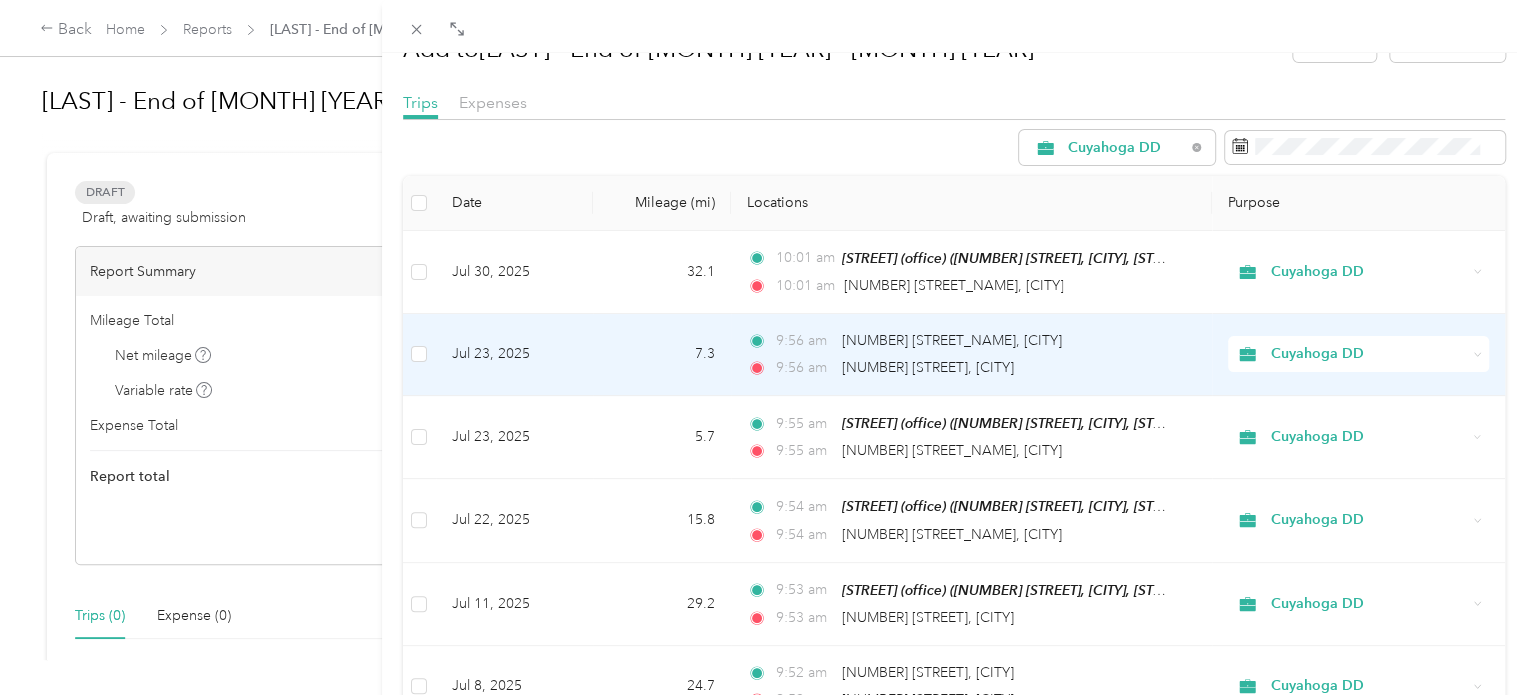 scroll, scrollTop: 100, scrollLeft: 0, axis: vertical 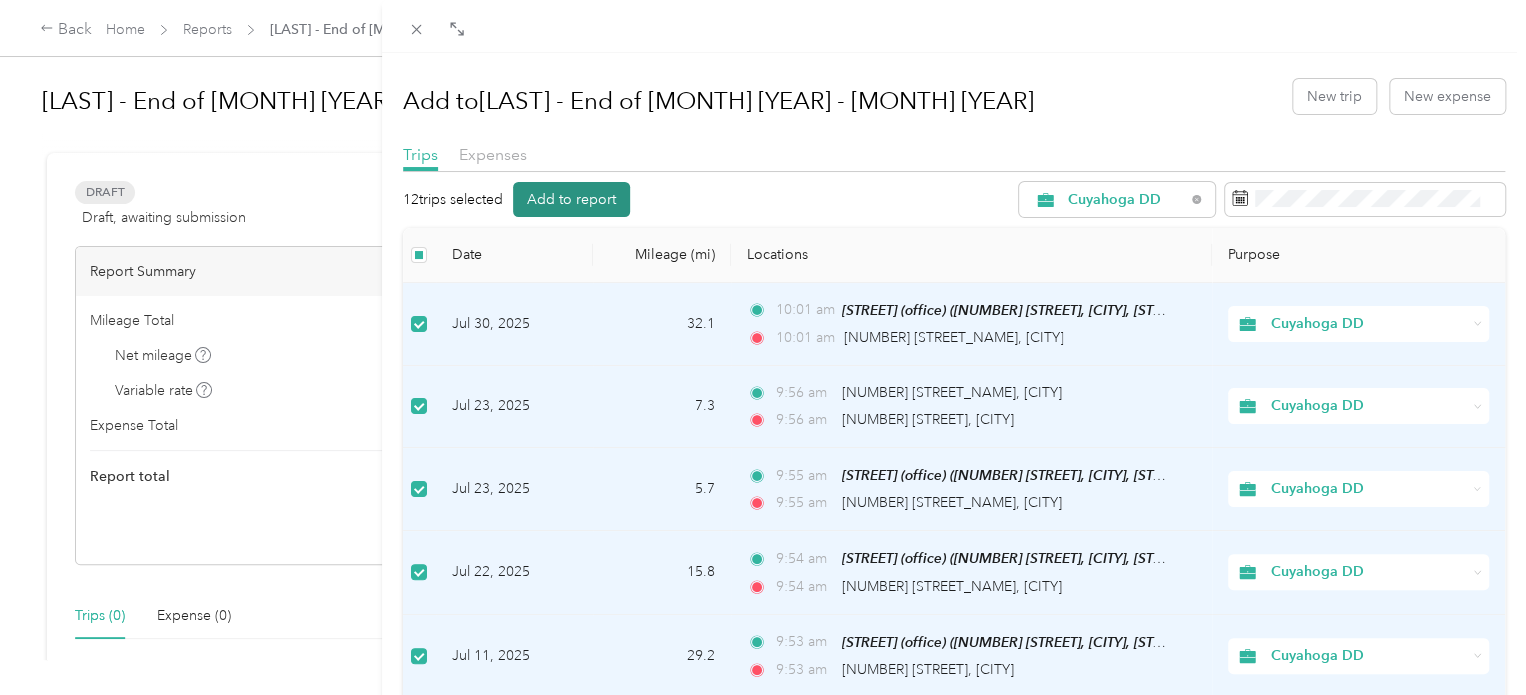 click on "Add to report" at bounding box center [571, 199] 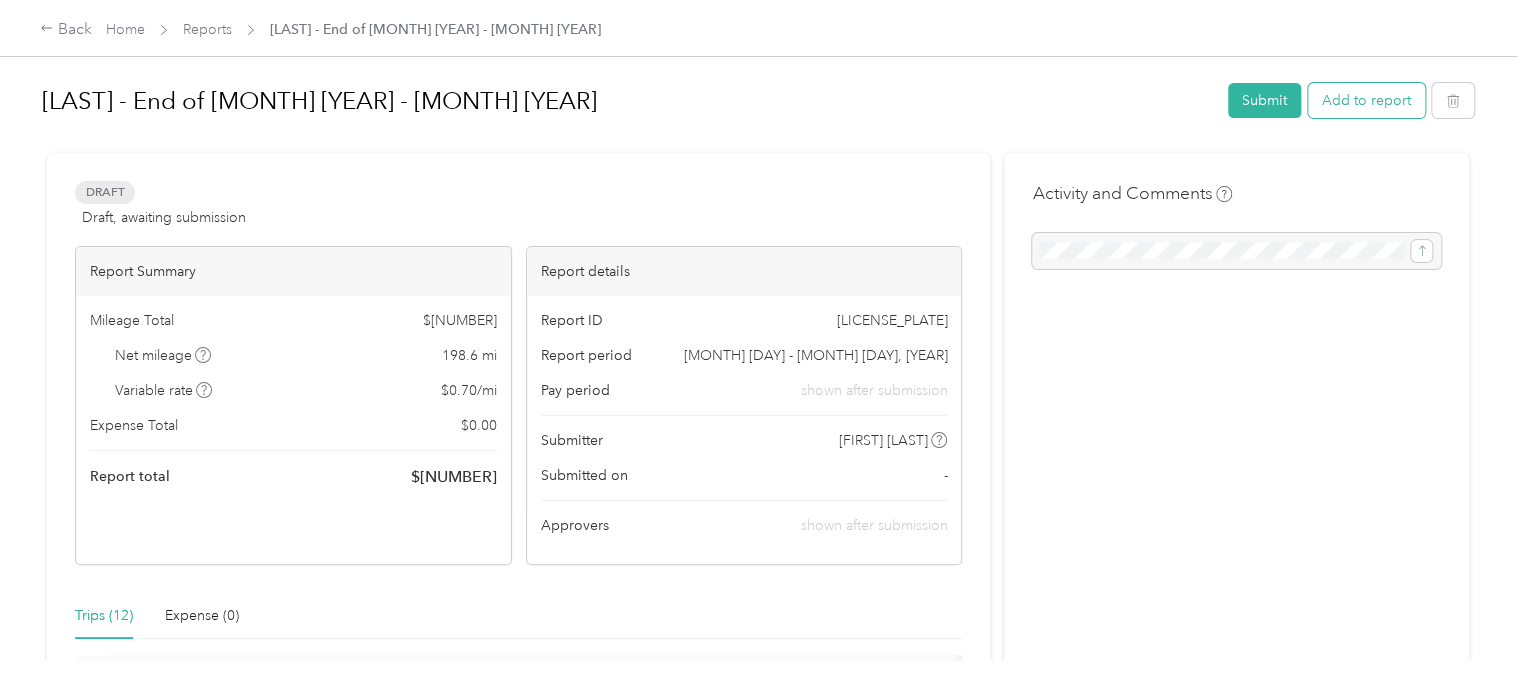 click on "Add to report" at bounding box center (1366, 100) 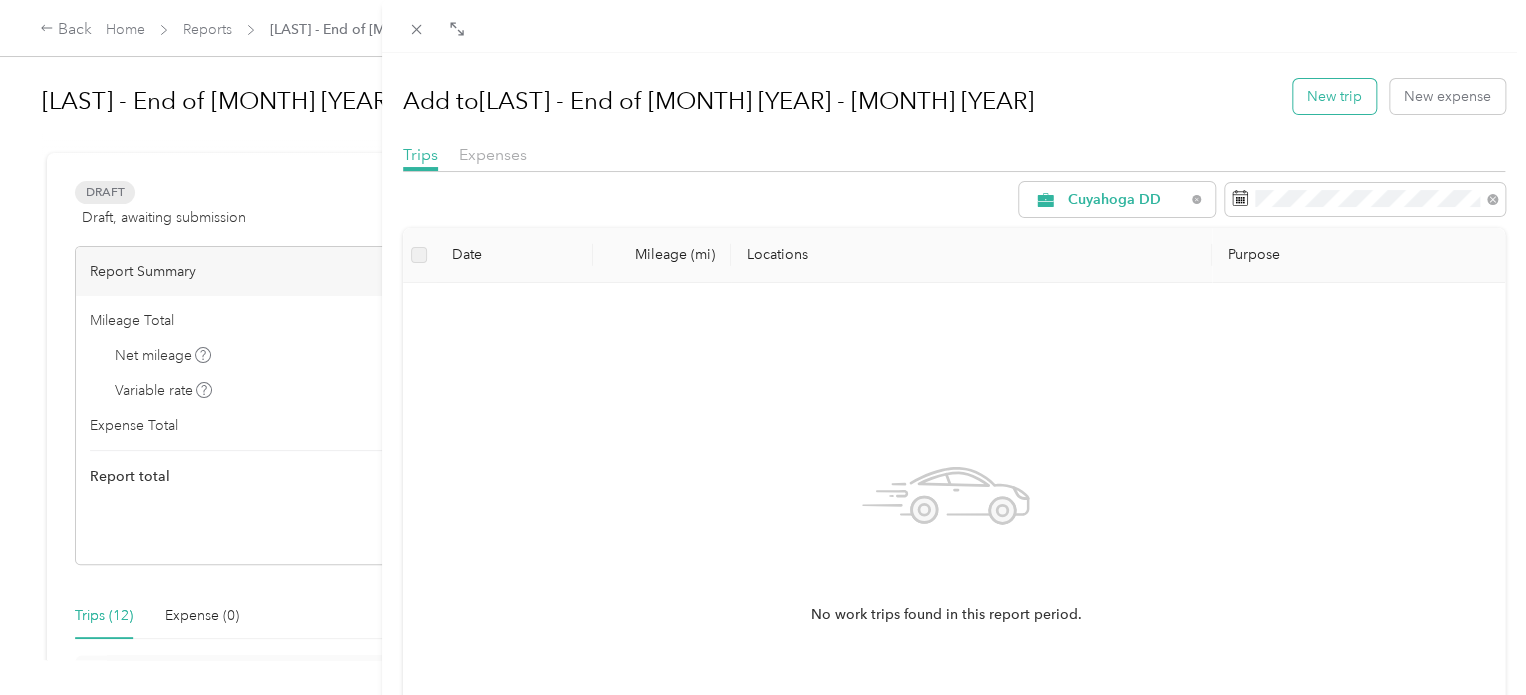 click on "New trip" at bounding box center [1334, 96] 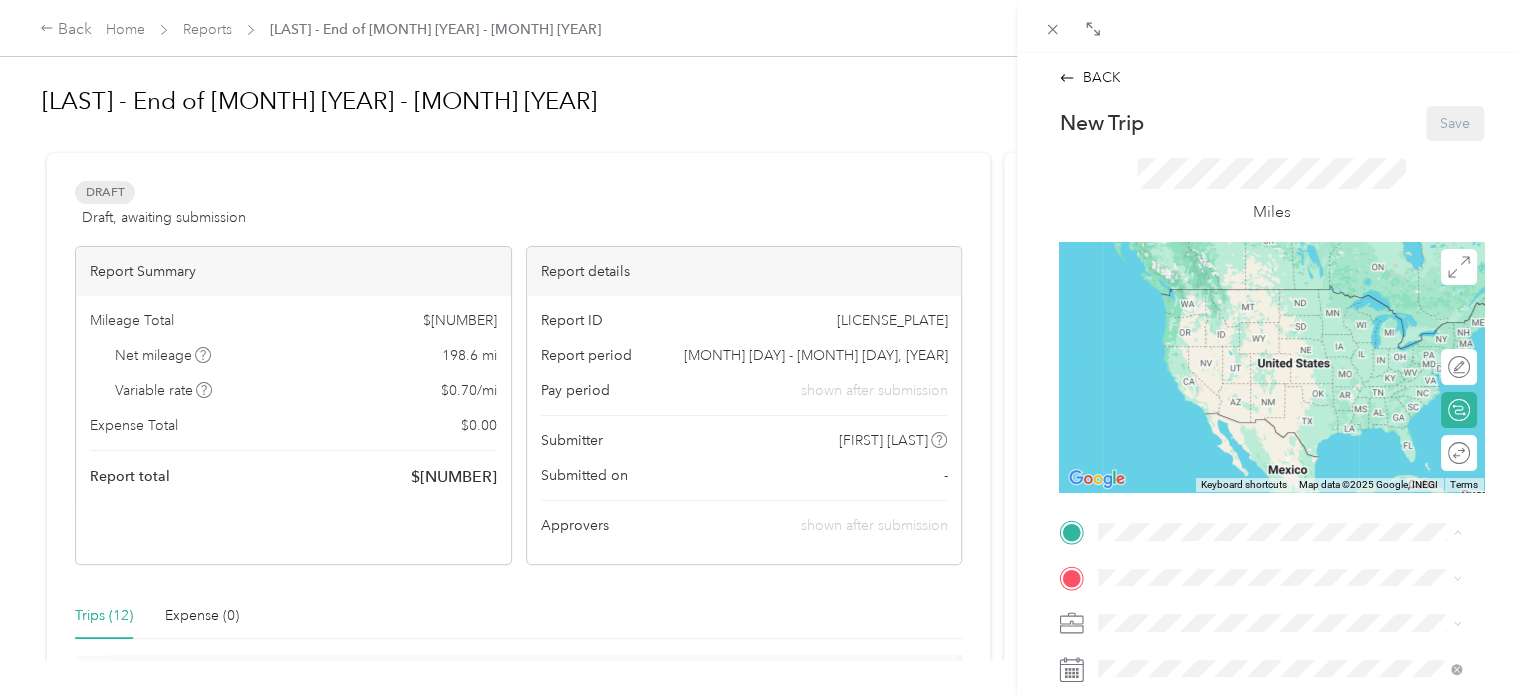 click 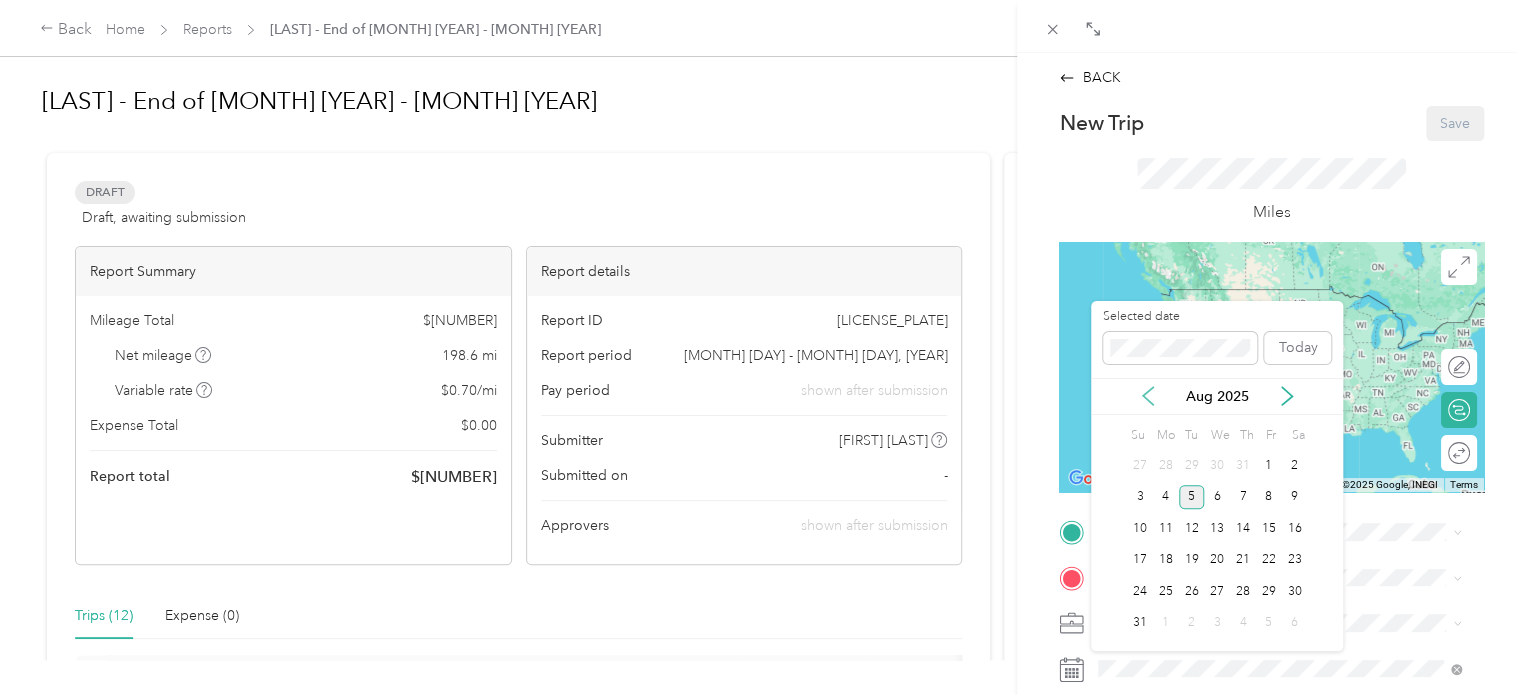 click 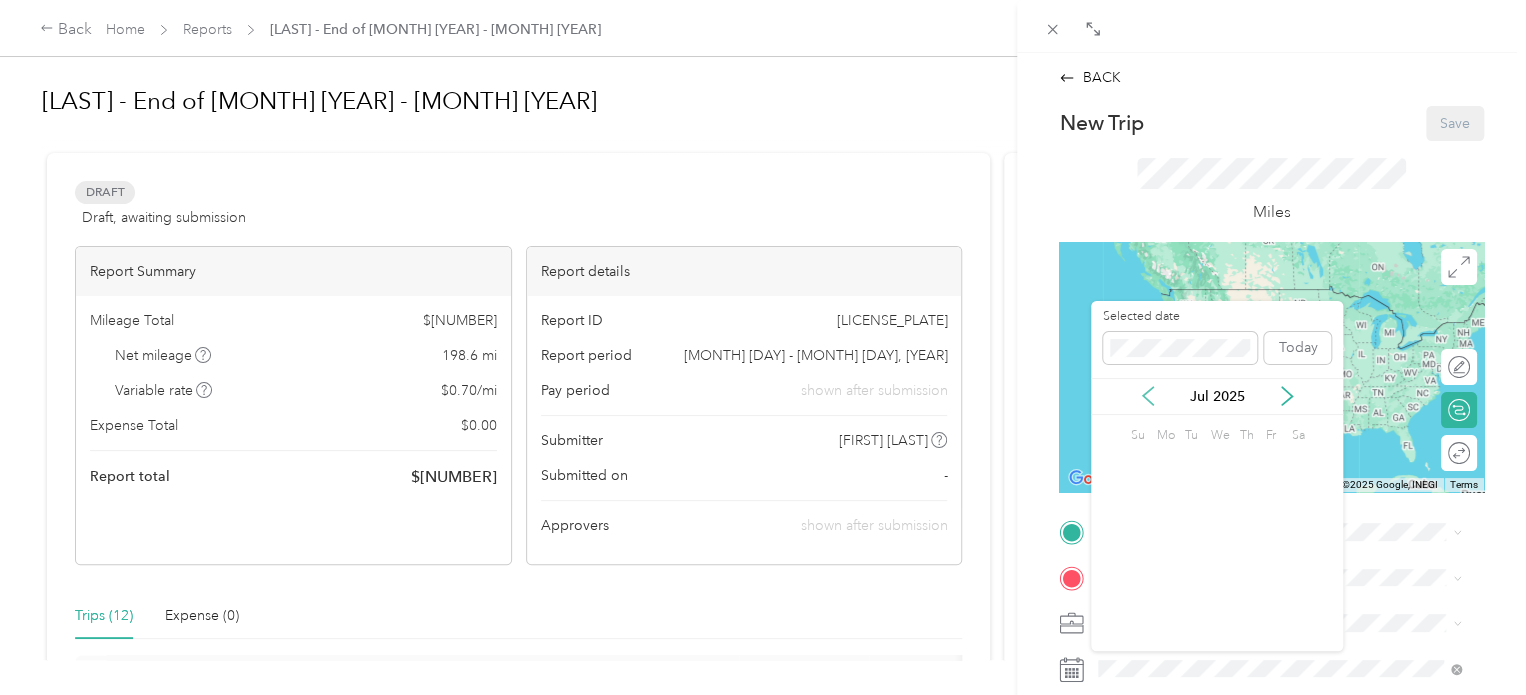 click 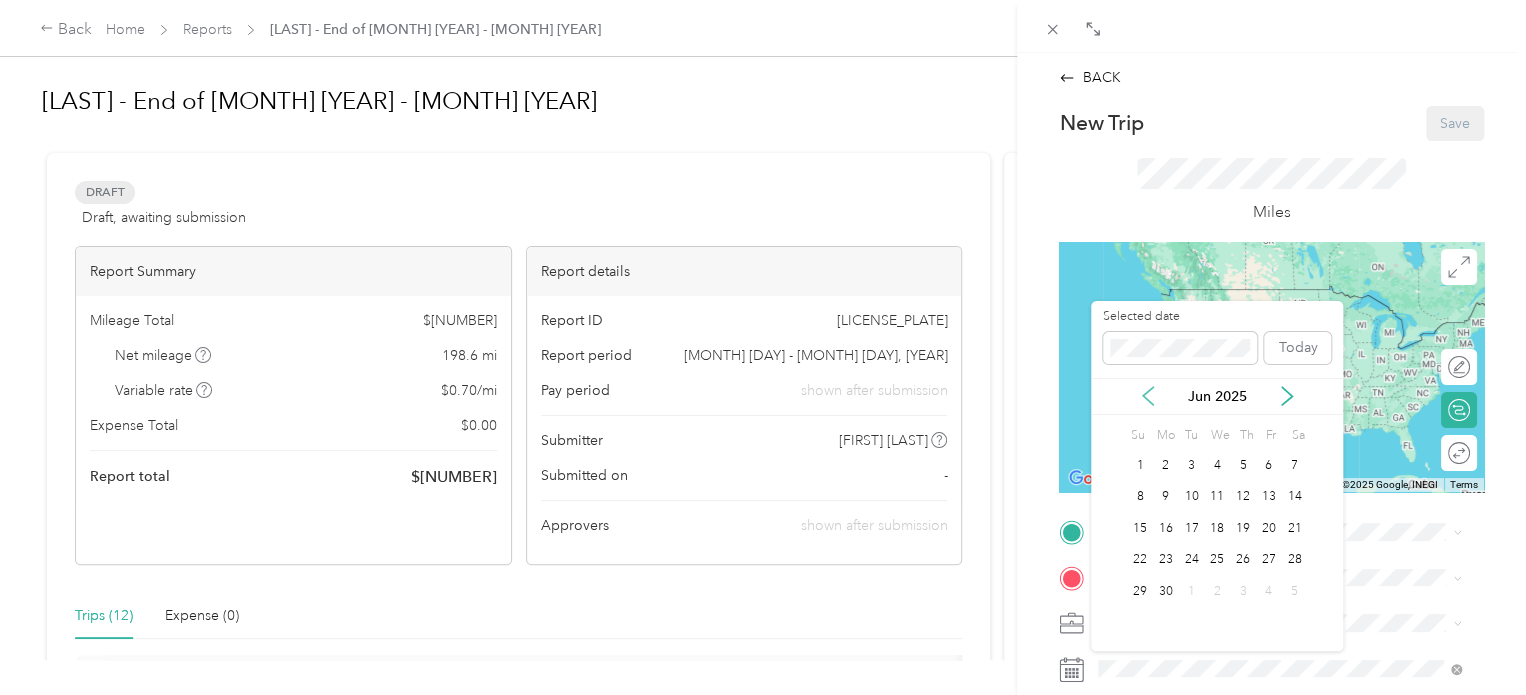 click 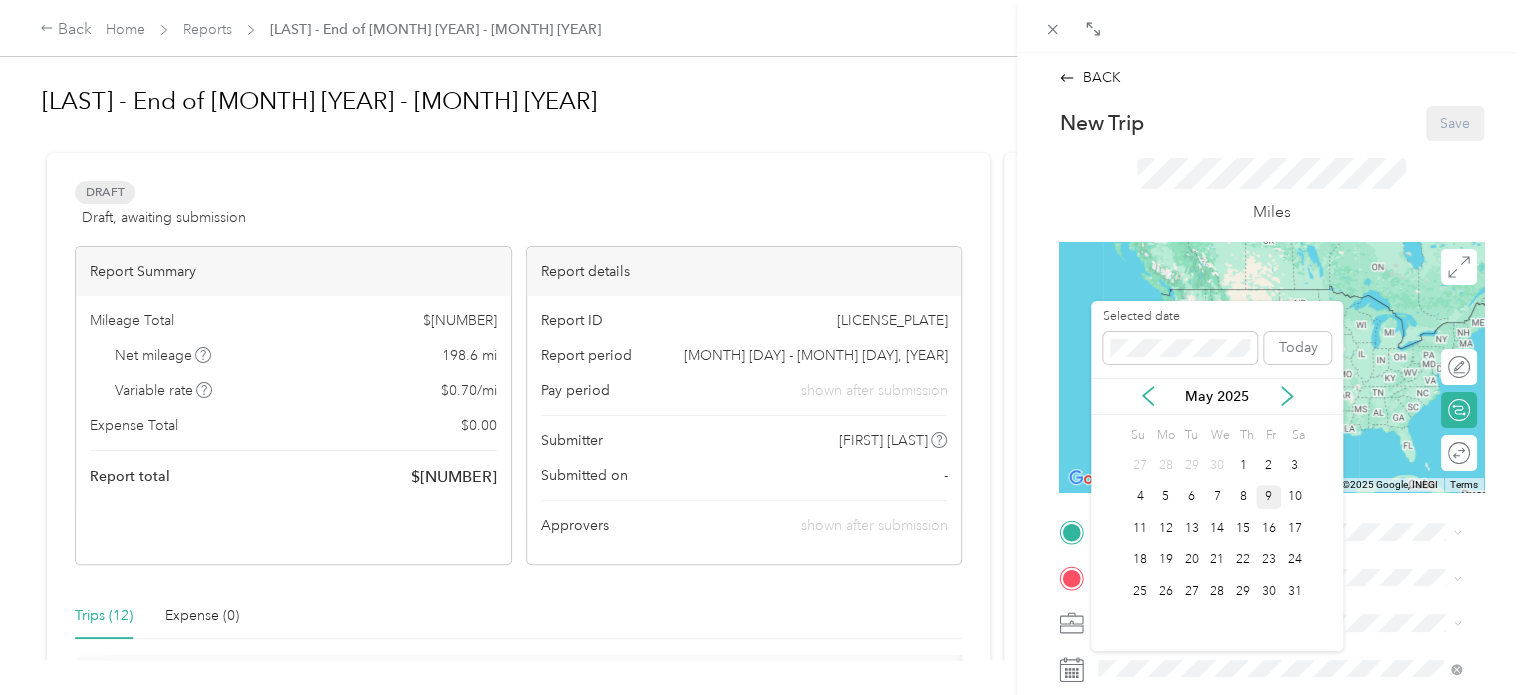 click on "9" at bounding box center (1269, 497) 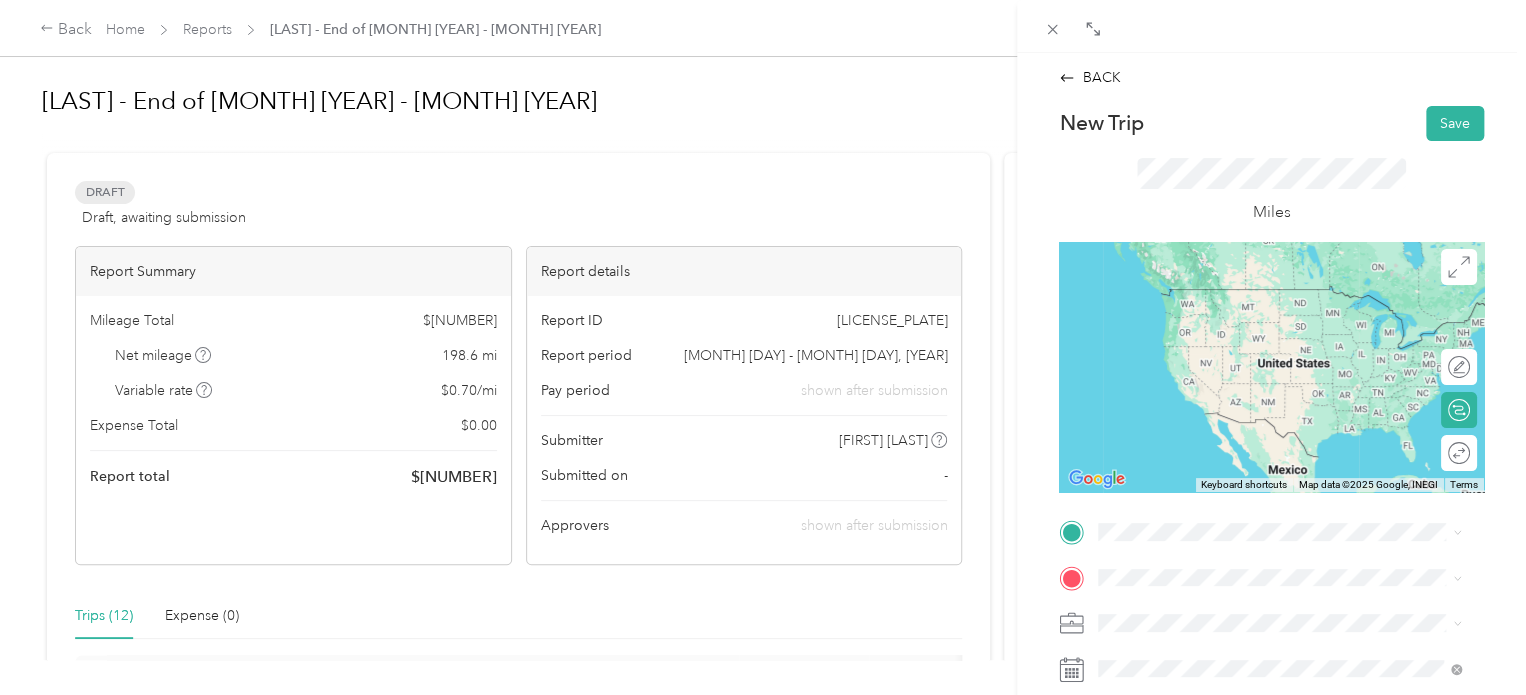 scroll, scrollTop: 100, scrollLeft: 0, axis: vertical 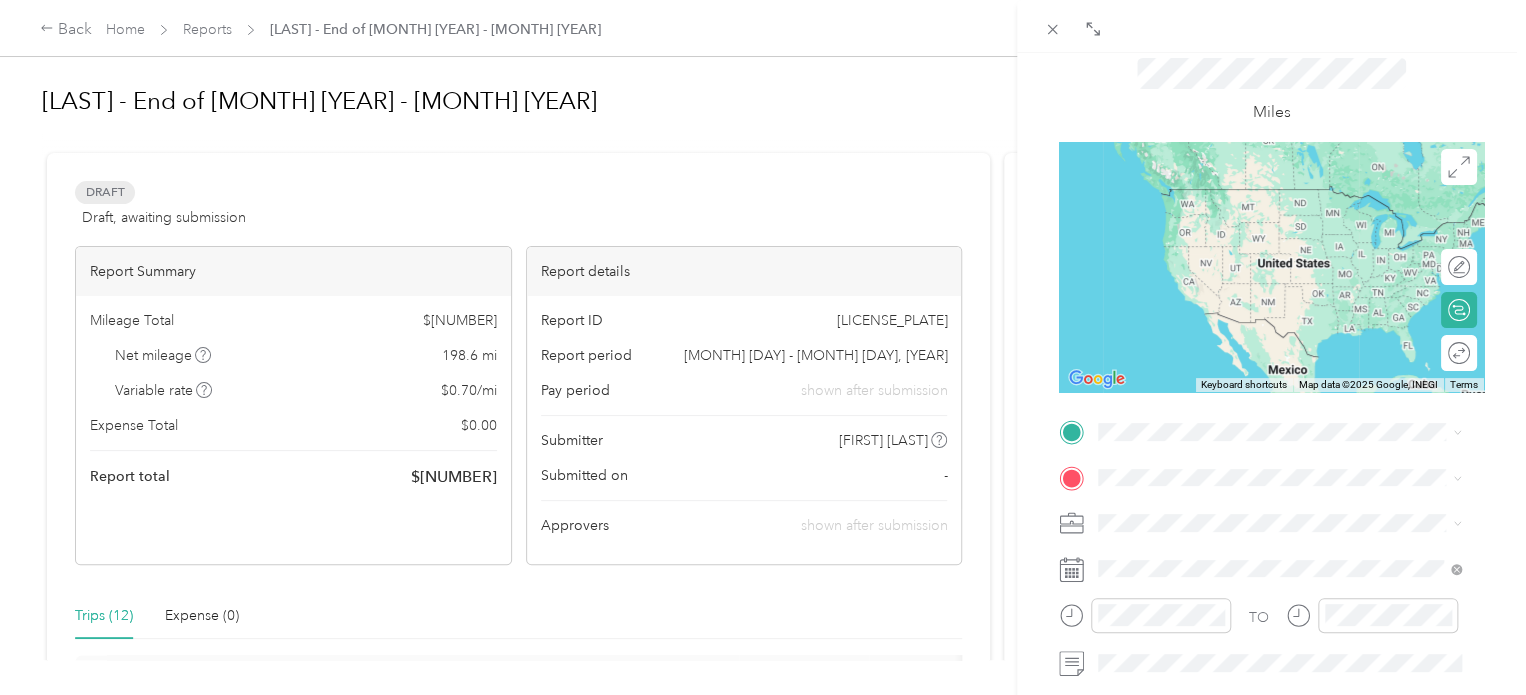 click on "[STREET_NAME] ([LOCATION]) [NUMBER] [STREET_NAME], [POSTAL_CODE], [CITY], [STATE], [COUNTRY]" at bounding box center (1295, 531) 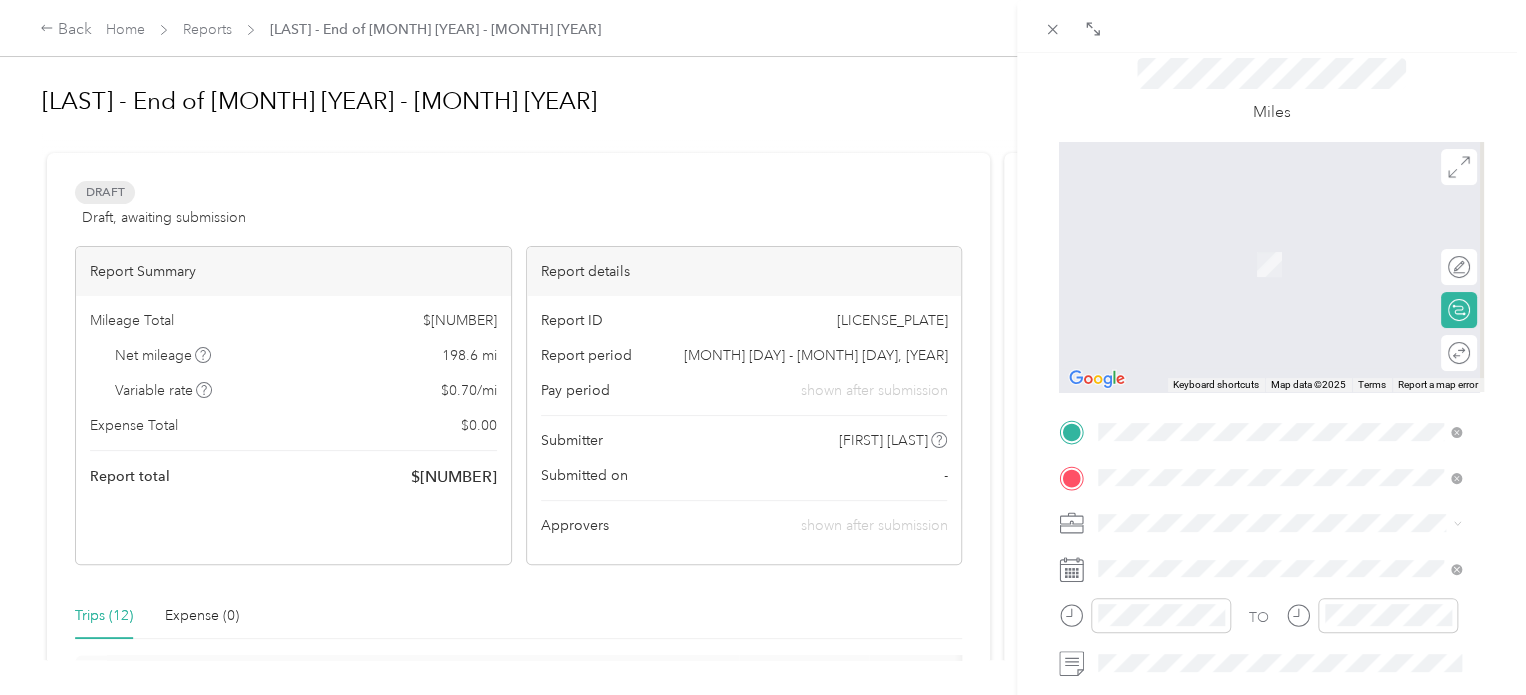 click on "[NUMBER] [STREET]
[CITY], [STATE] [POSTAL_CODE], [COUNTRY]" at bounding box center [1280, 242] 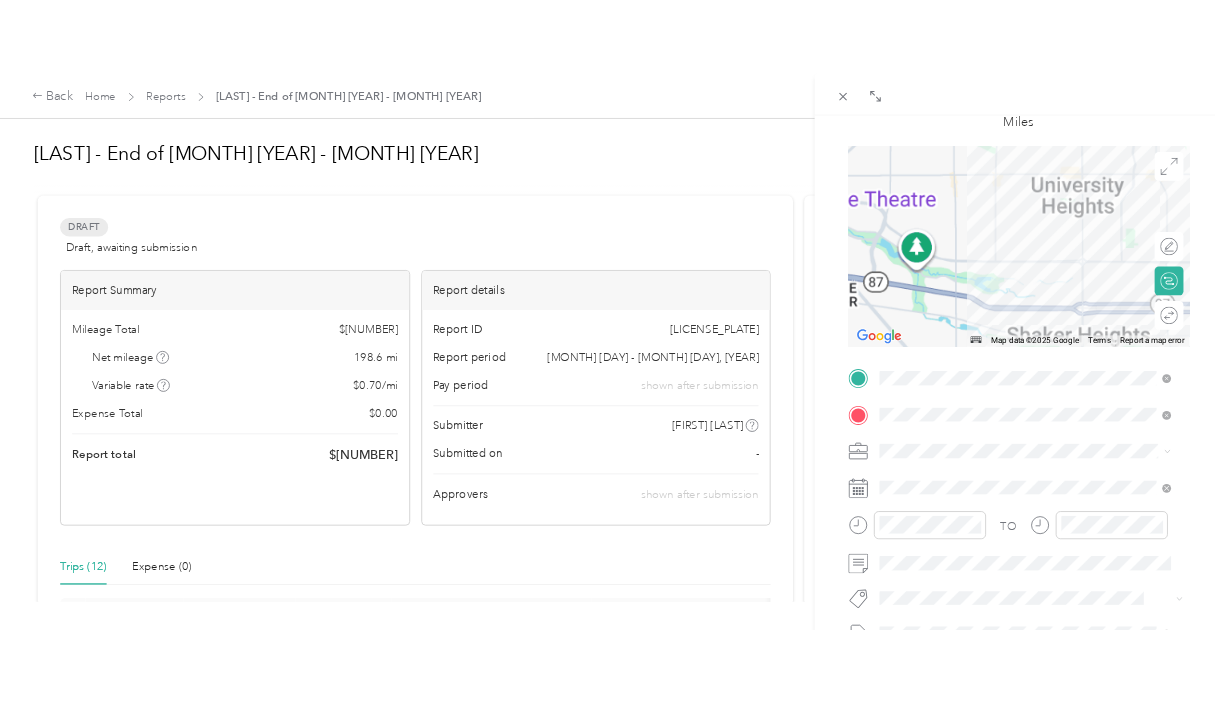 scroll, scrollTop: 200, scrollLeft: 0, axis: vertical 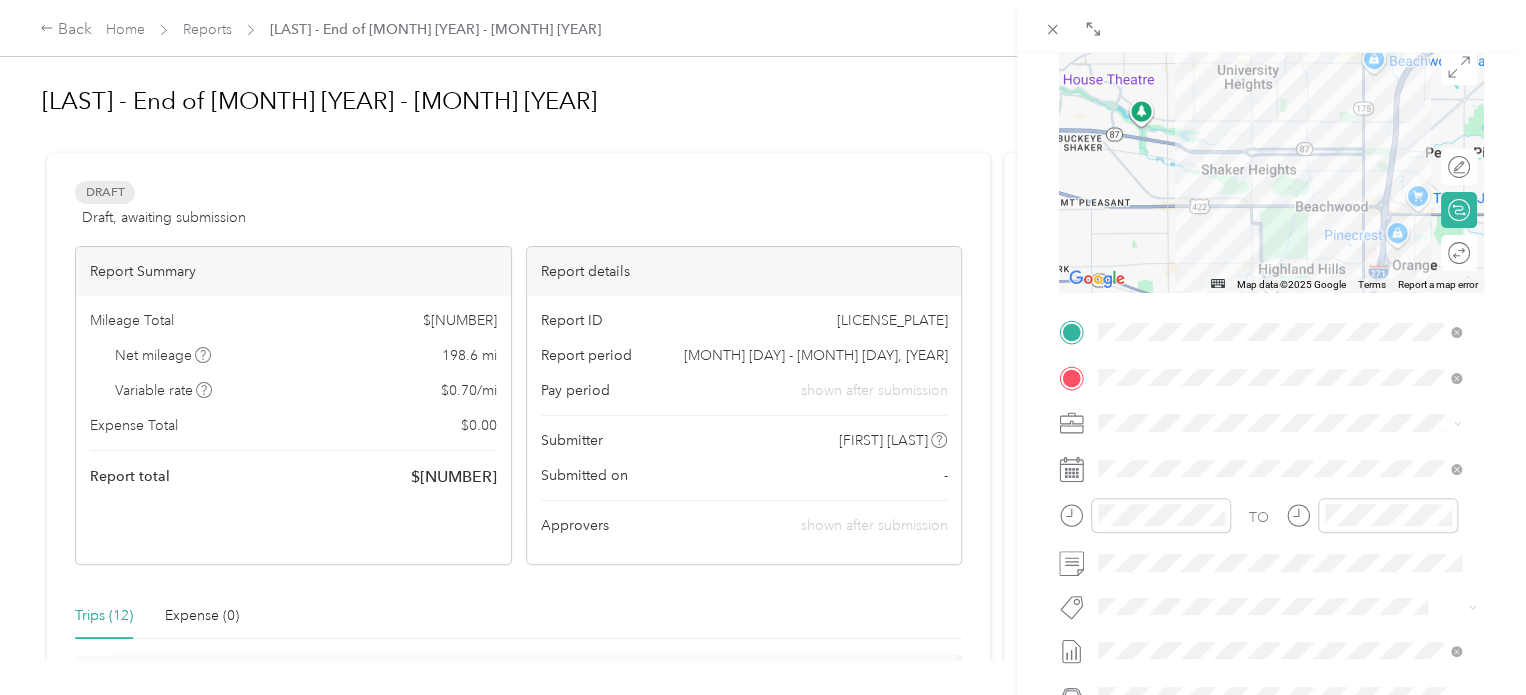 click on "BACK New Trip Save This trip cannot be edited because it is either under review, approved, or paid. Contact your Team Manager to edit it. Miles ← Move left → Move right ↑ Move up ↓ Move down + Zoom in - Zoom out Home Jump left by 75% End Jump right by 75% Page Up Jump up by 75% Page Down Jump down by 75% Map Data Map data ©2025 Google Map data ©2025 Google 2 km  Click to toggle between metric and imperial units Terms Report a map error Edit route Calculate route Round trip TO Add photo" at bounding box center (1271, 400) 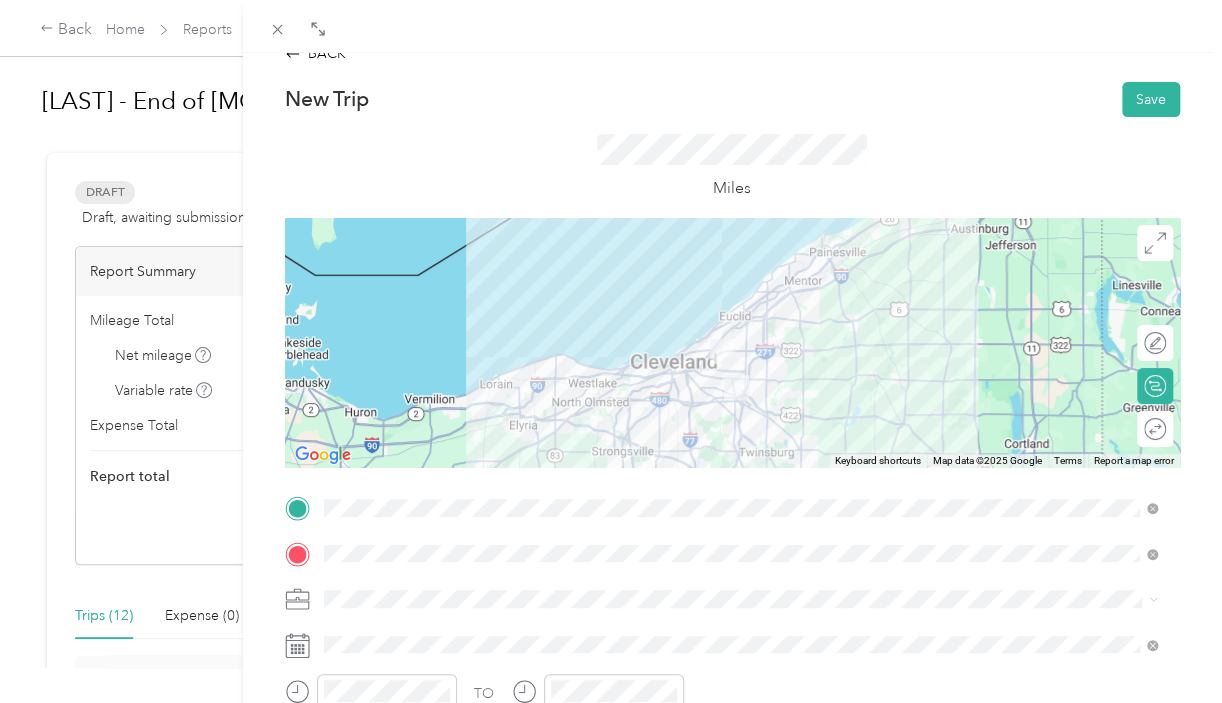scroll, scrollTop: 0, scrollLeft: 0, axis: both 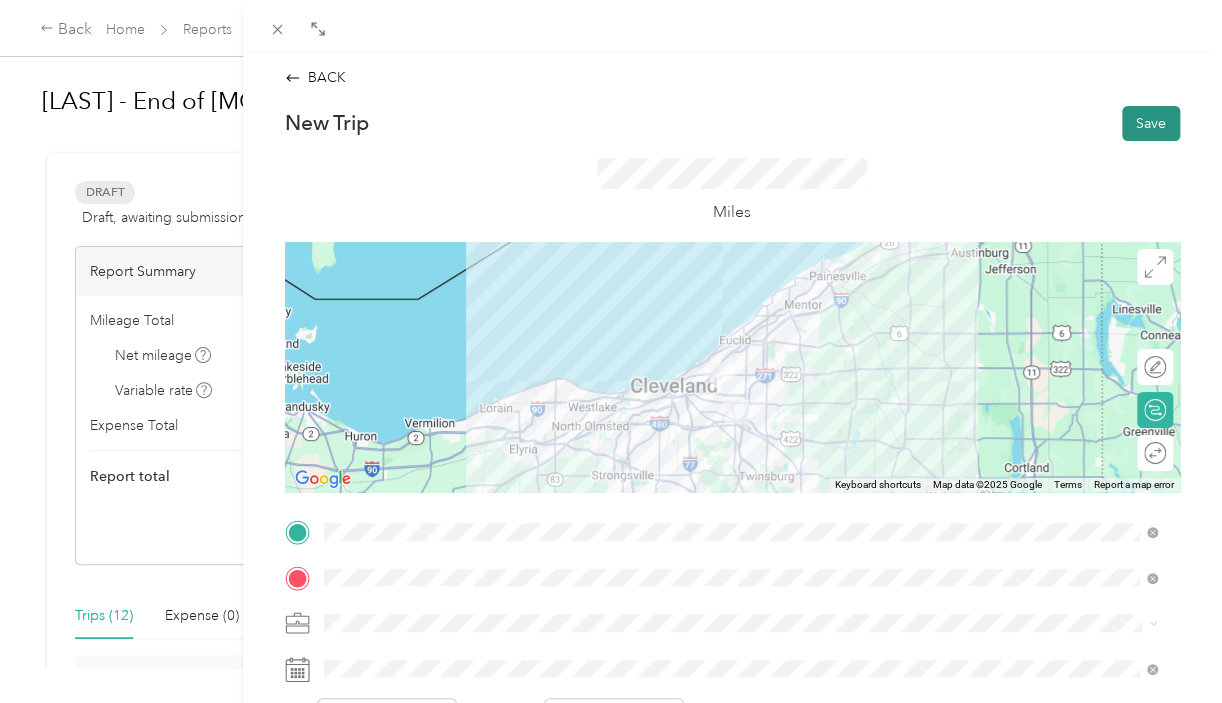 click on "Save" at bounding box center [1151, 123] 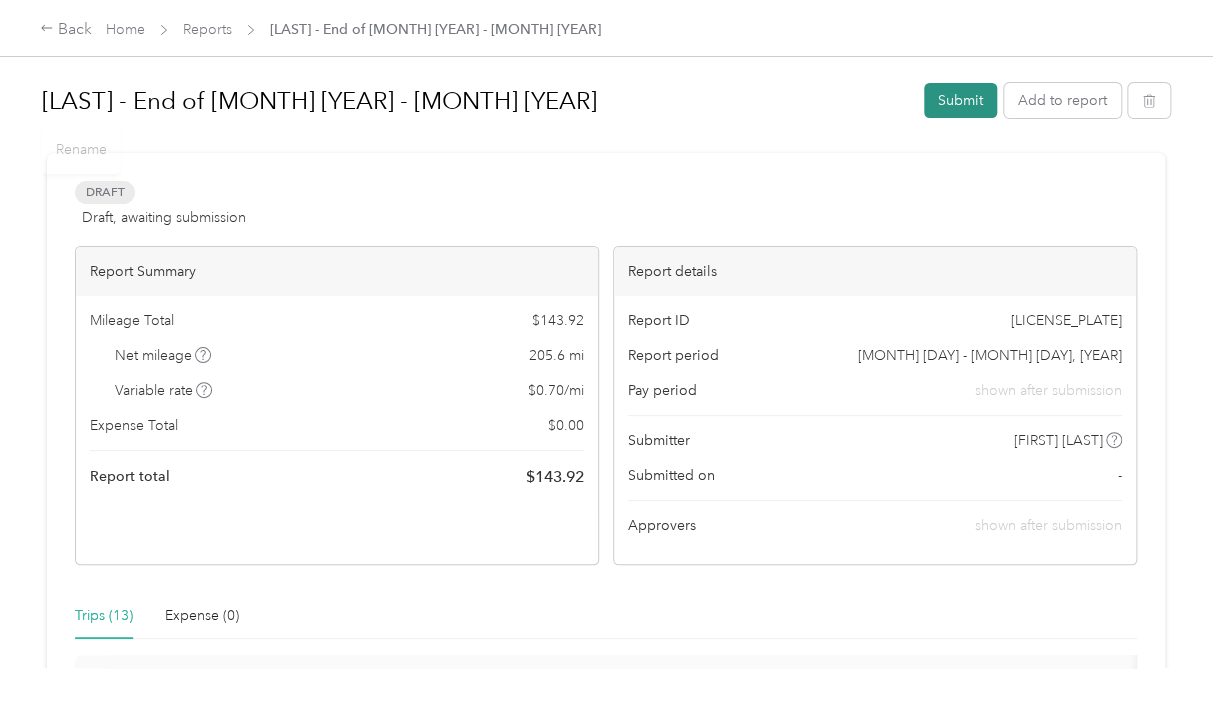 click on "Submit" at bounding box center [960, 100] 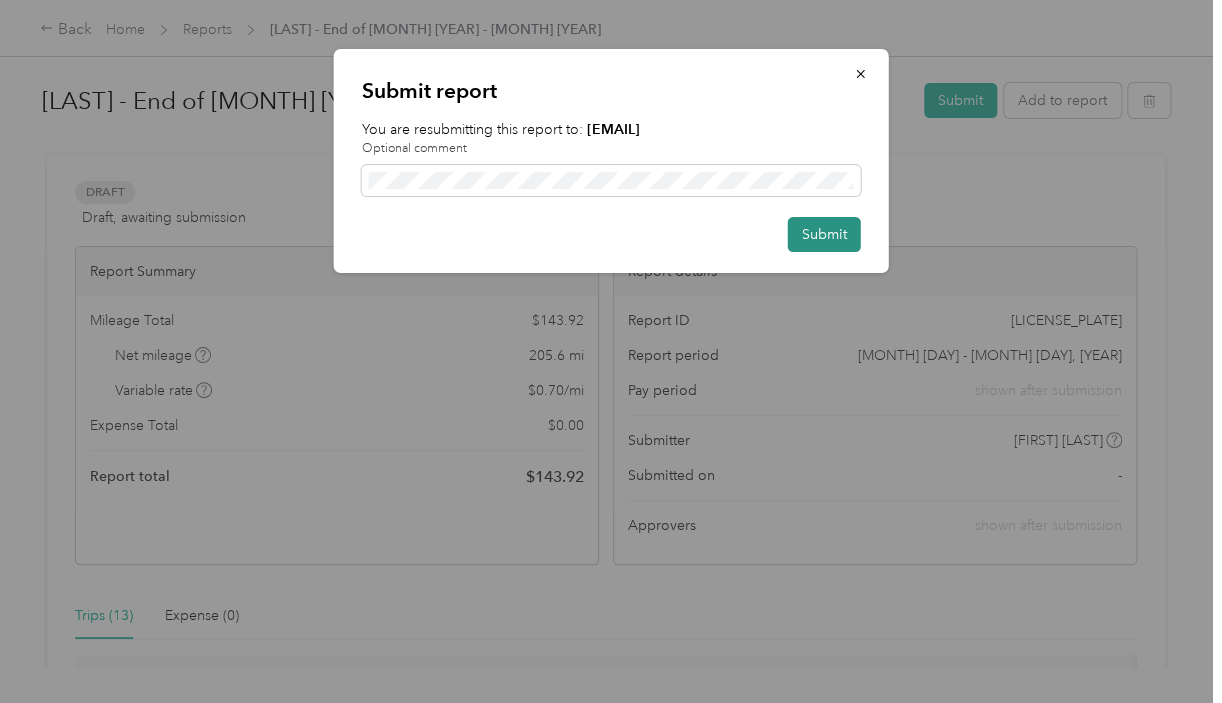 click on "Submit" at bounding box center [824, 234] 